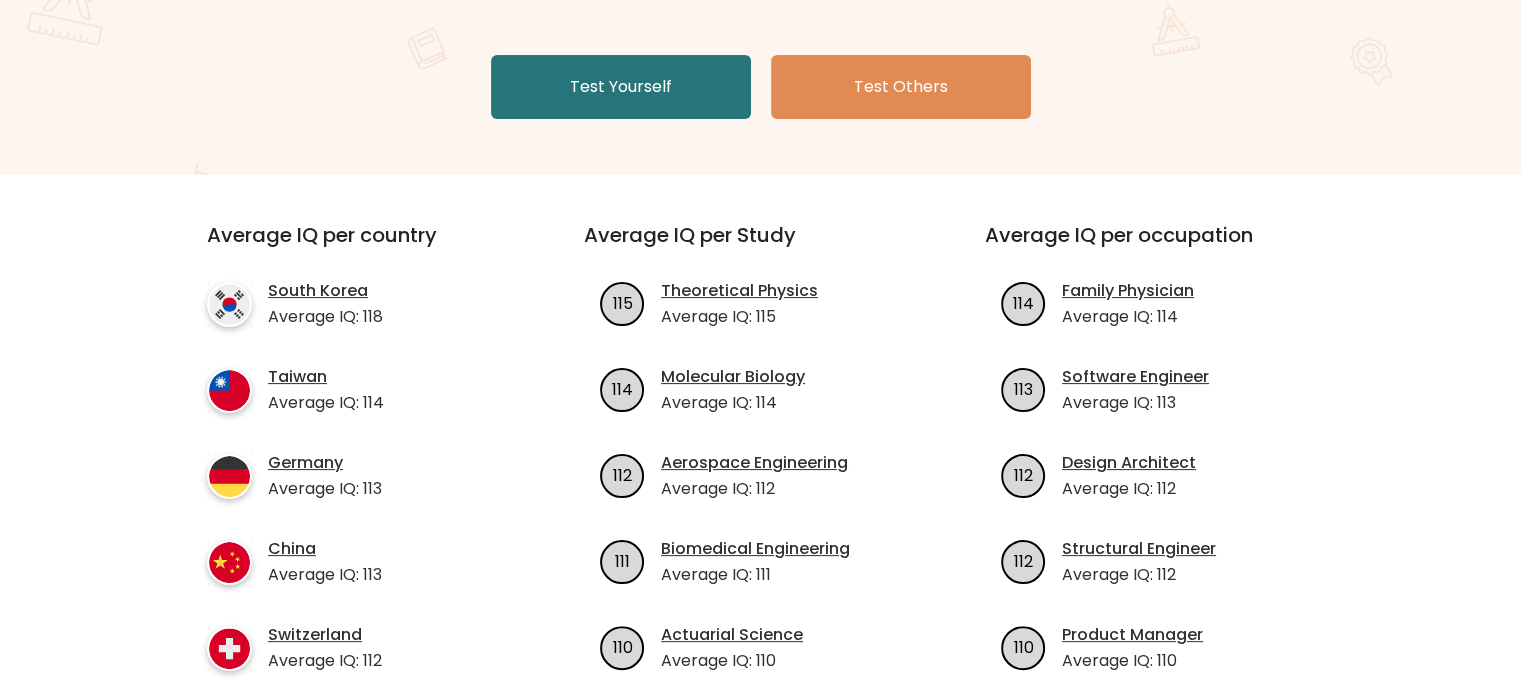scroll, scrollTop: 576, scrollLeft: 0, axis: vertical 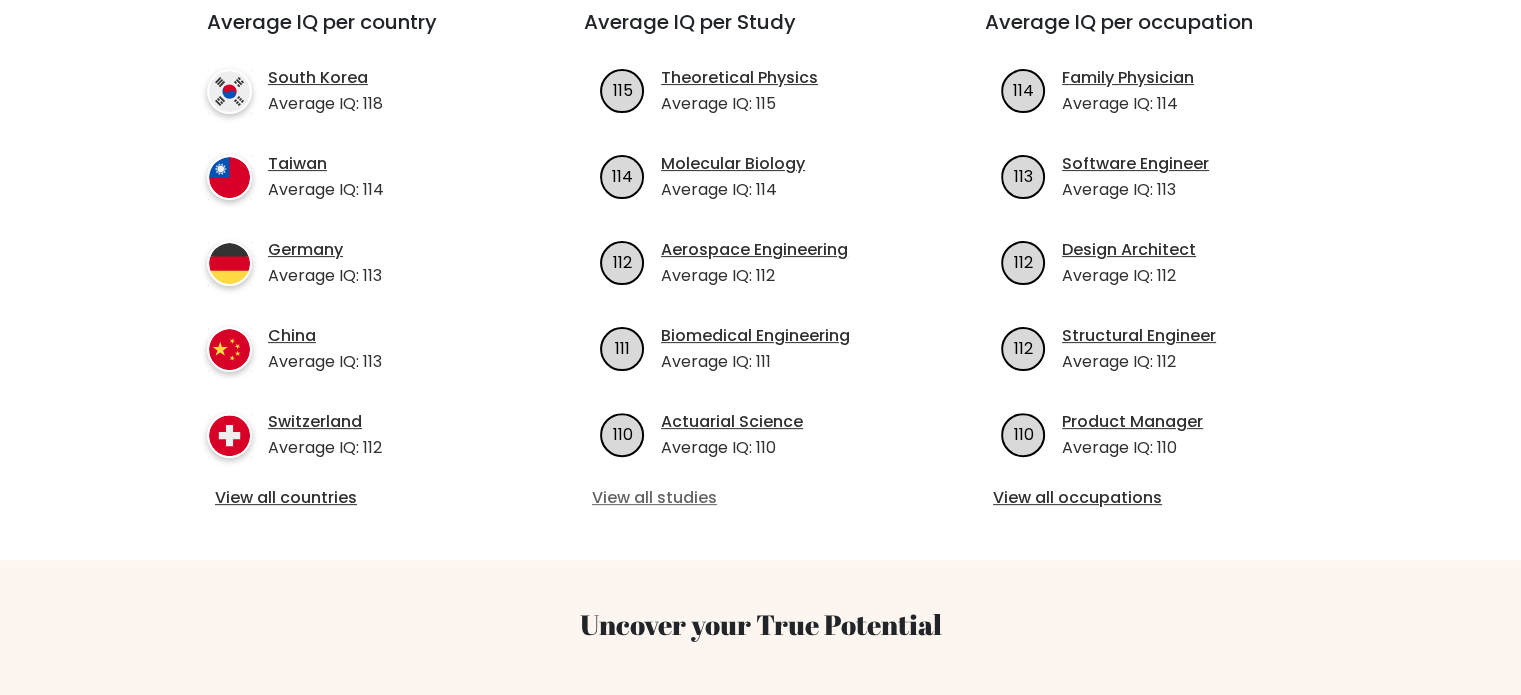 click on "View all studies" at bounding box center (760, 498) 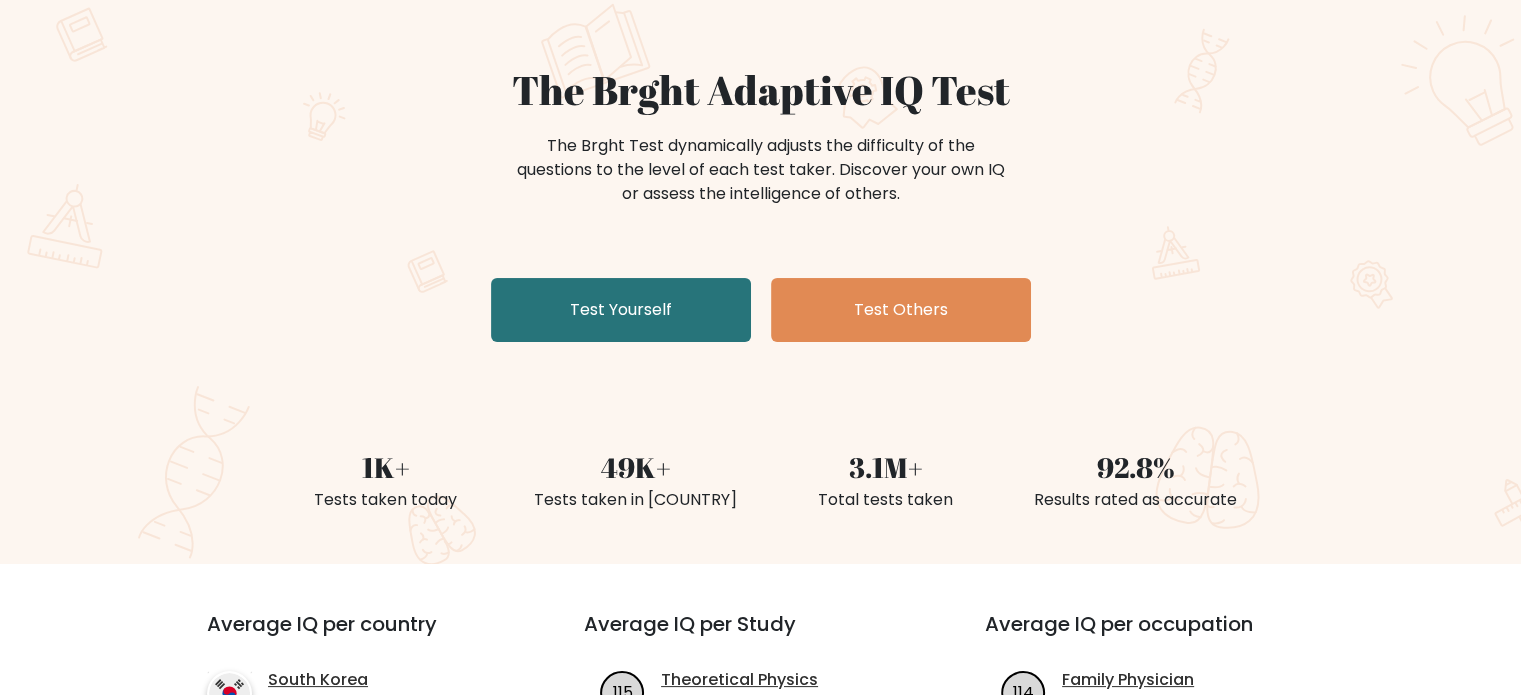 scroll, scrollTop: 0, scrollLeft: 0, axis: both 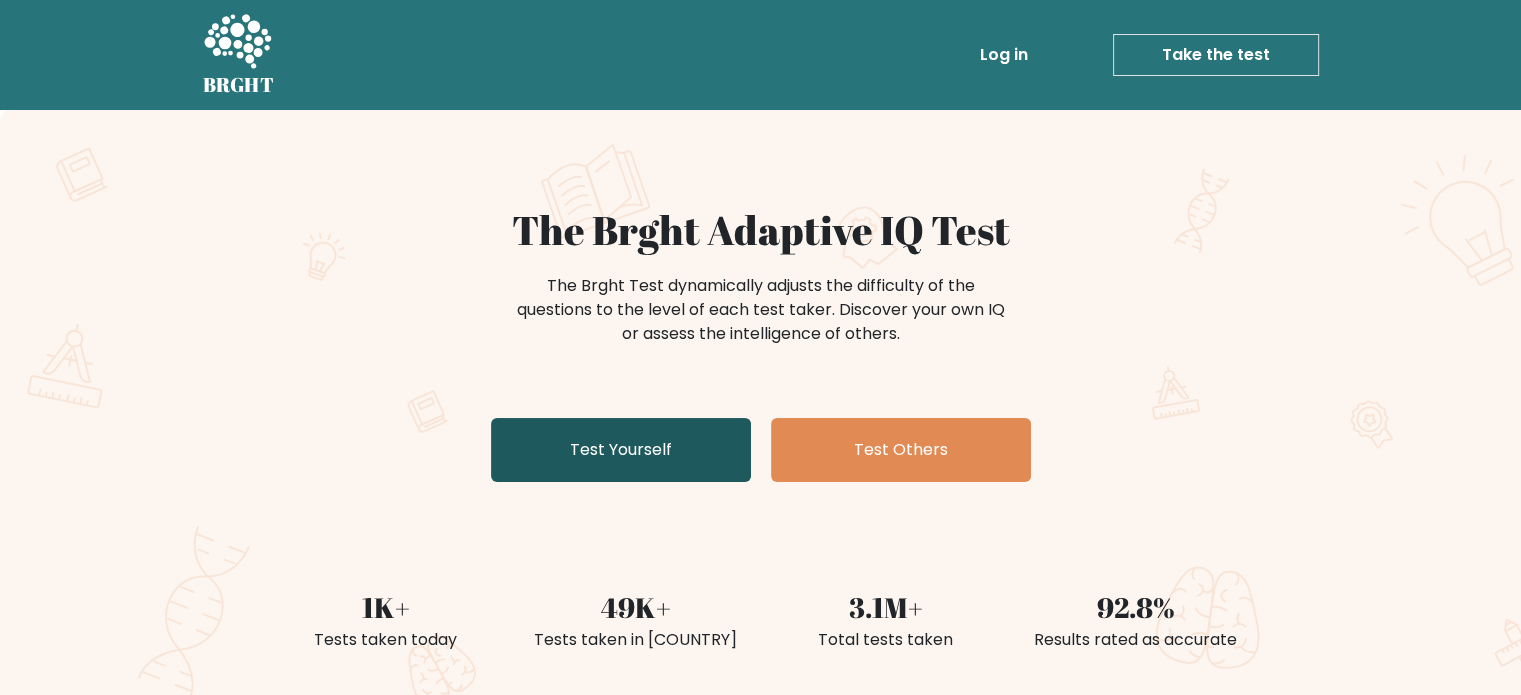 click on "Test Yourself" at bounding box center [621, 450] 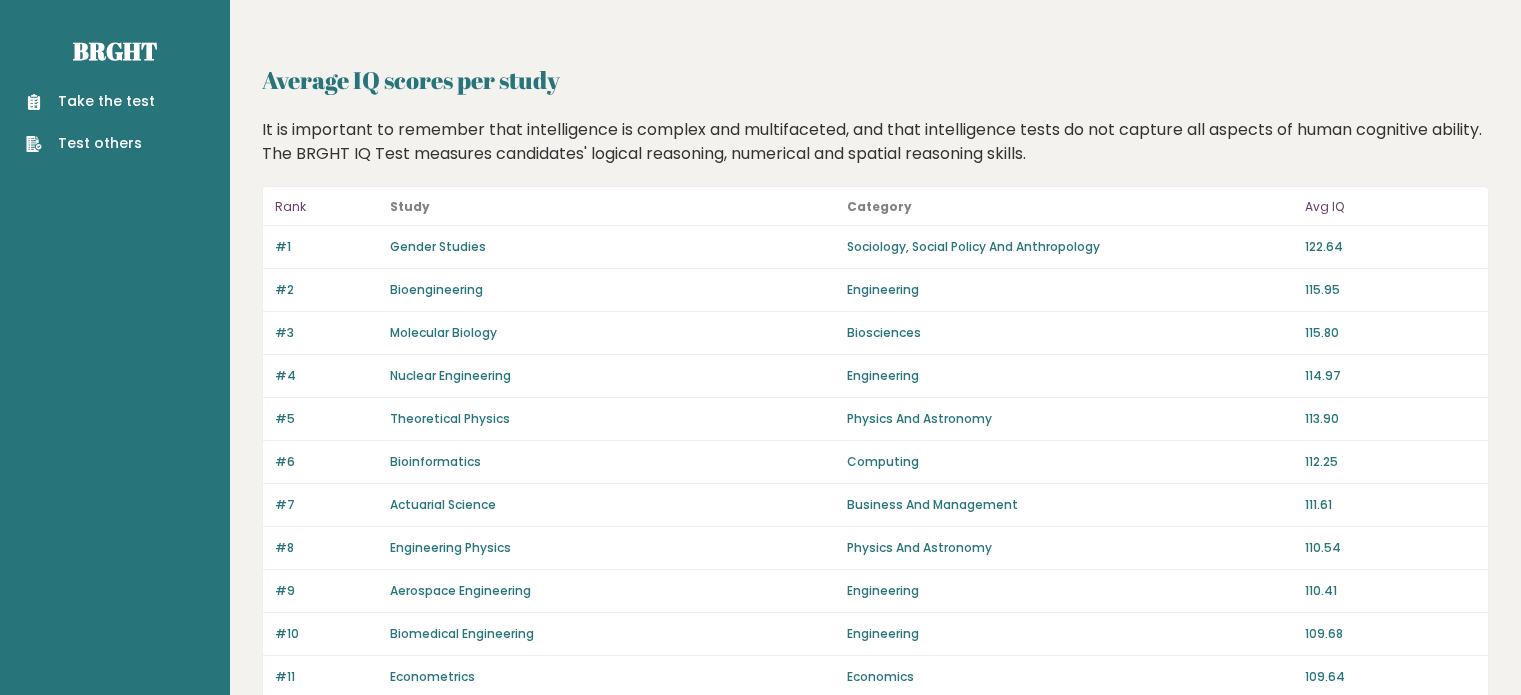 scroll, scrollTop: 0, scrollLeft: 0, axis: both 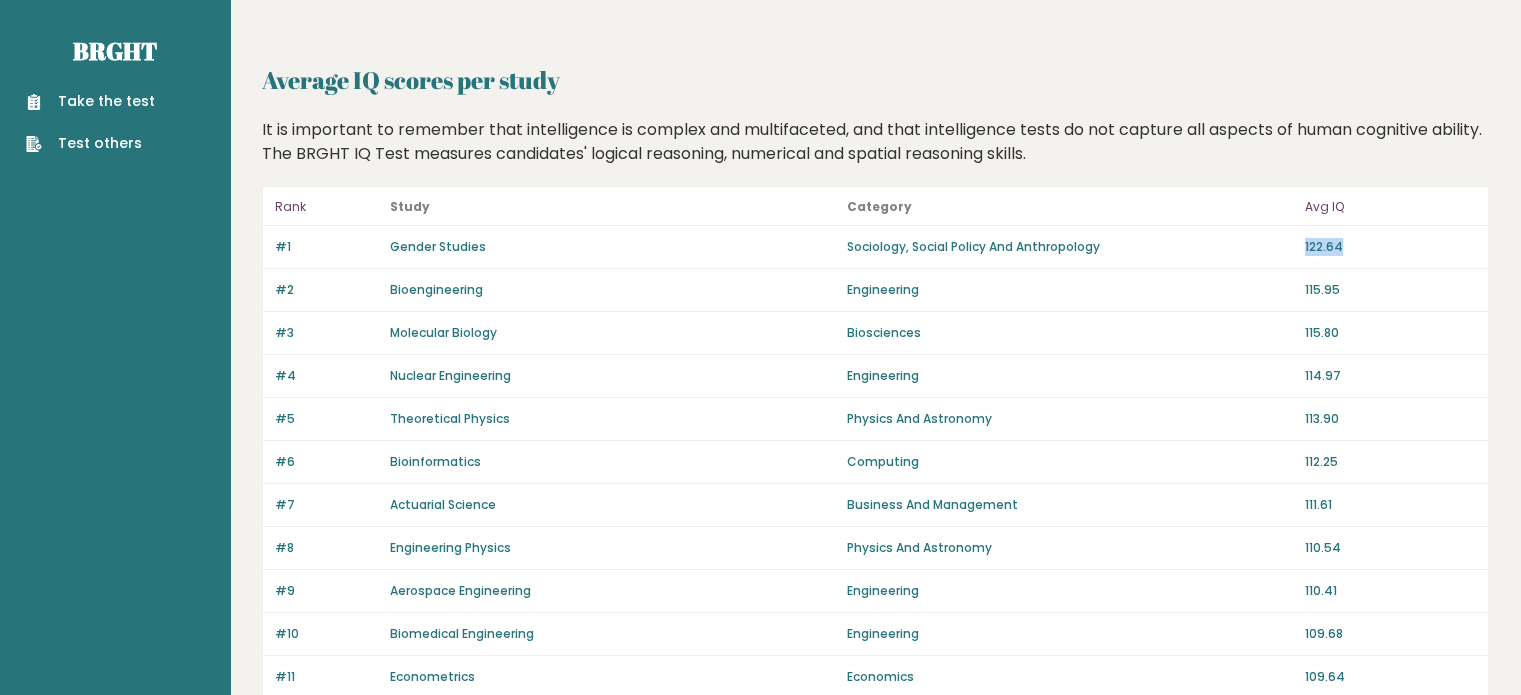 drag, startPoint x: 1372, startPoint y: 237, endPoint x: 1276, endPoint y: 247, distance: 96.519424 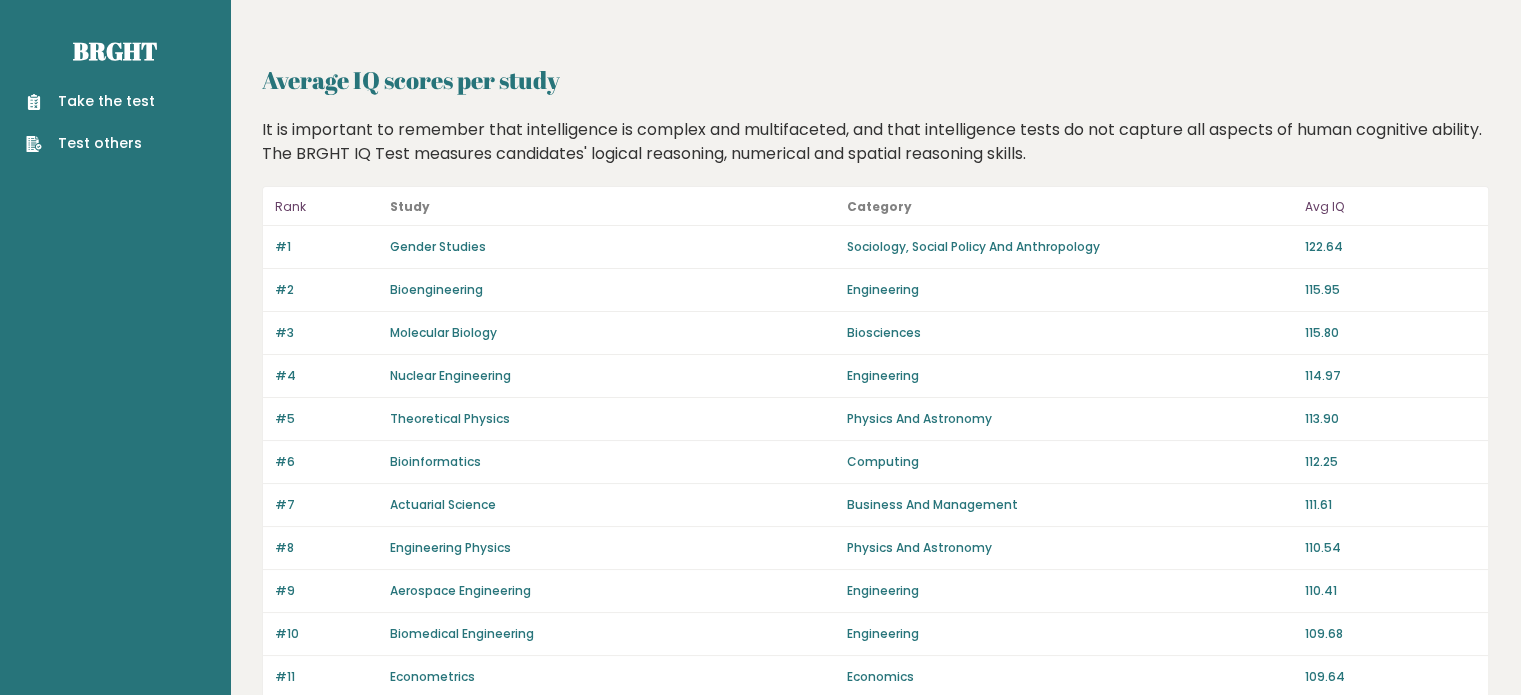 click on "Biosciences" at bounding box center [1069, 333] 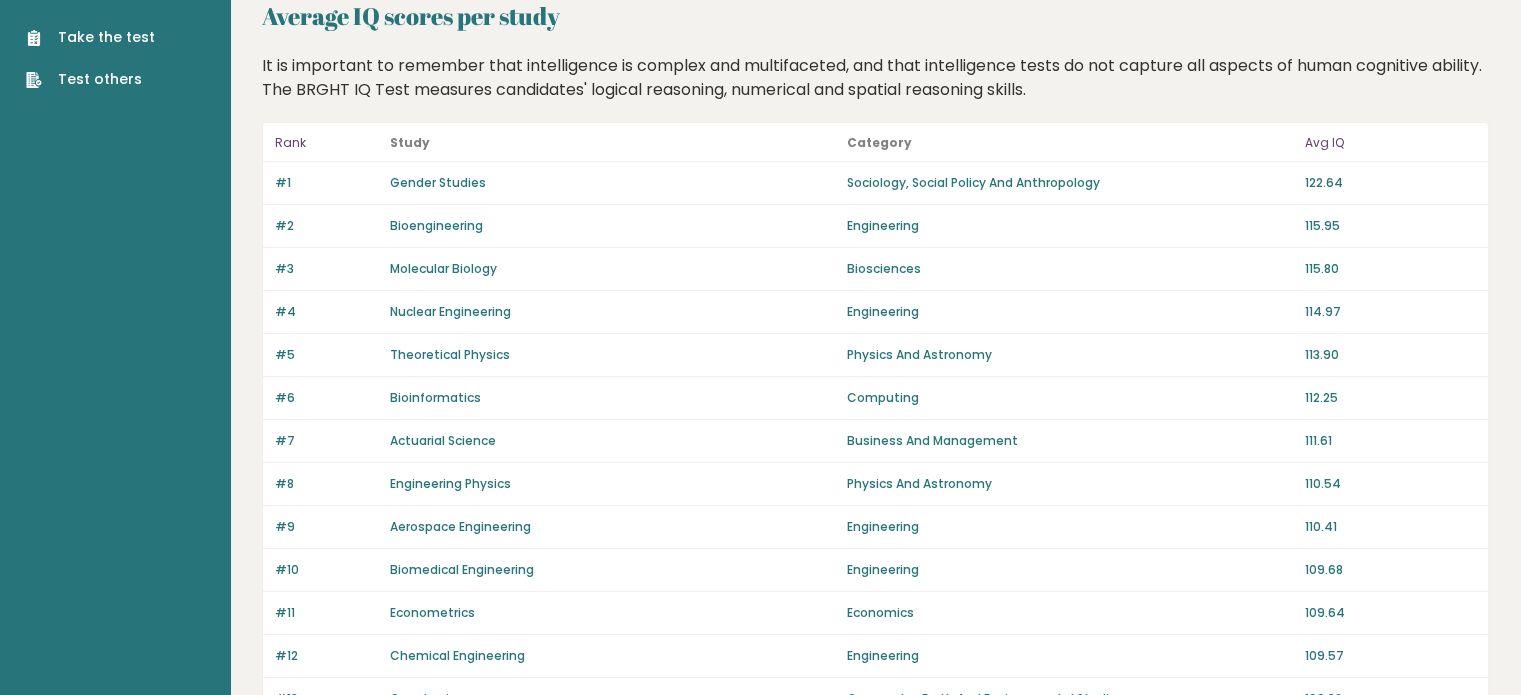 scroll, scrollTop: 0, scrollLeft: 0, axis: both 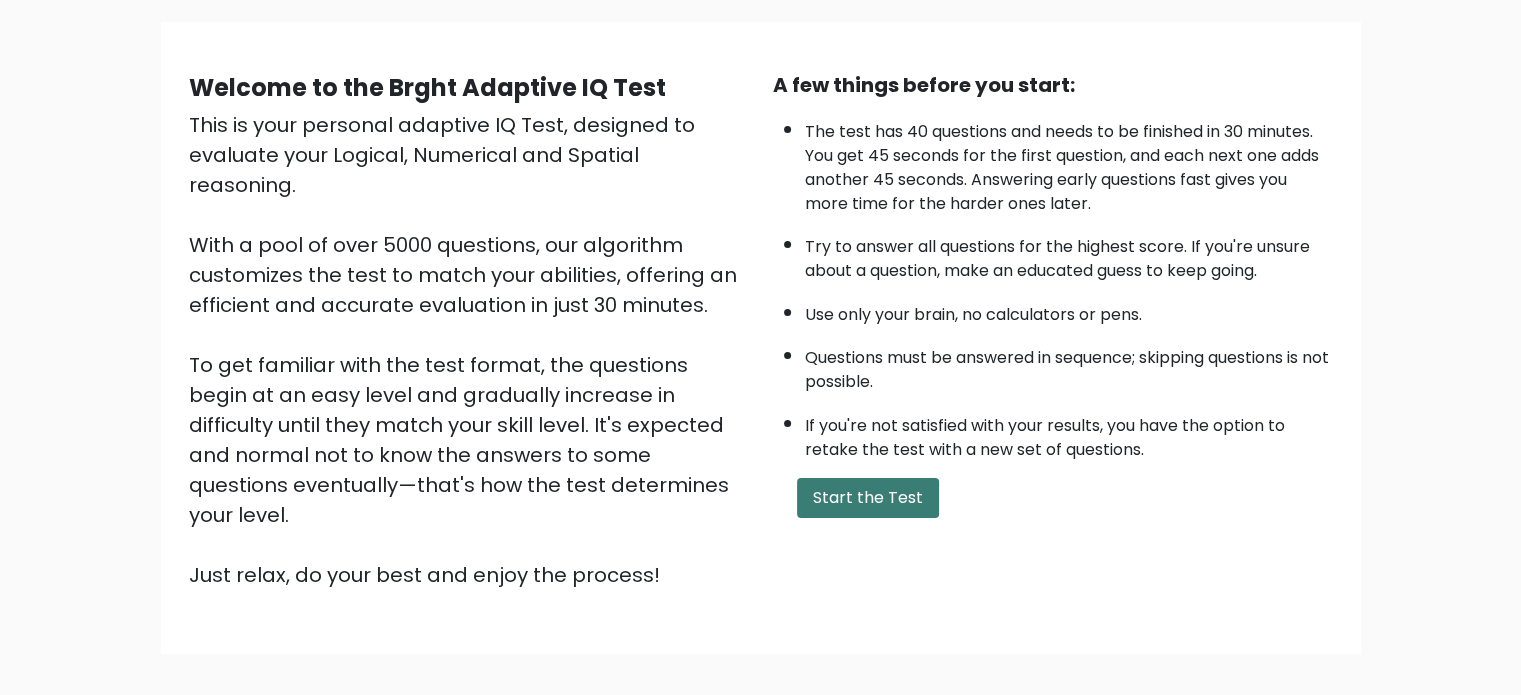 click on "Start the Test" at bounding box center (868, 498) 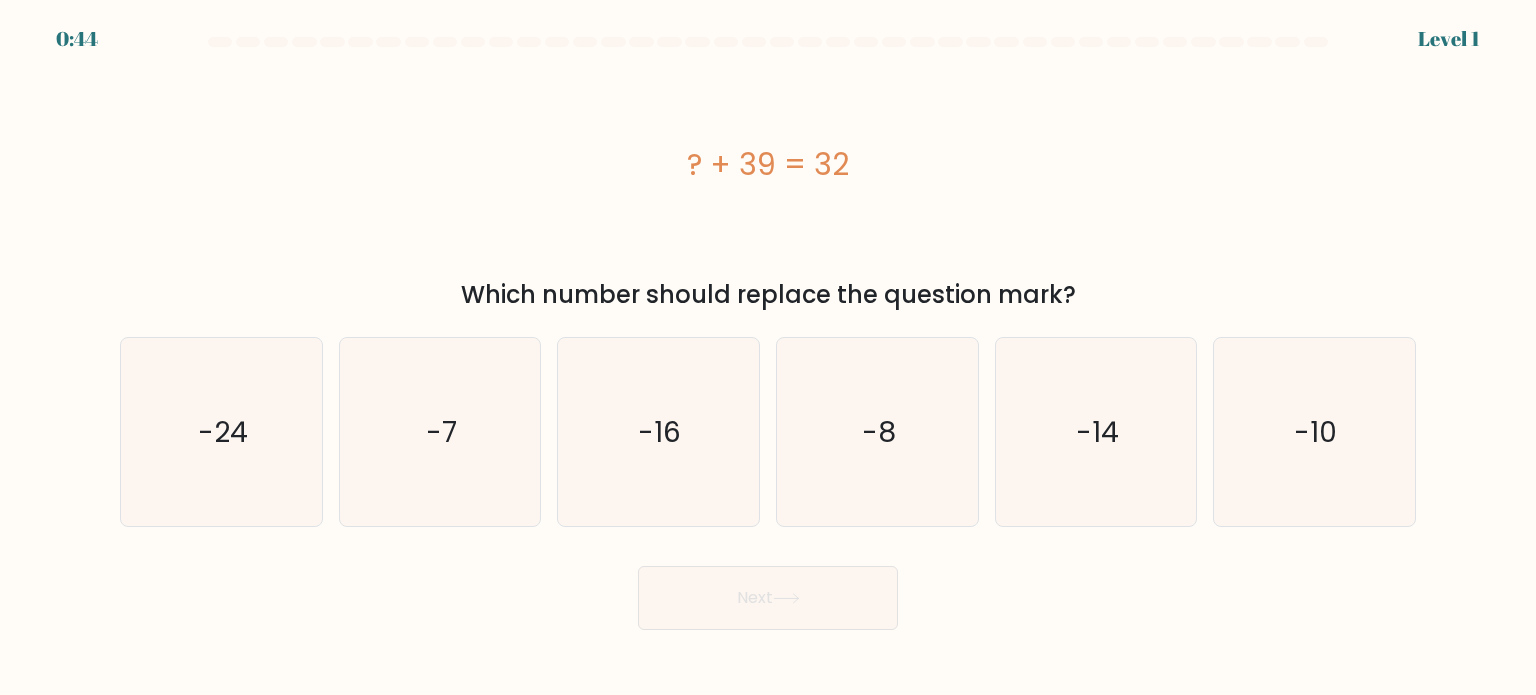 scroll, scrollTop: 0, scrollLeft: 0, axis: both 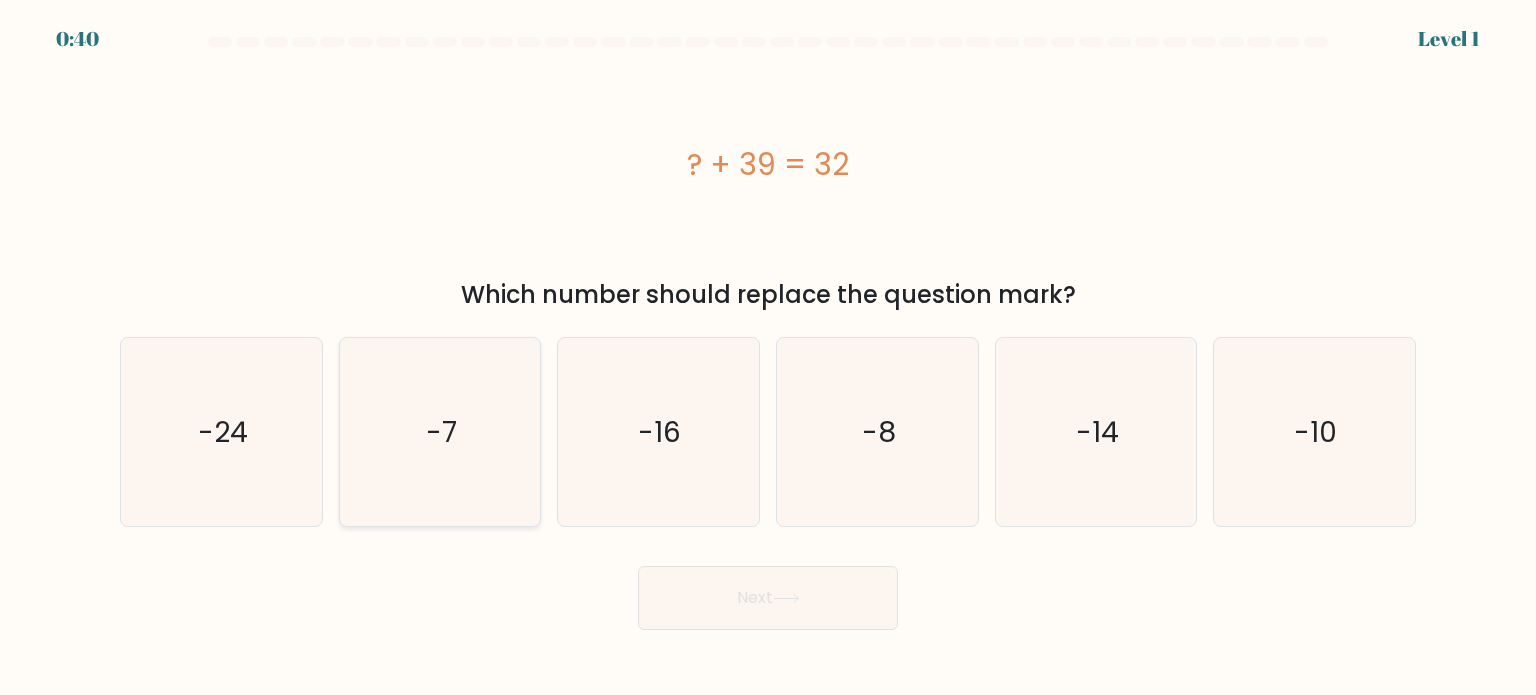 click on "-7" 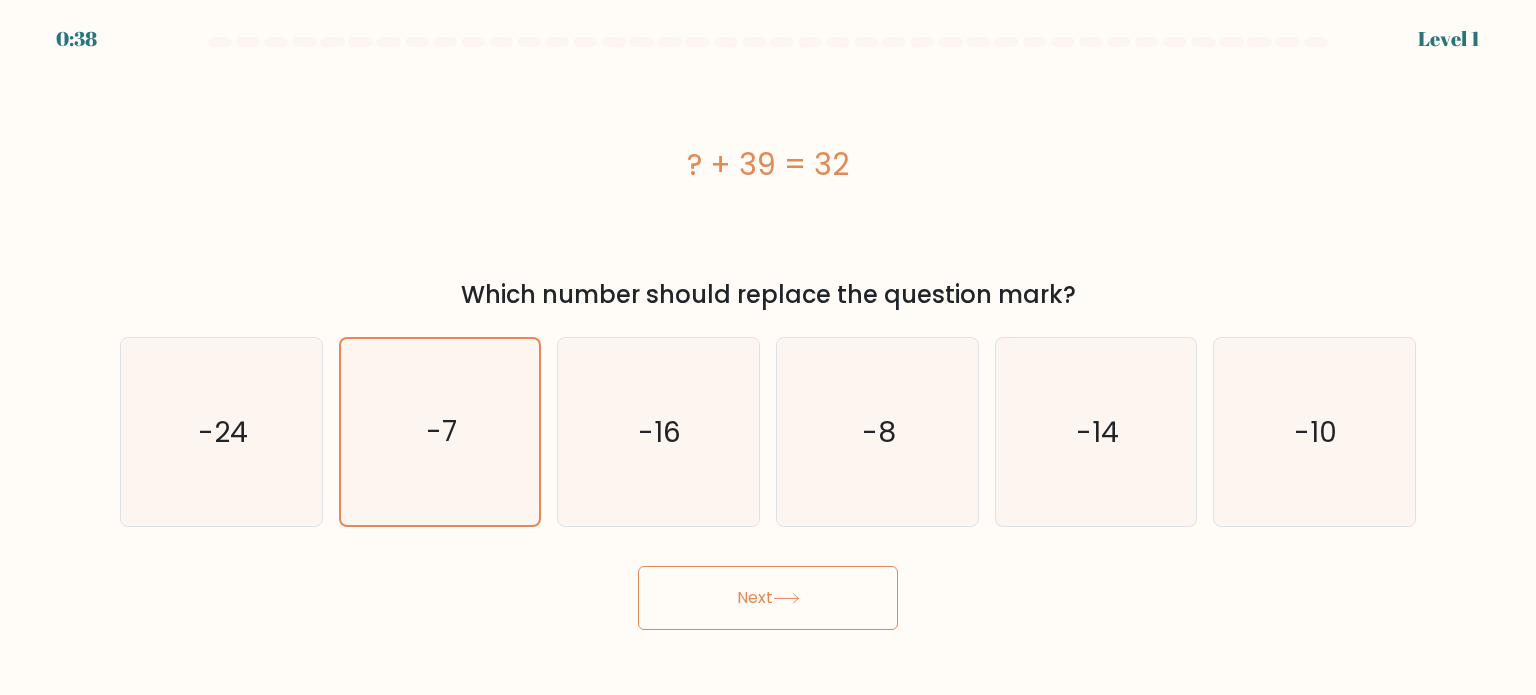 click on "Next" at bounding box center [768, 598] 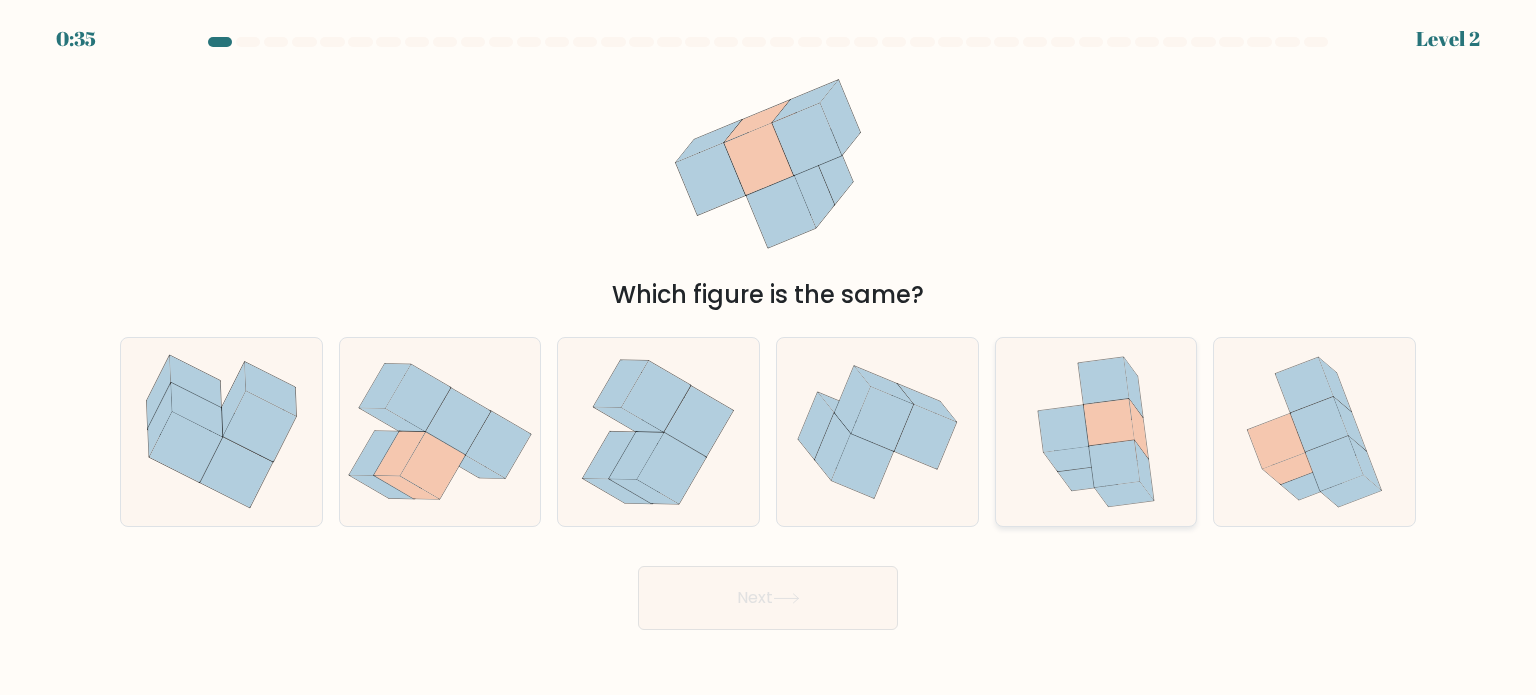 click 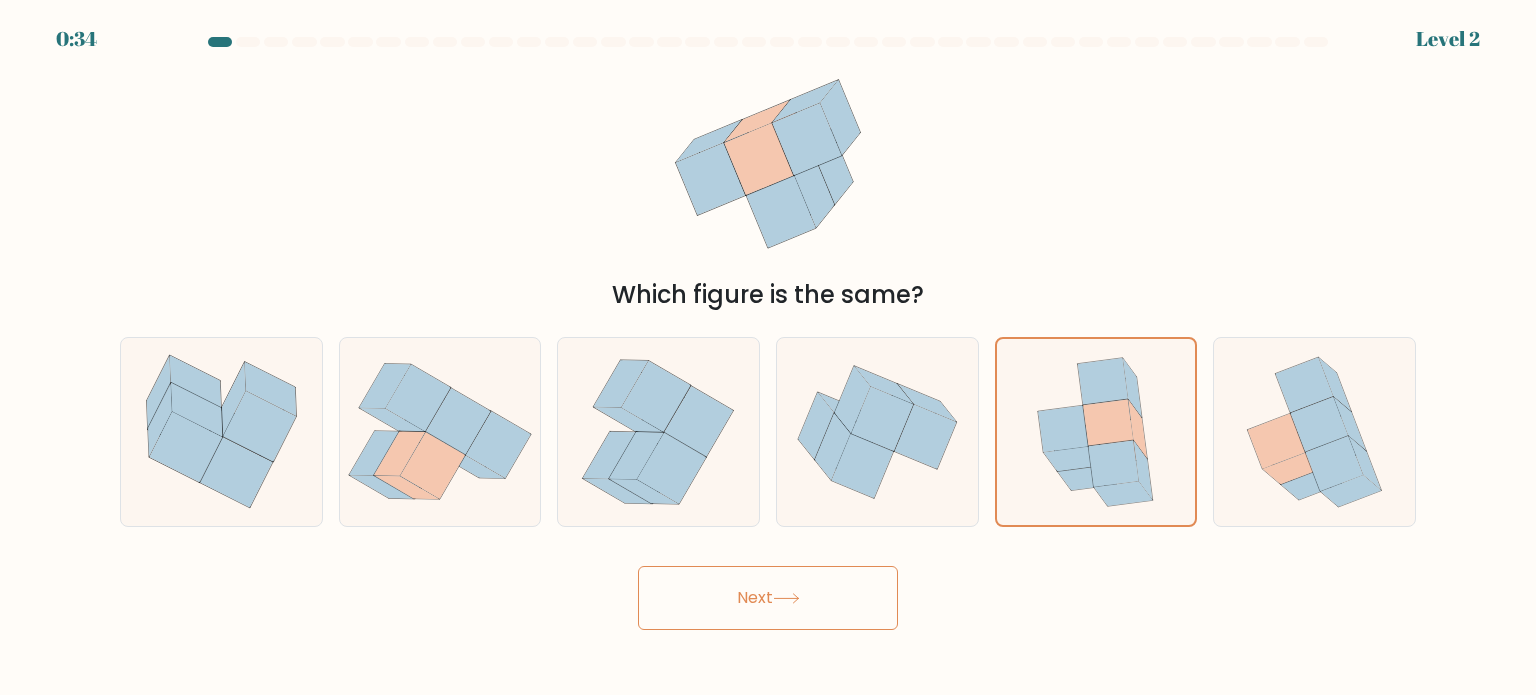 click on "Next" at bounding box center [768, 598] 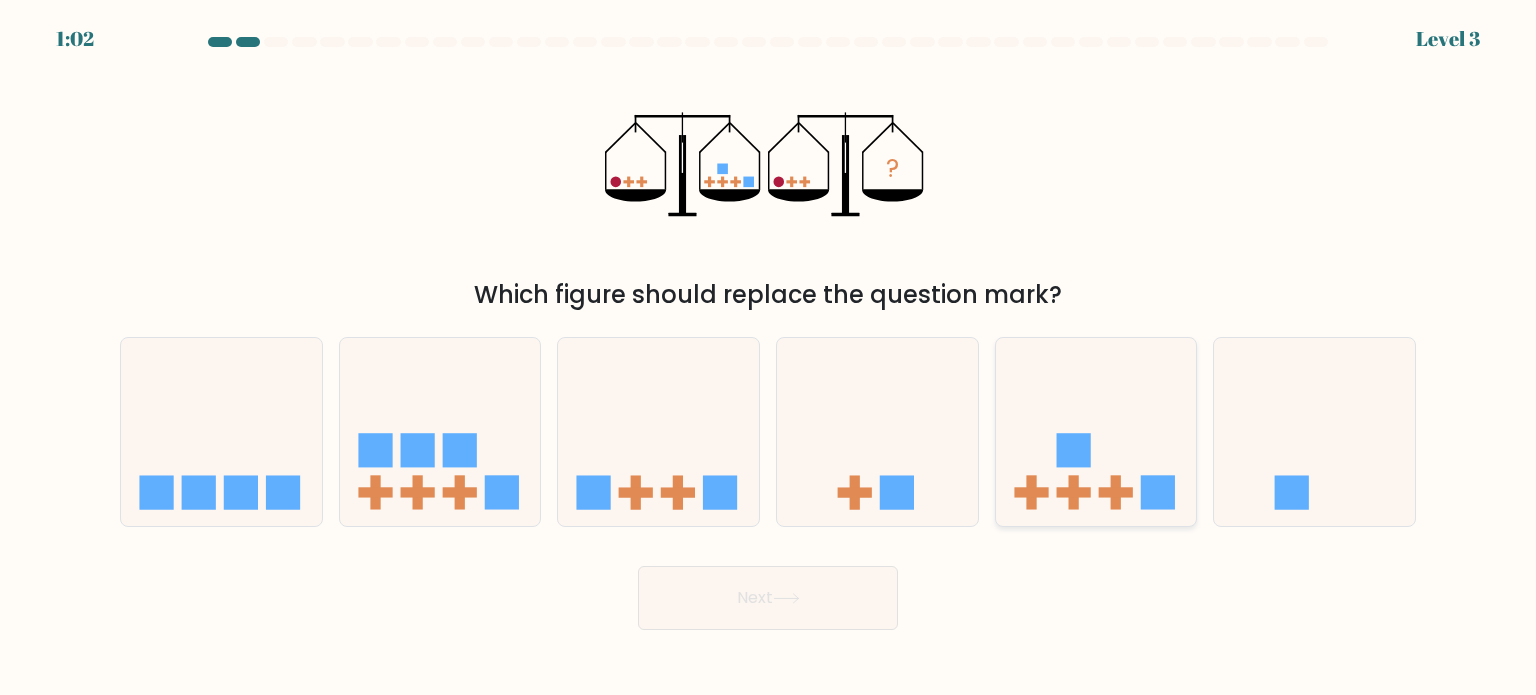 click 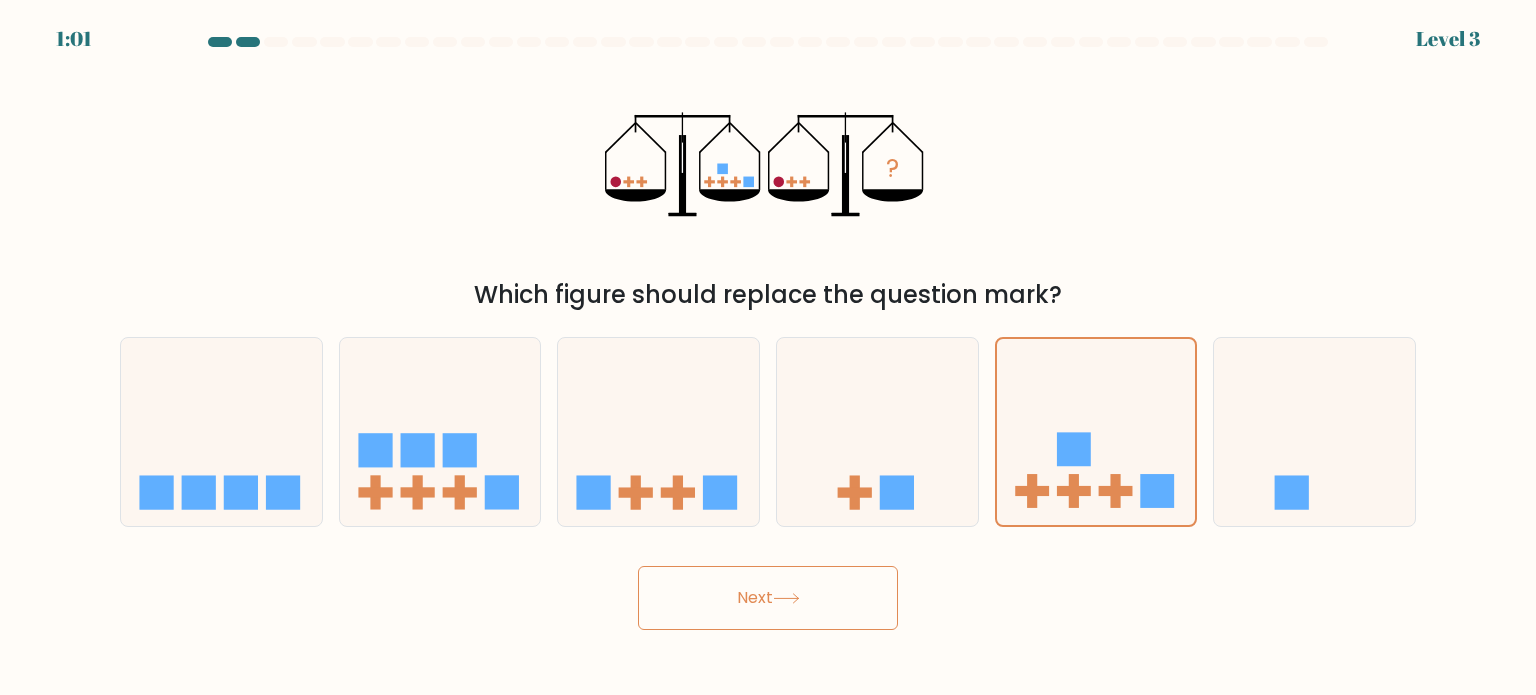 click on "Next" at bounding box center (768, 598) 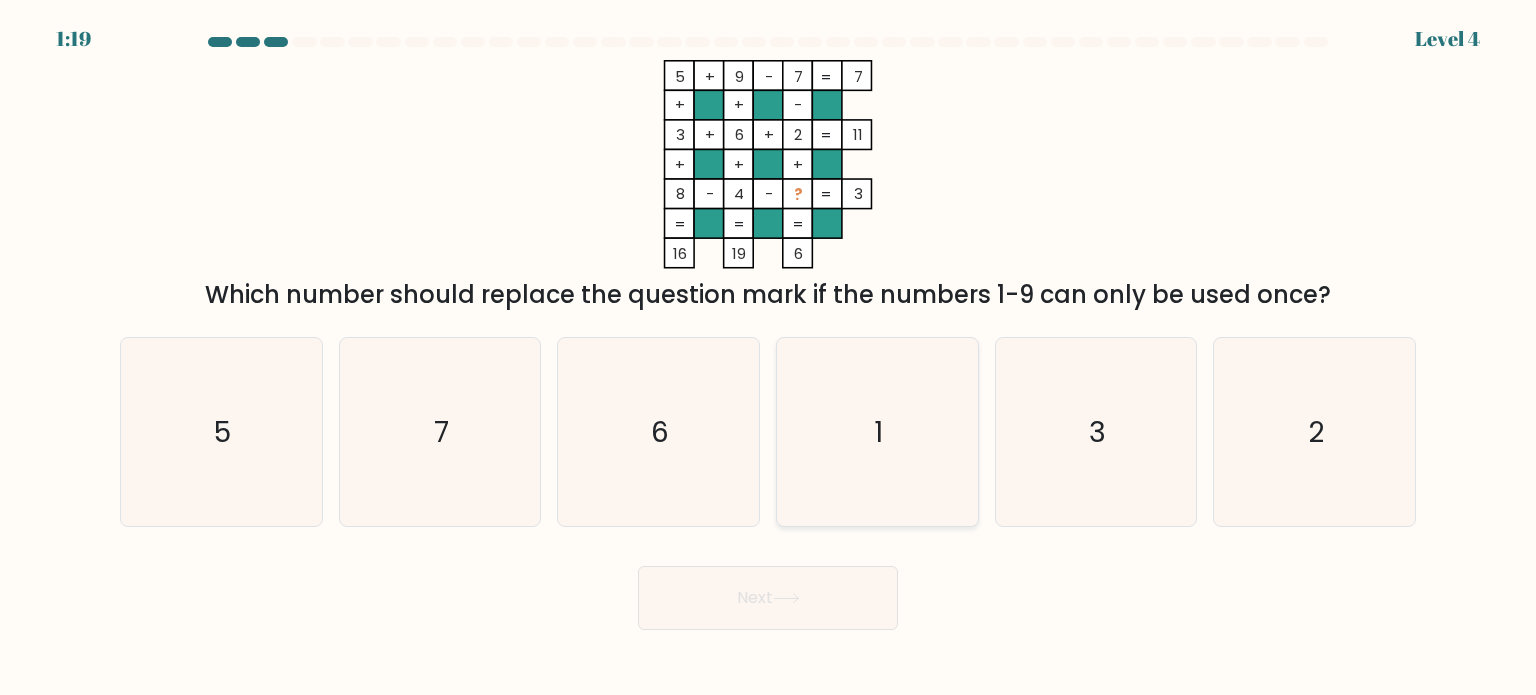 click on "1" 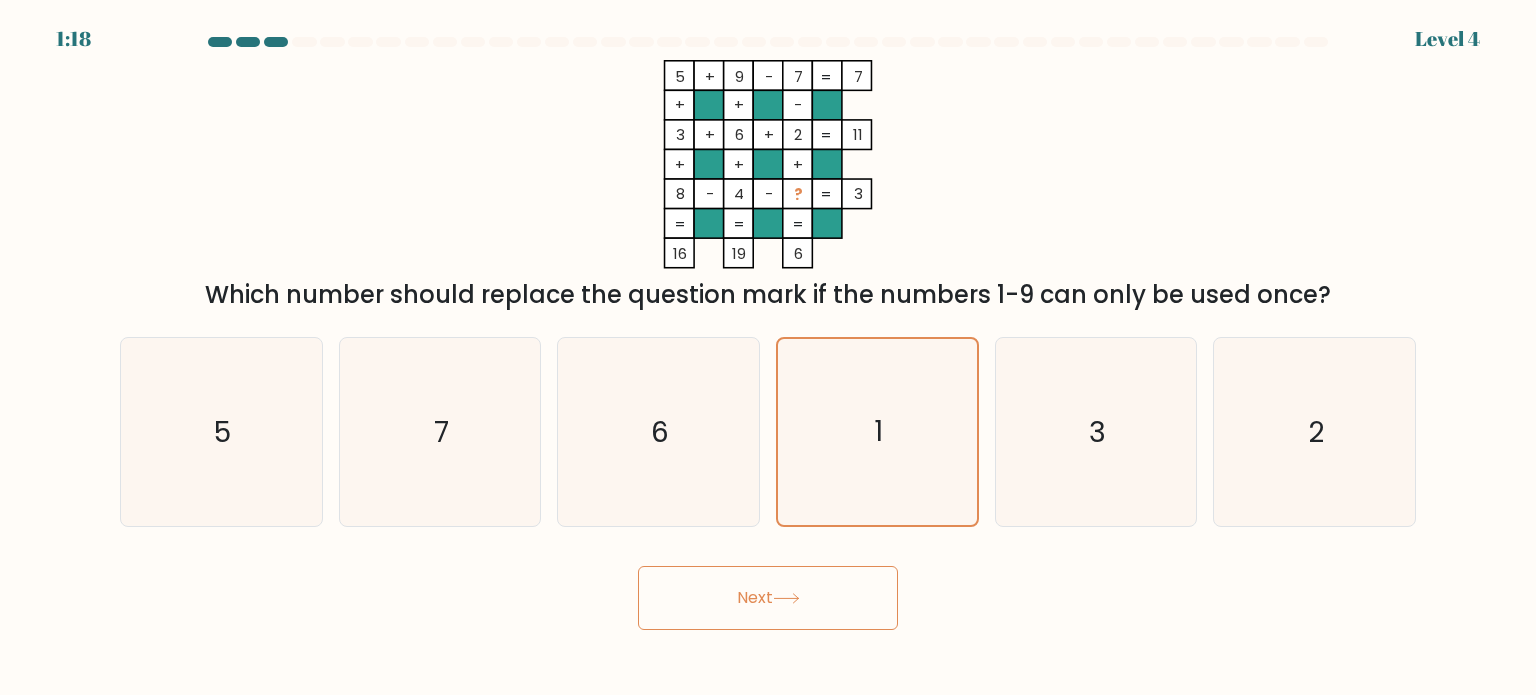 click on "Next" at bounding box center [768, 598] 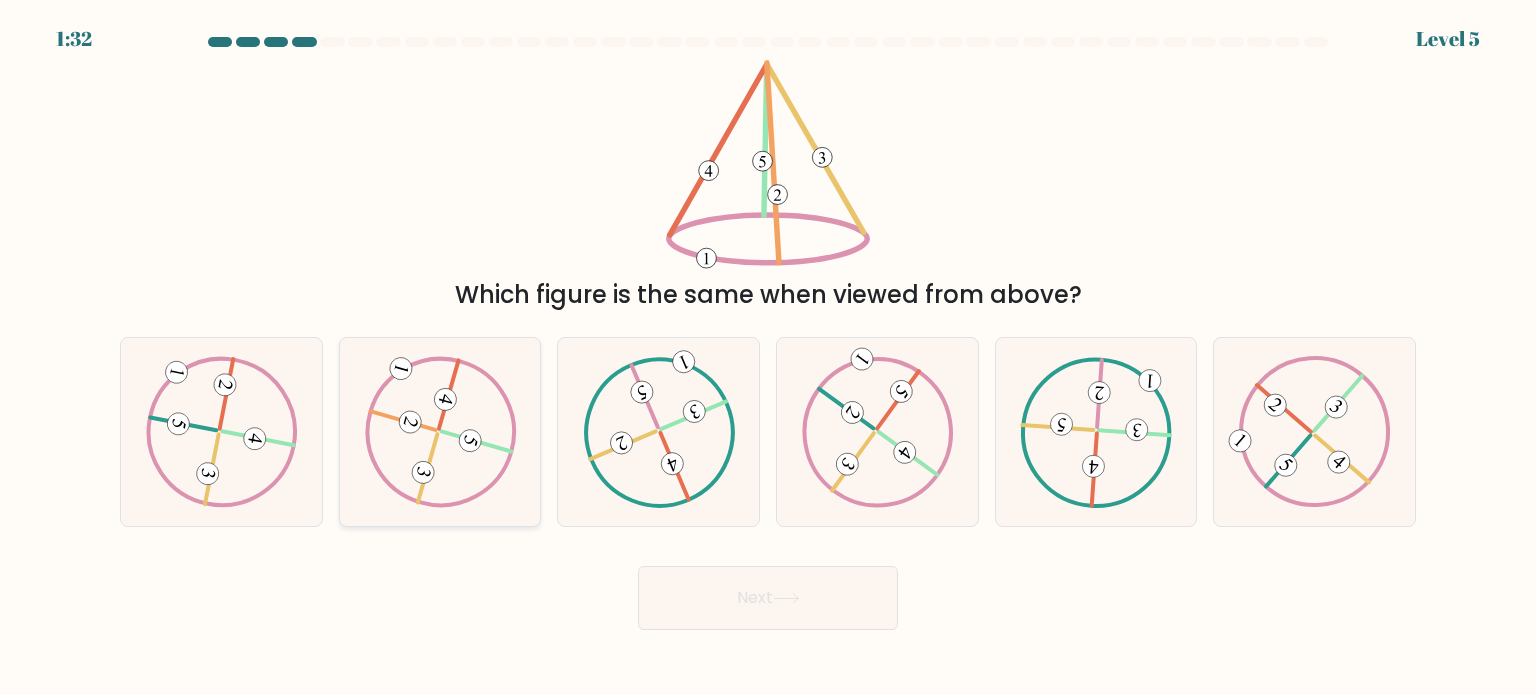 click 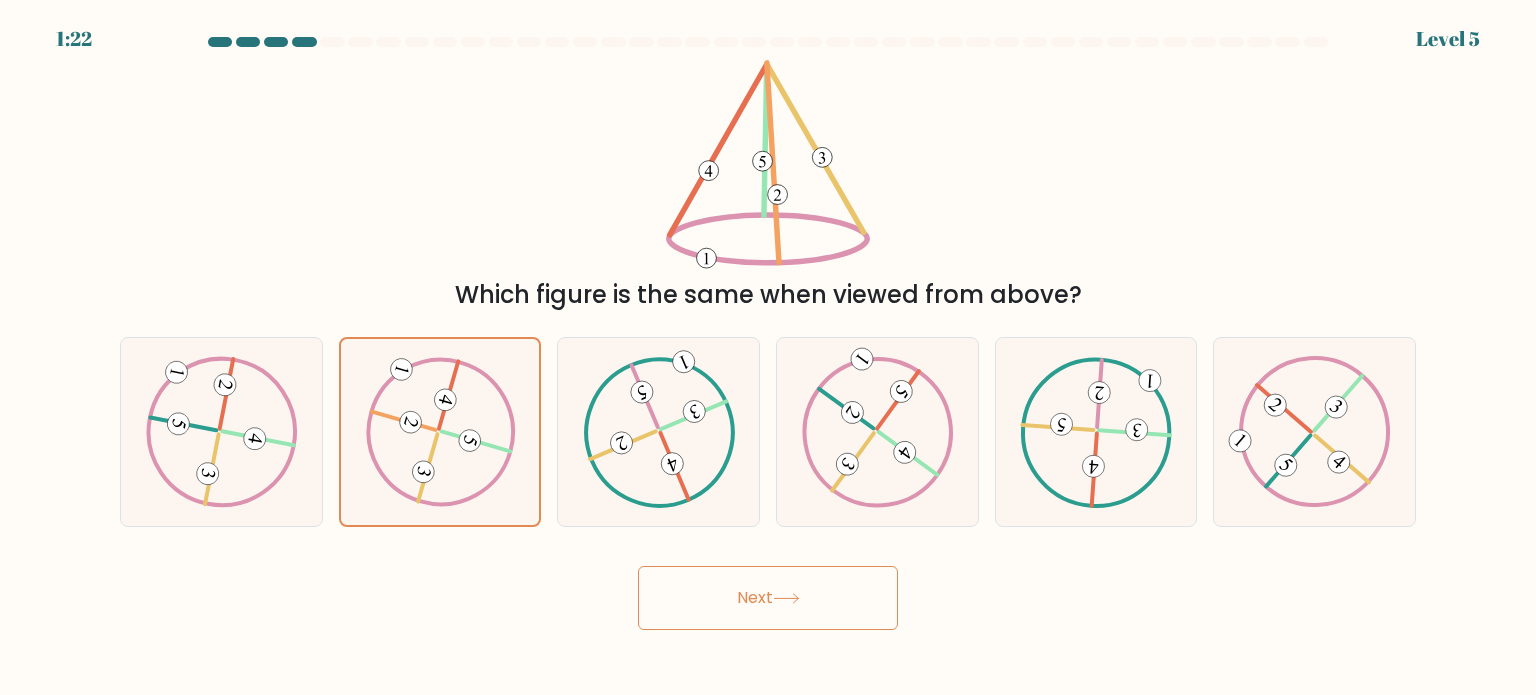 click on "Next" at bounding box center [768, 598] 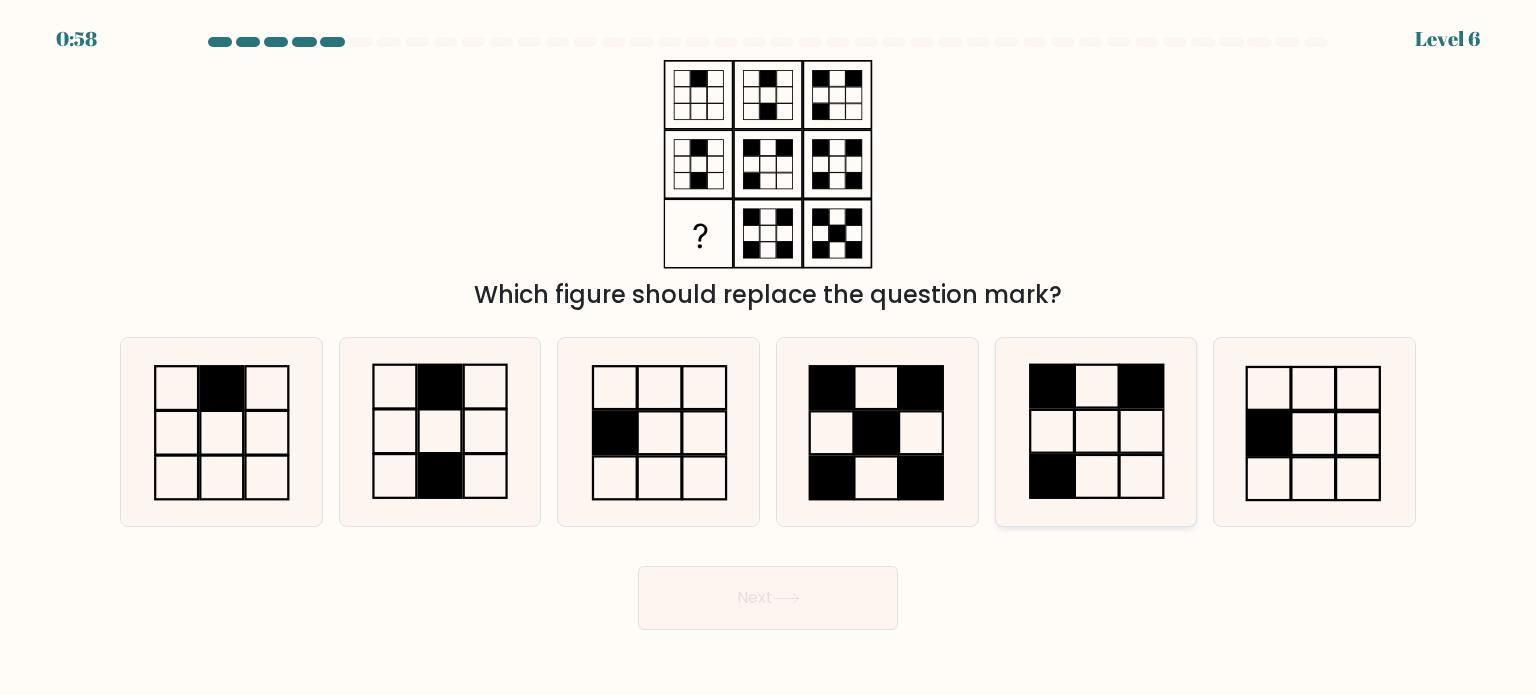 click 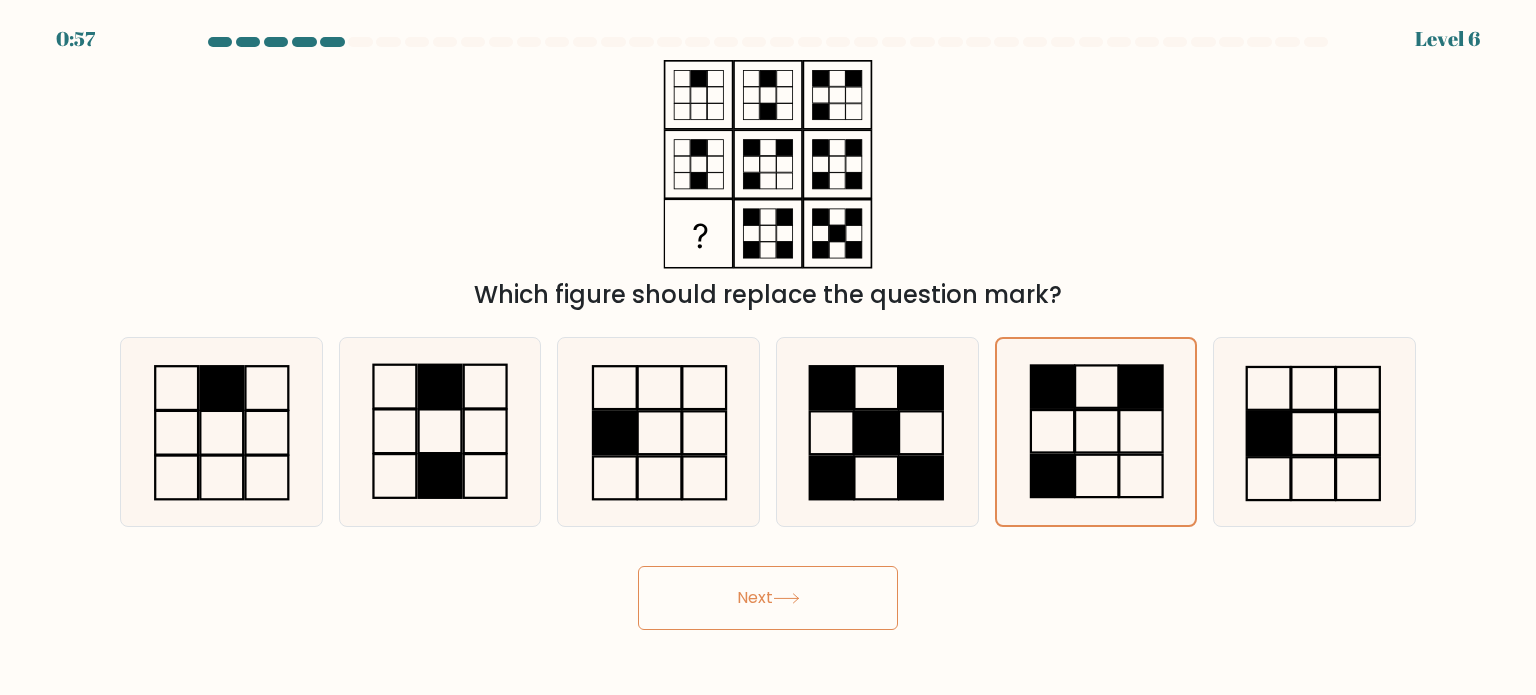 click on "Next" at bounding box center (768, 598) 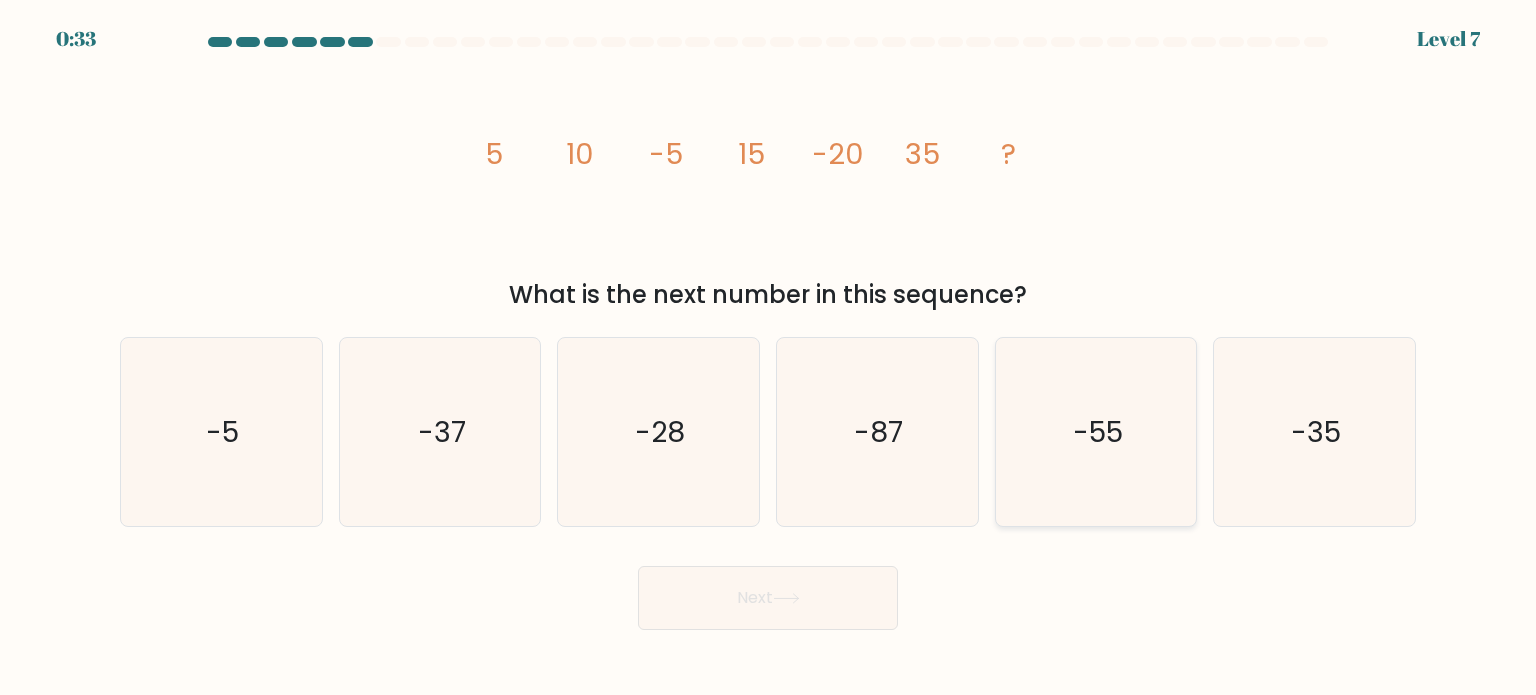 click on "-55" 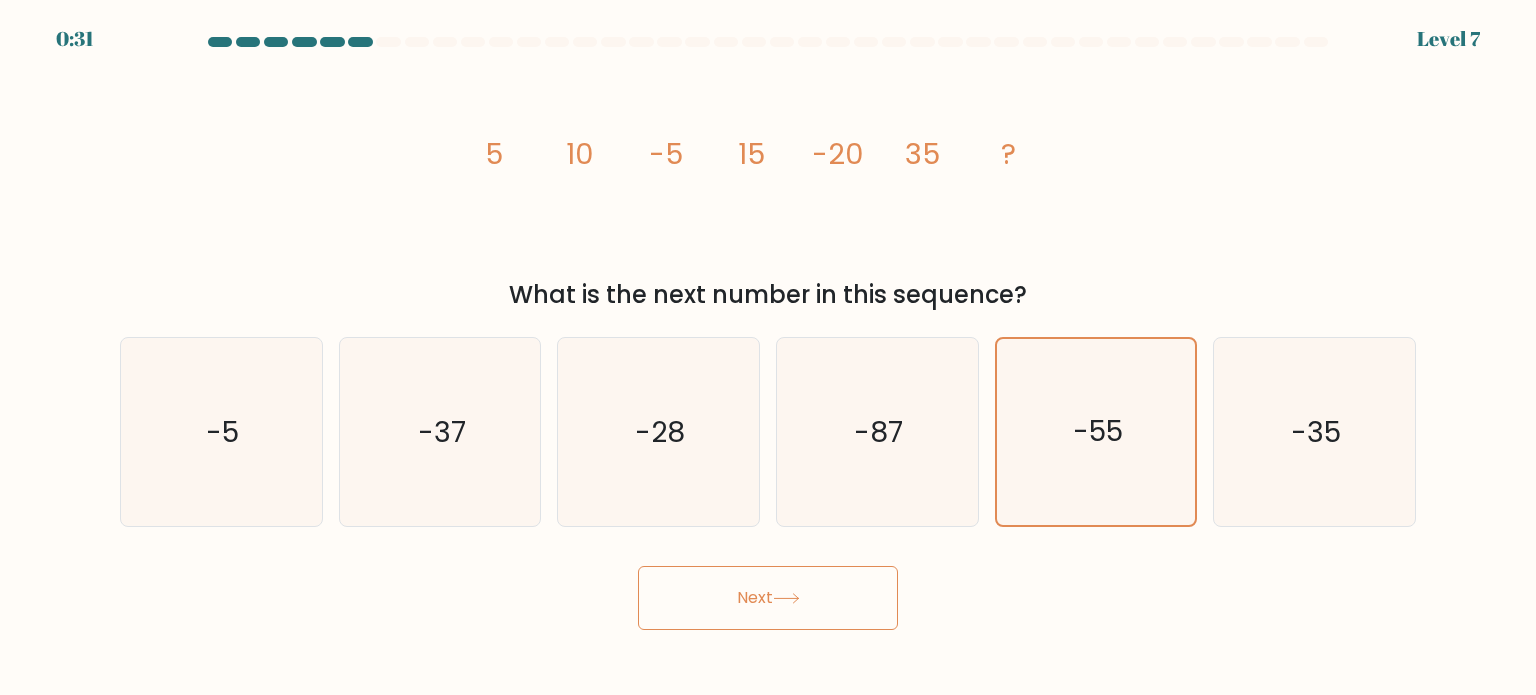 click on "Next" at bounding box center [768, 598] 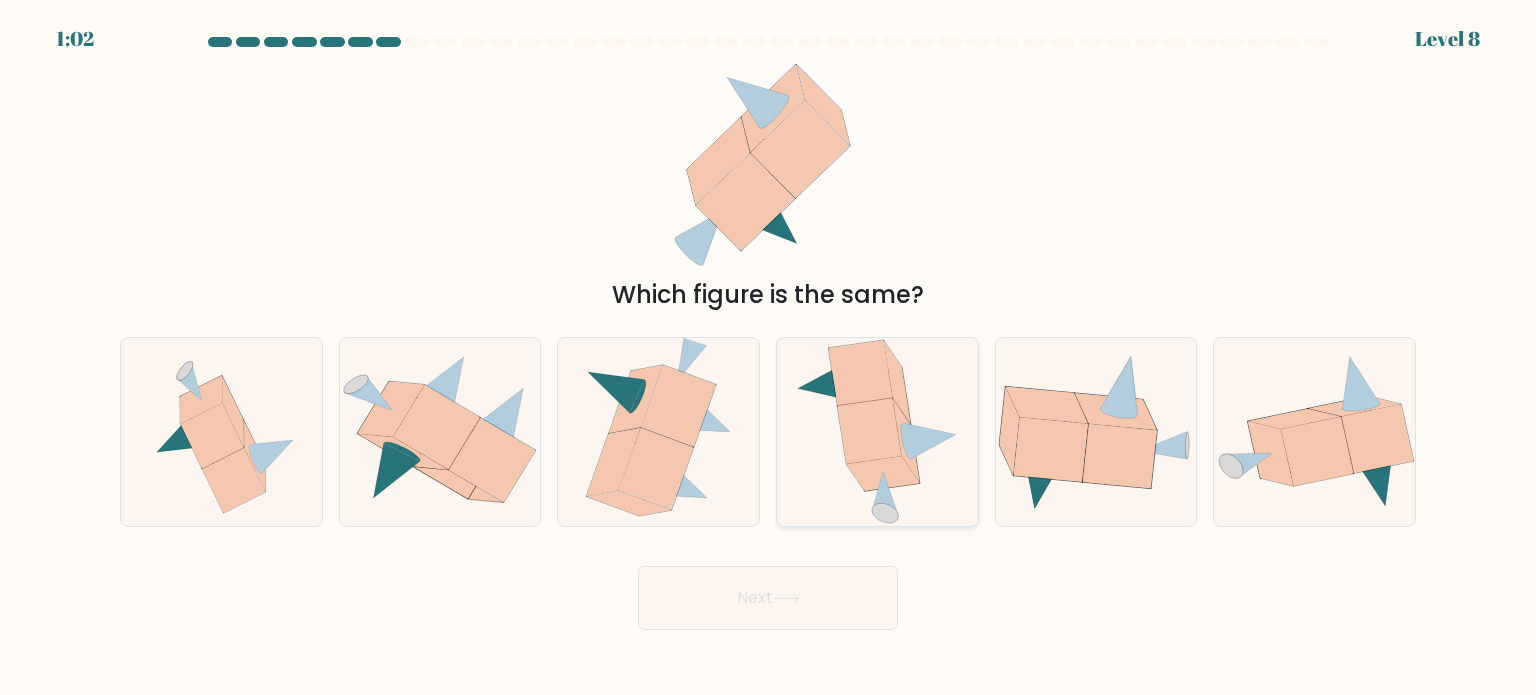 click 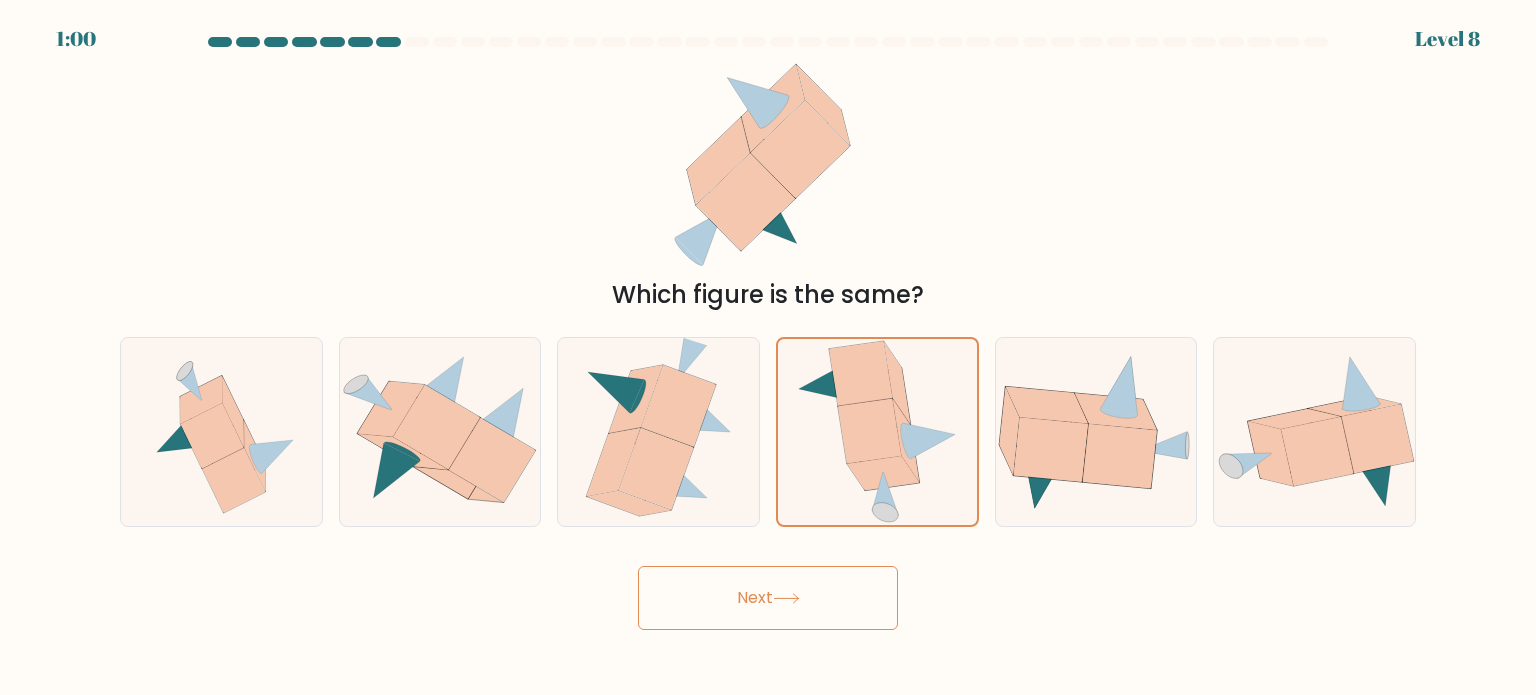 click on "Next" at bounding box center (768, 598) 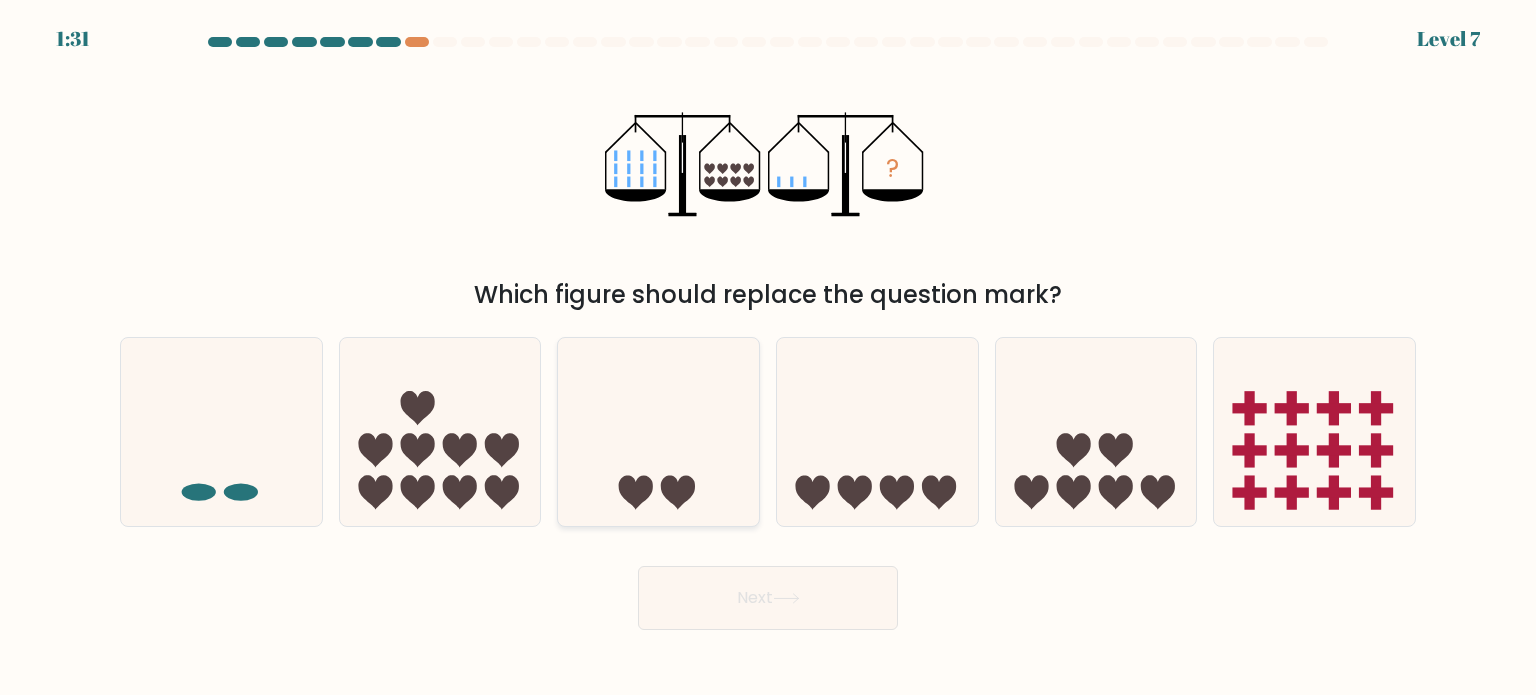click 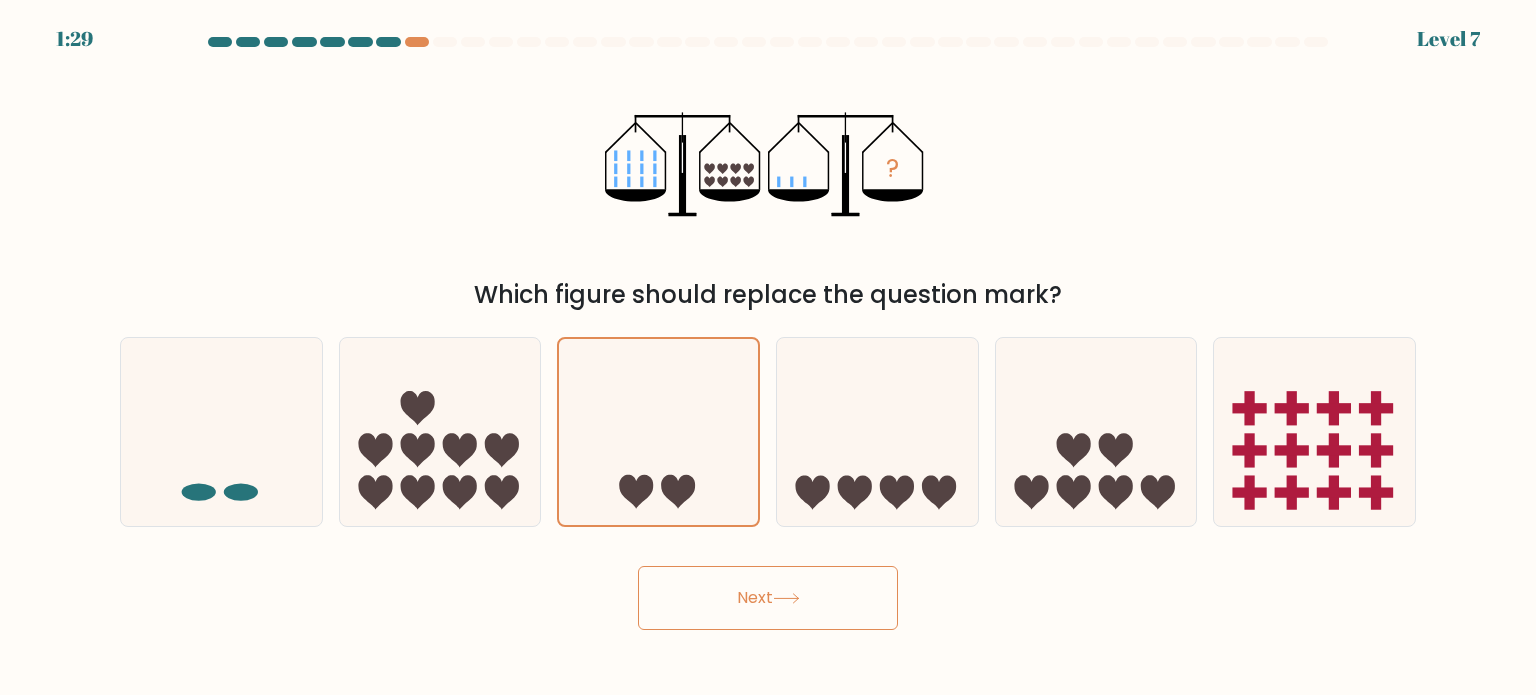 click on "Next" at bounding box center (768, 598) 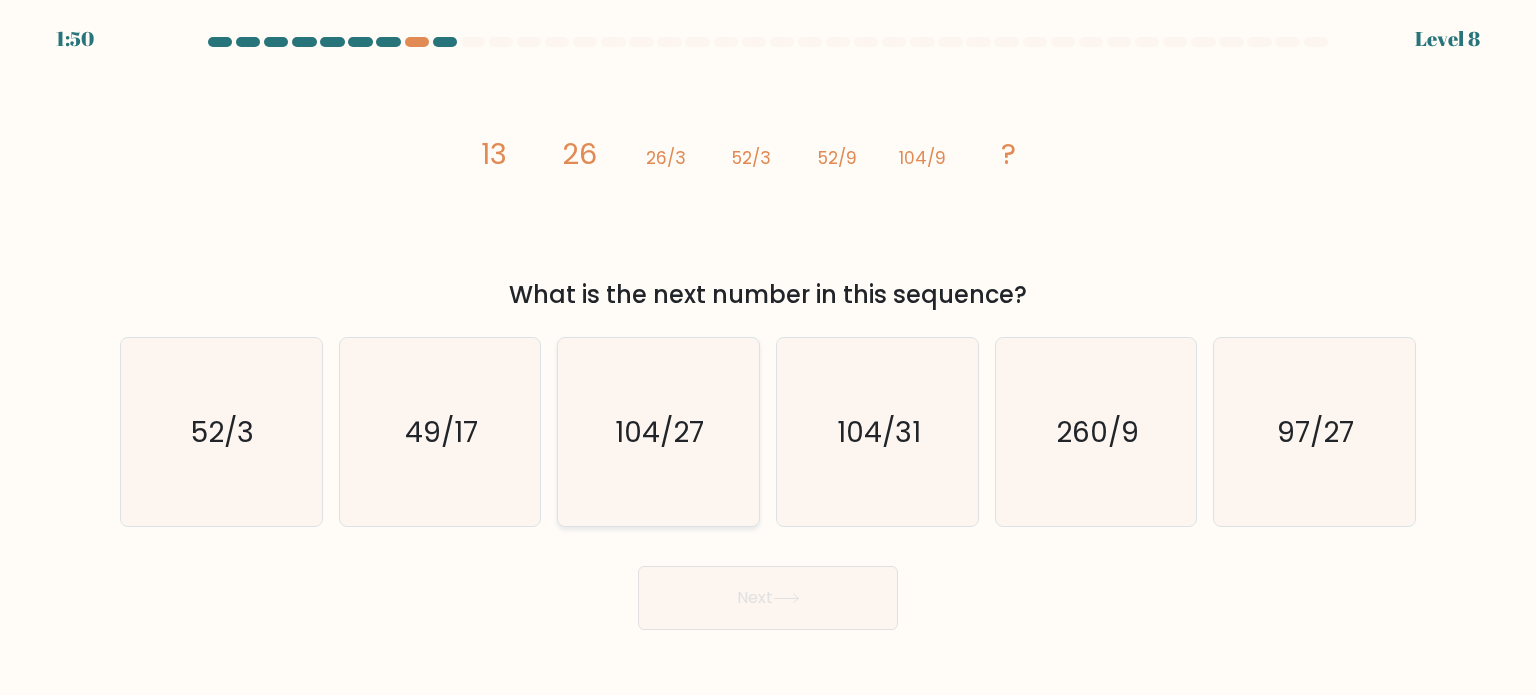 click on "104/27" 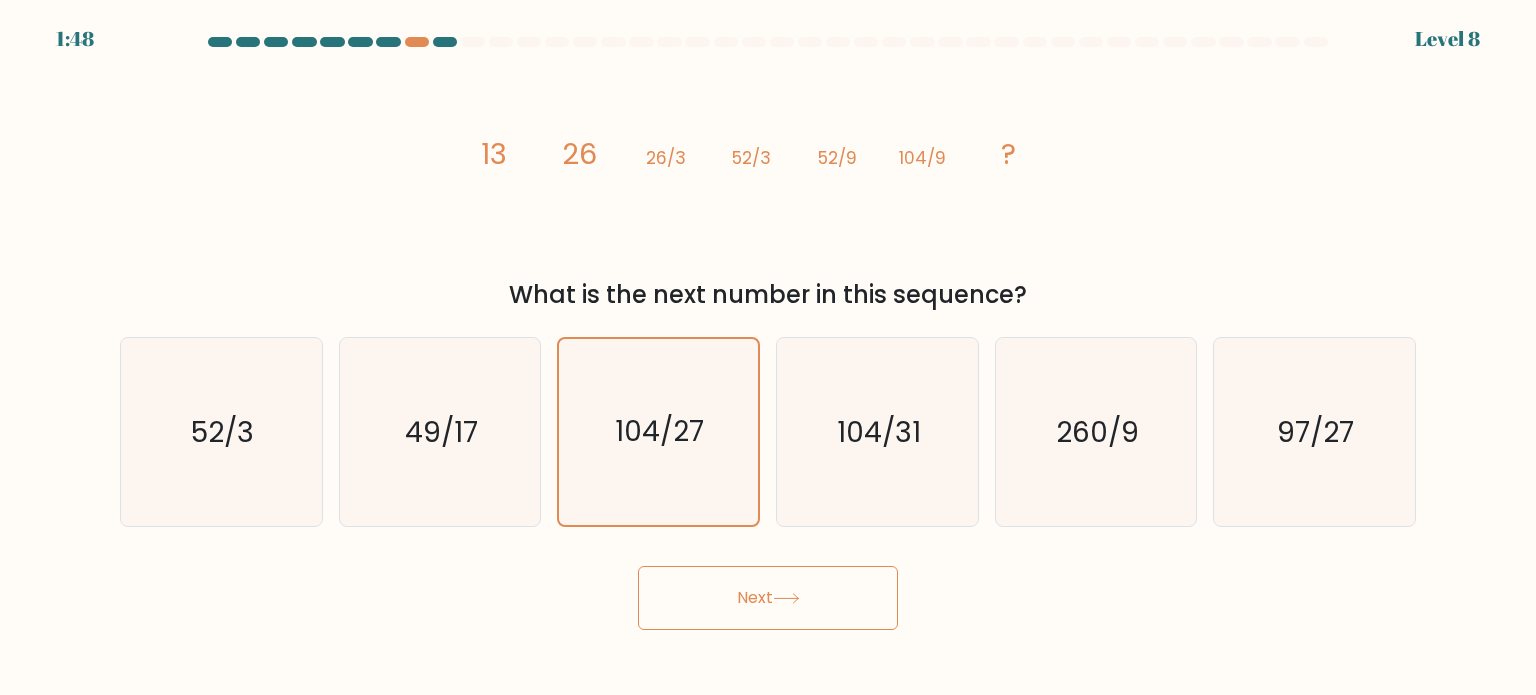 click on "Next" at bounding box center [768, 598] 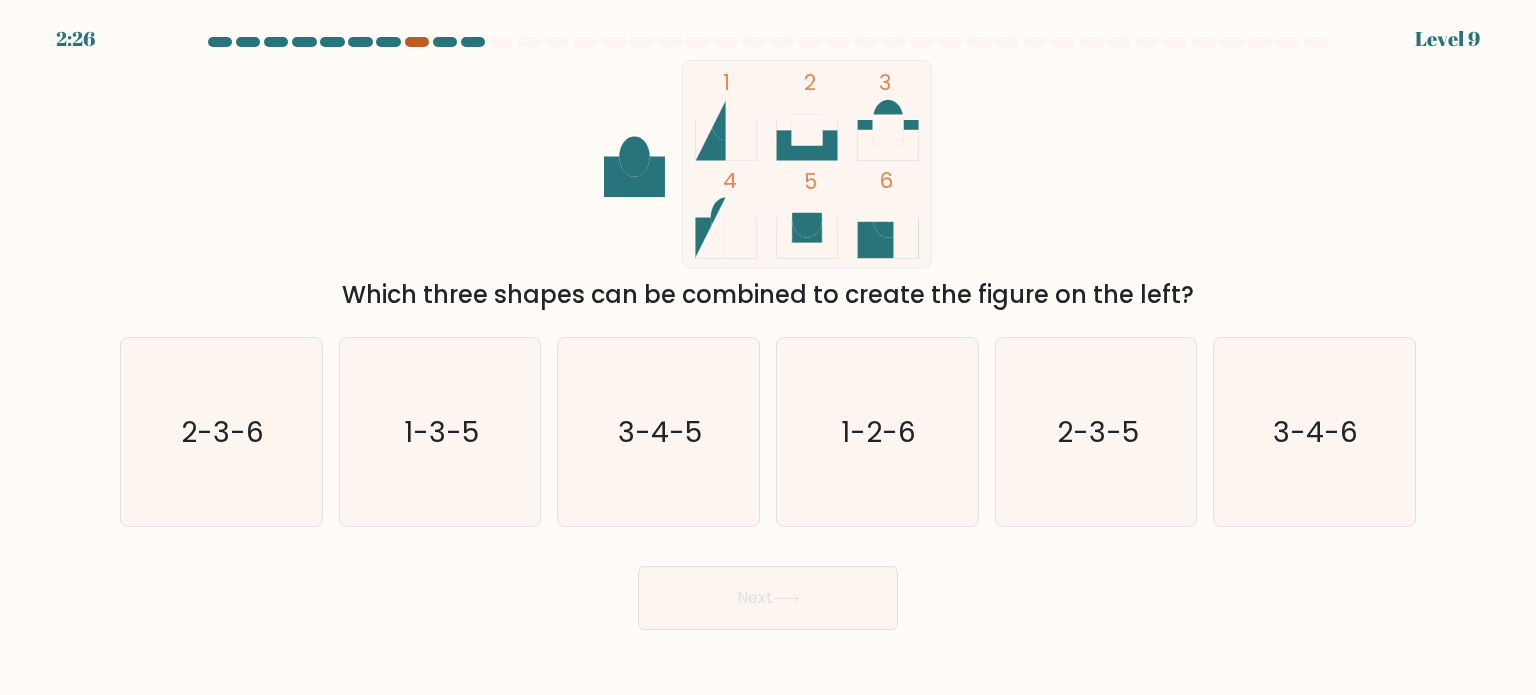 click at bounding box center [417, 42] 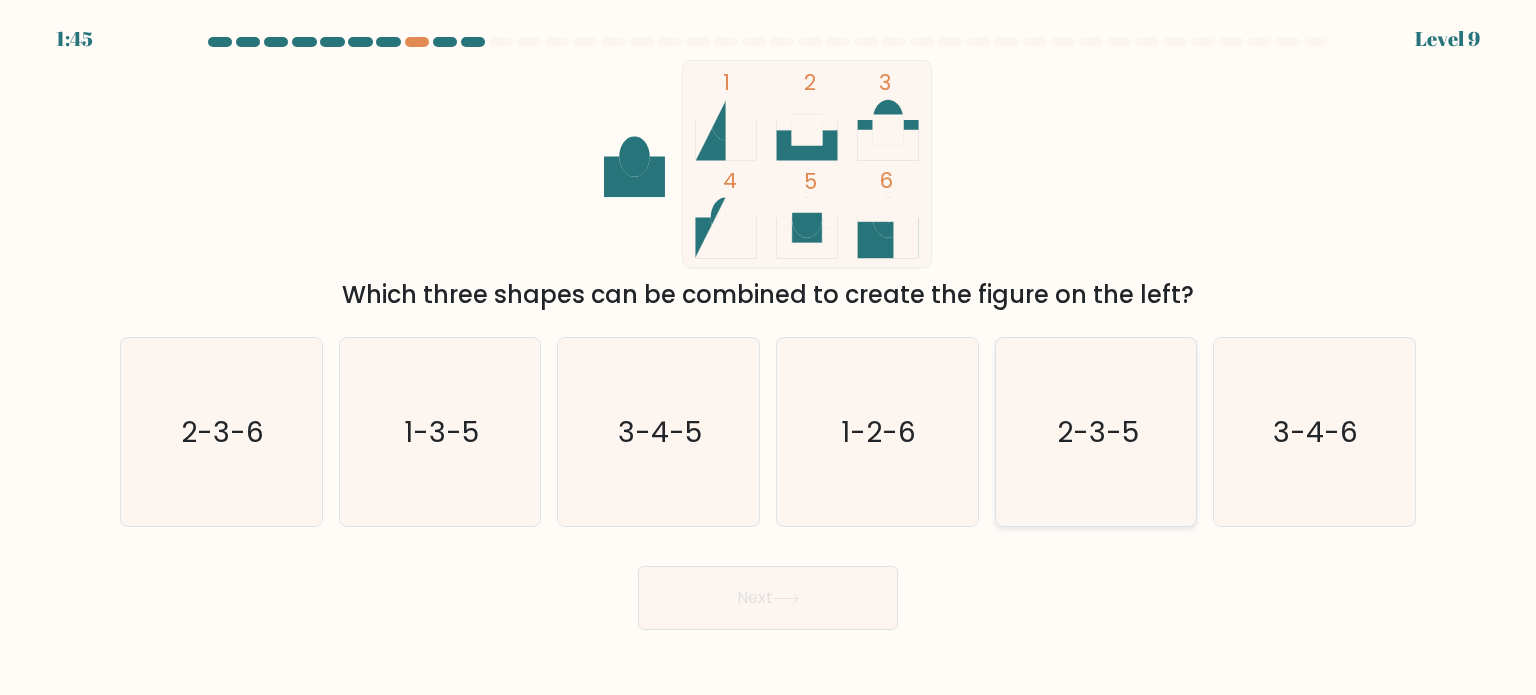 click on "2-3-5" 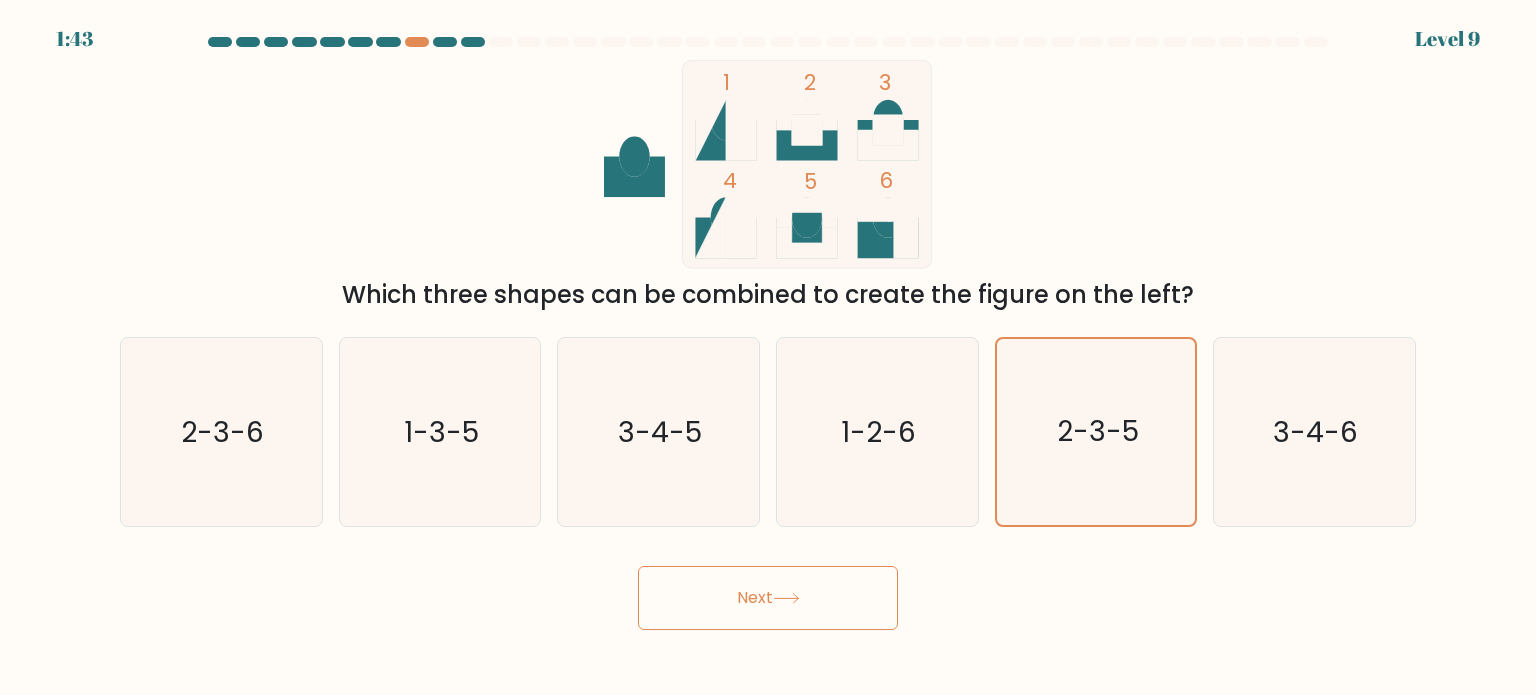 click 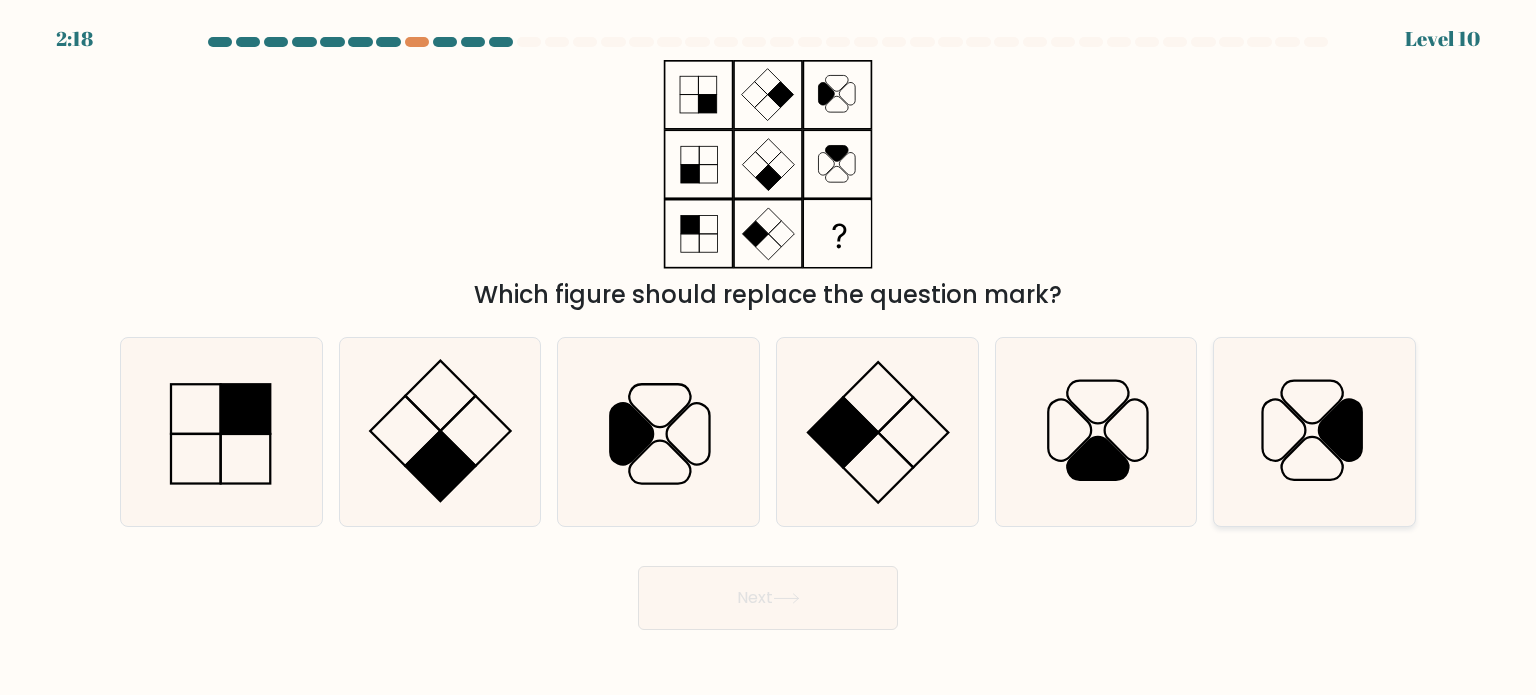 click 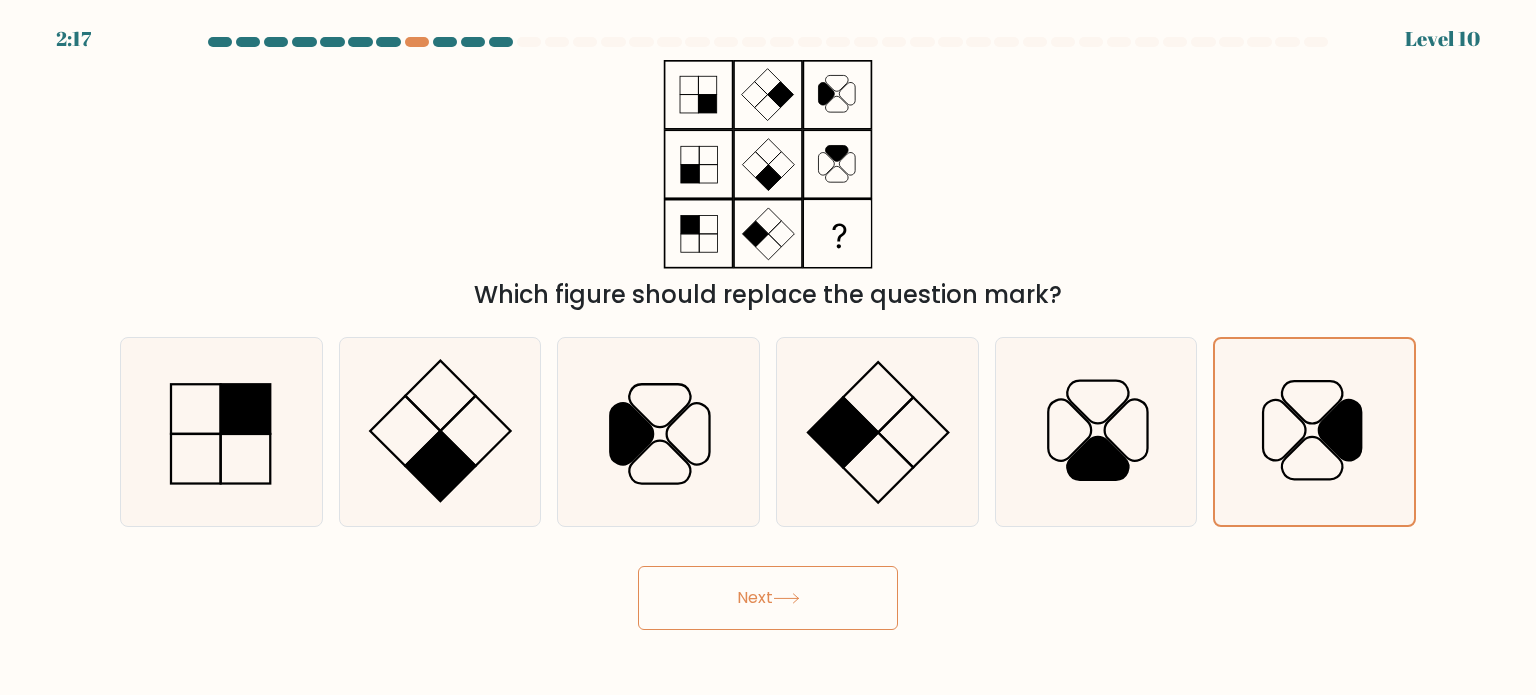 click on "Next" at bounding box center (768, 598) 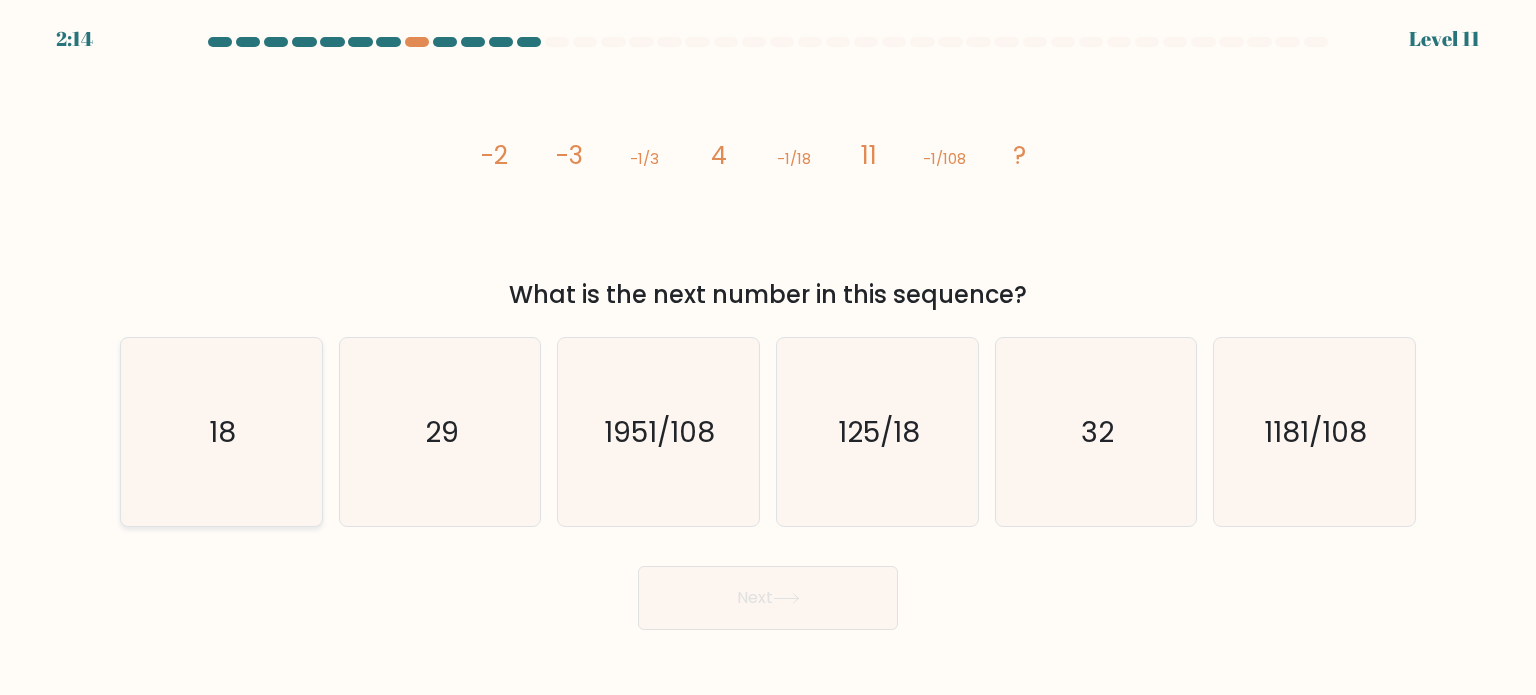 click on "18" 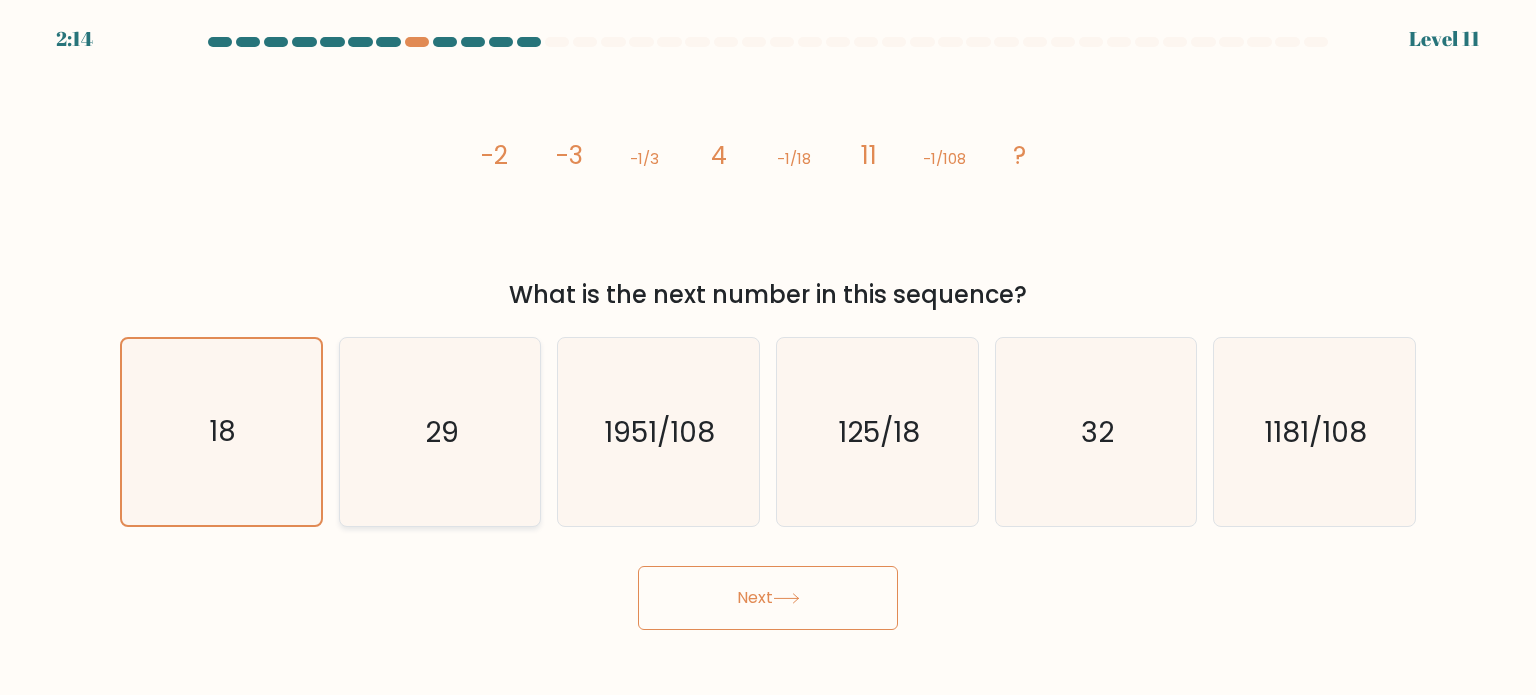 click on "29" 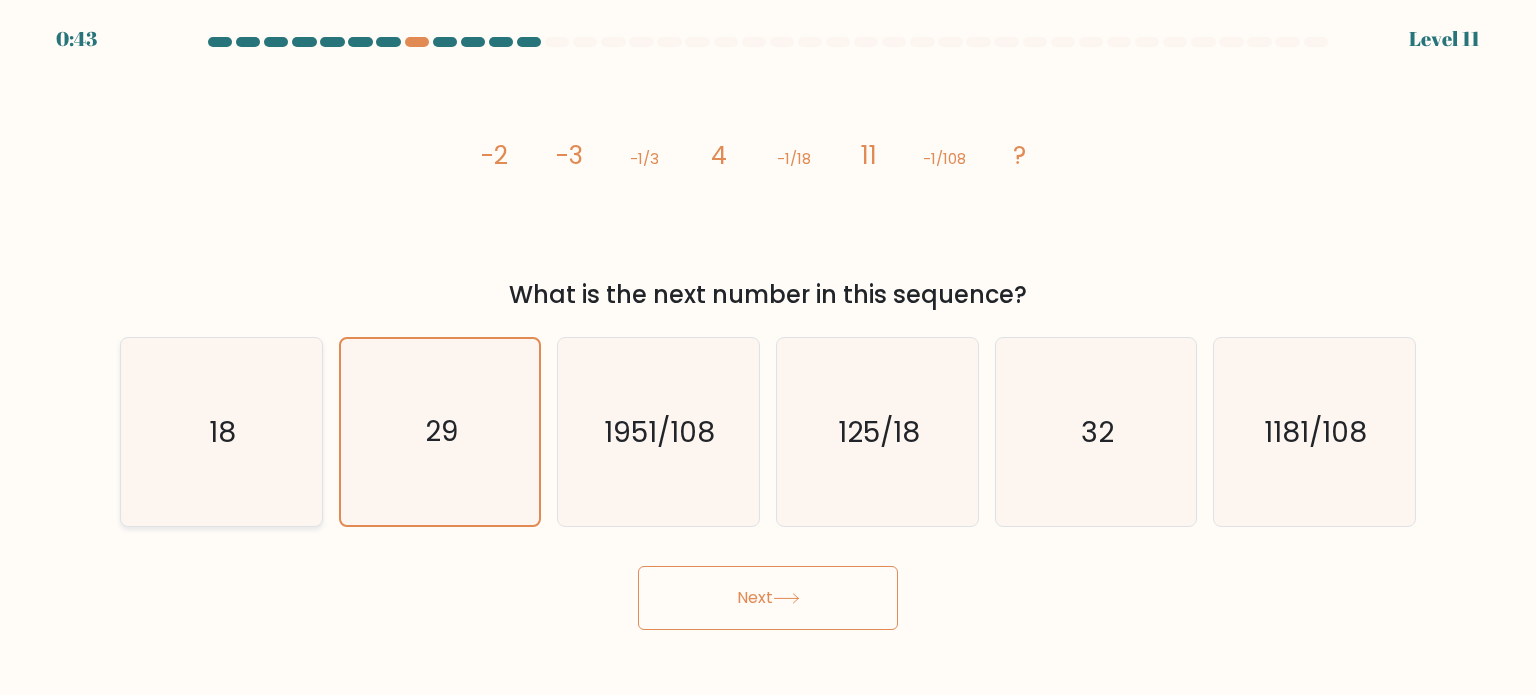 click on "18" 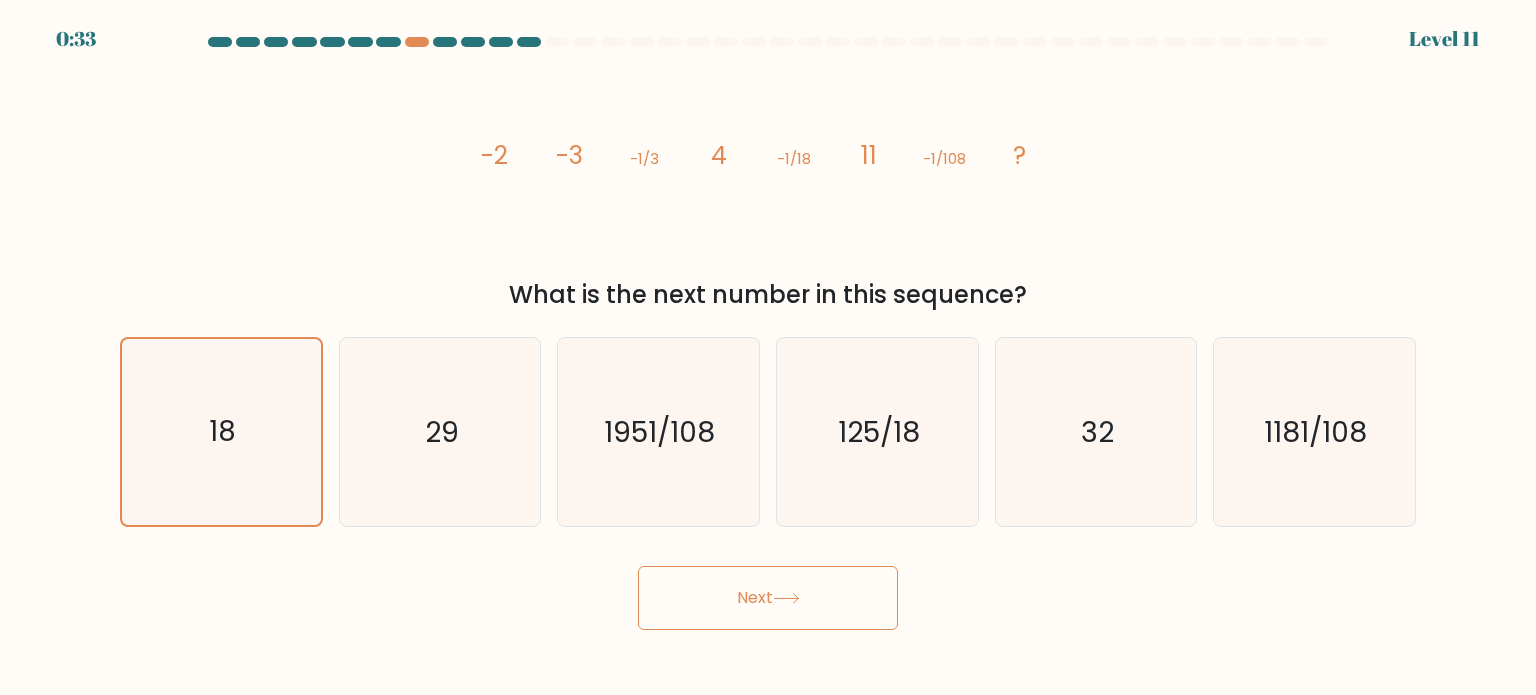 click on "Next" at bounding box center [768, 598] 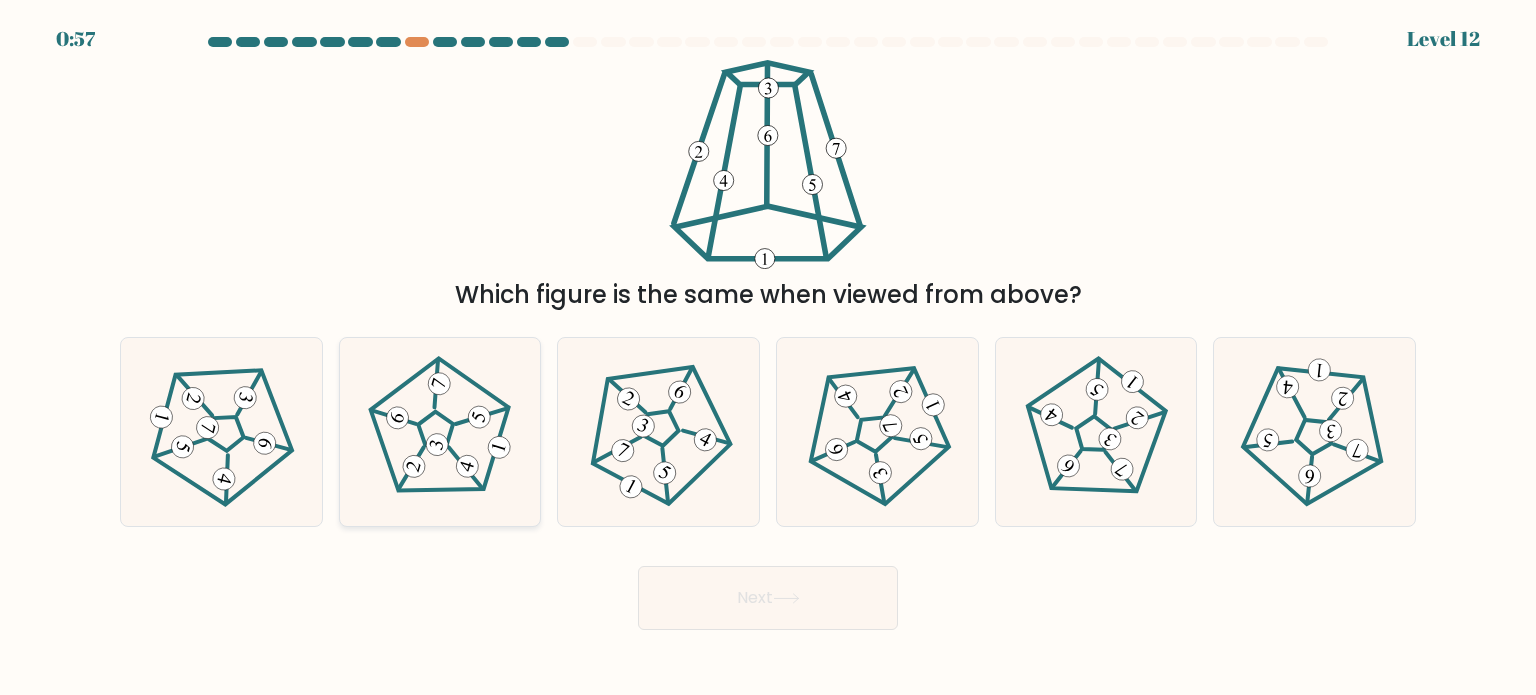 click 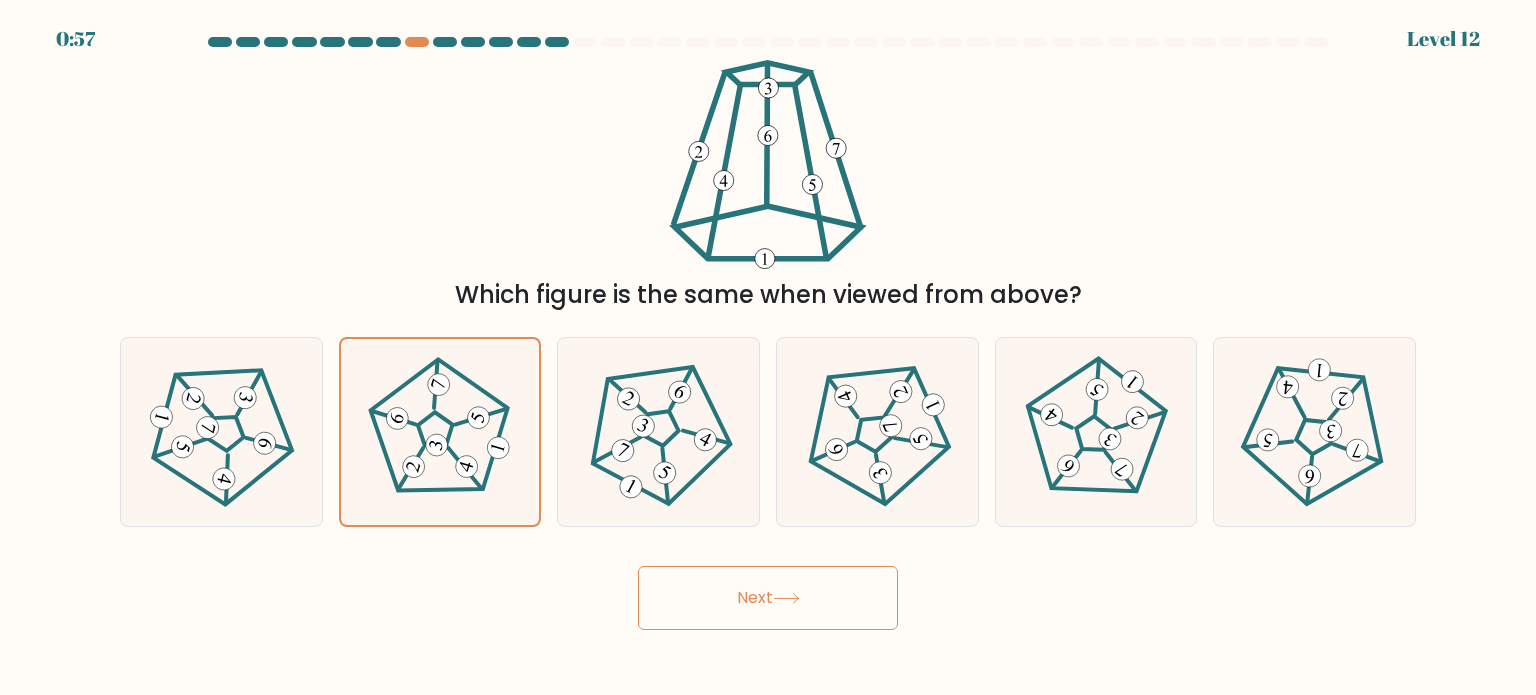 click on "Next" at bounding box center [768, 598] 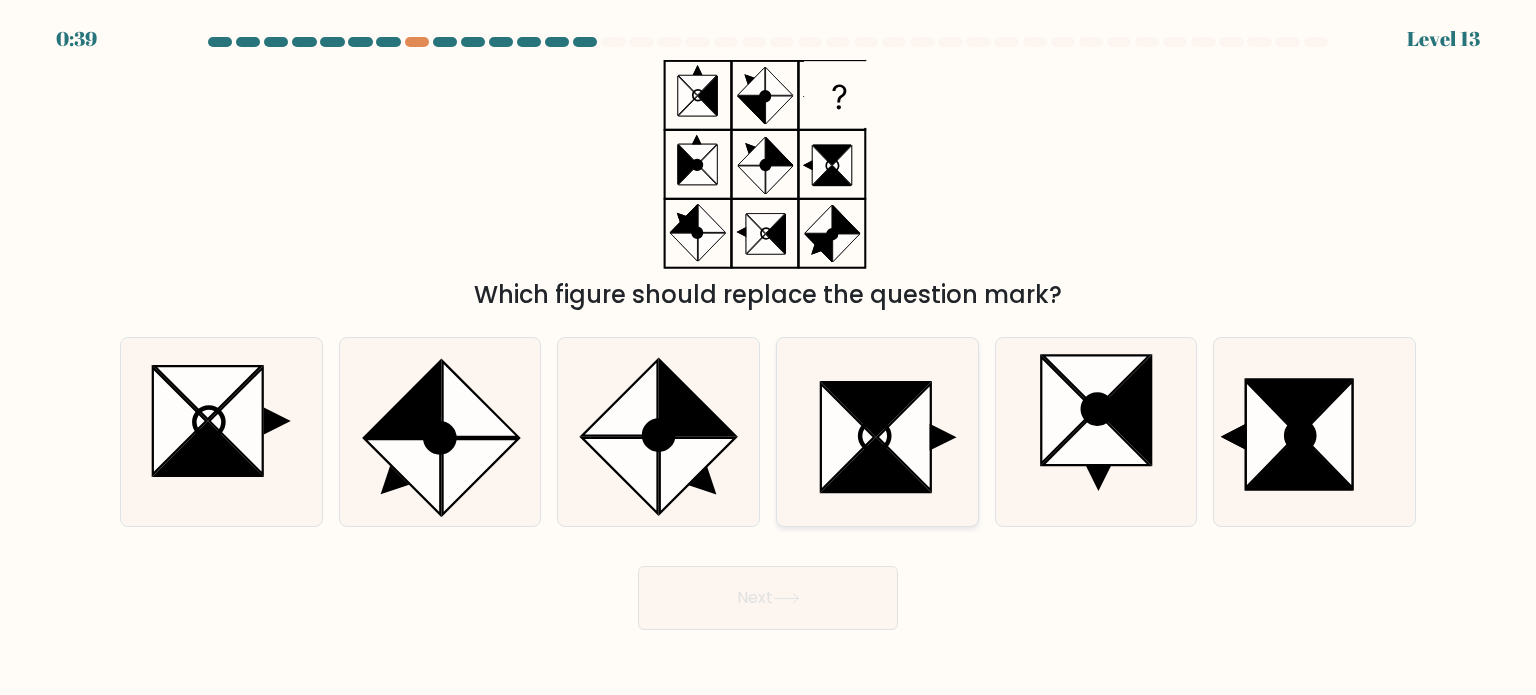 click 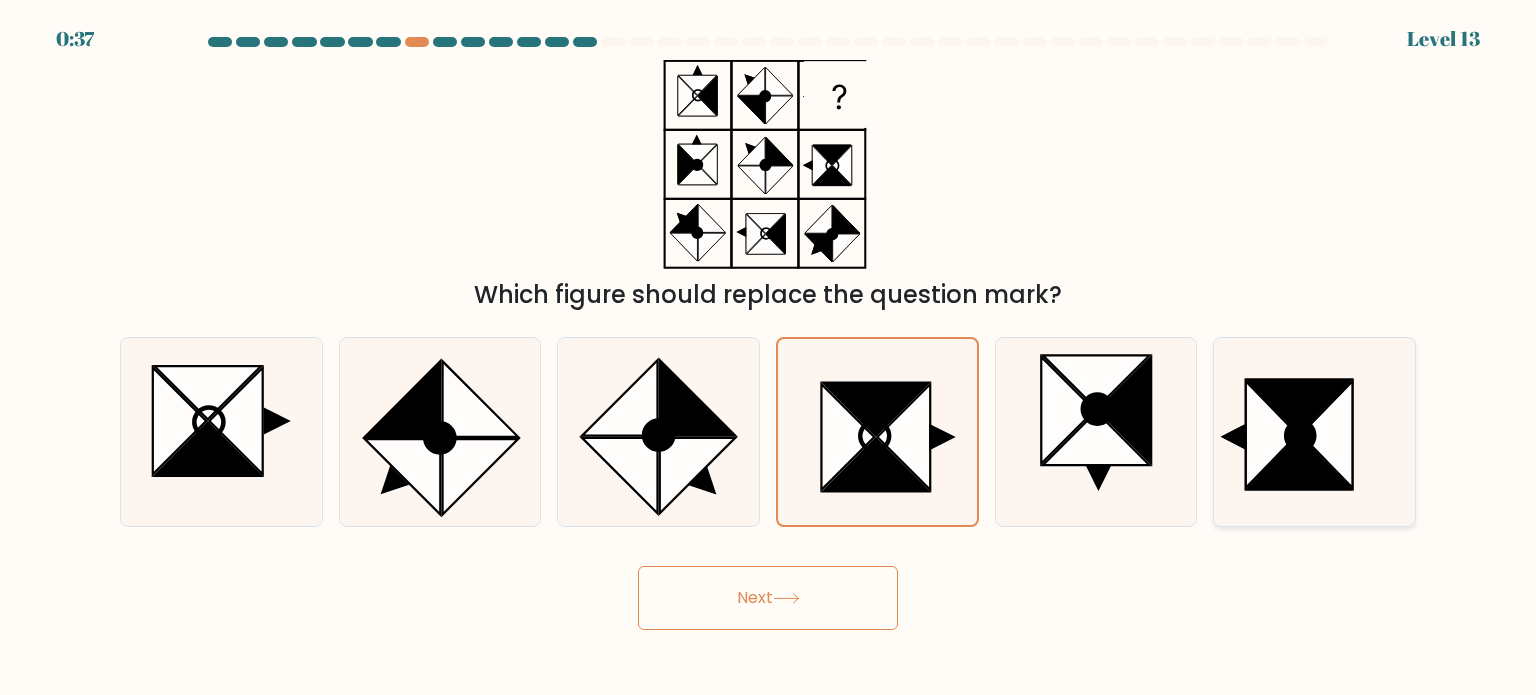 click 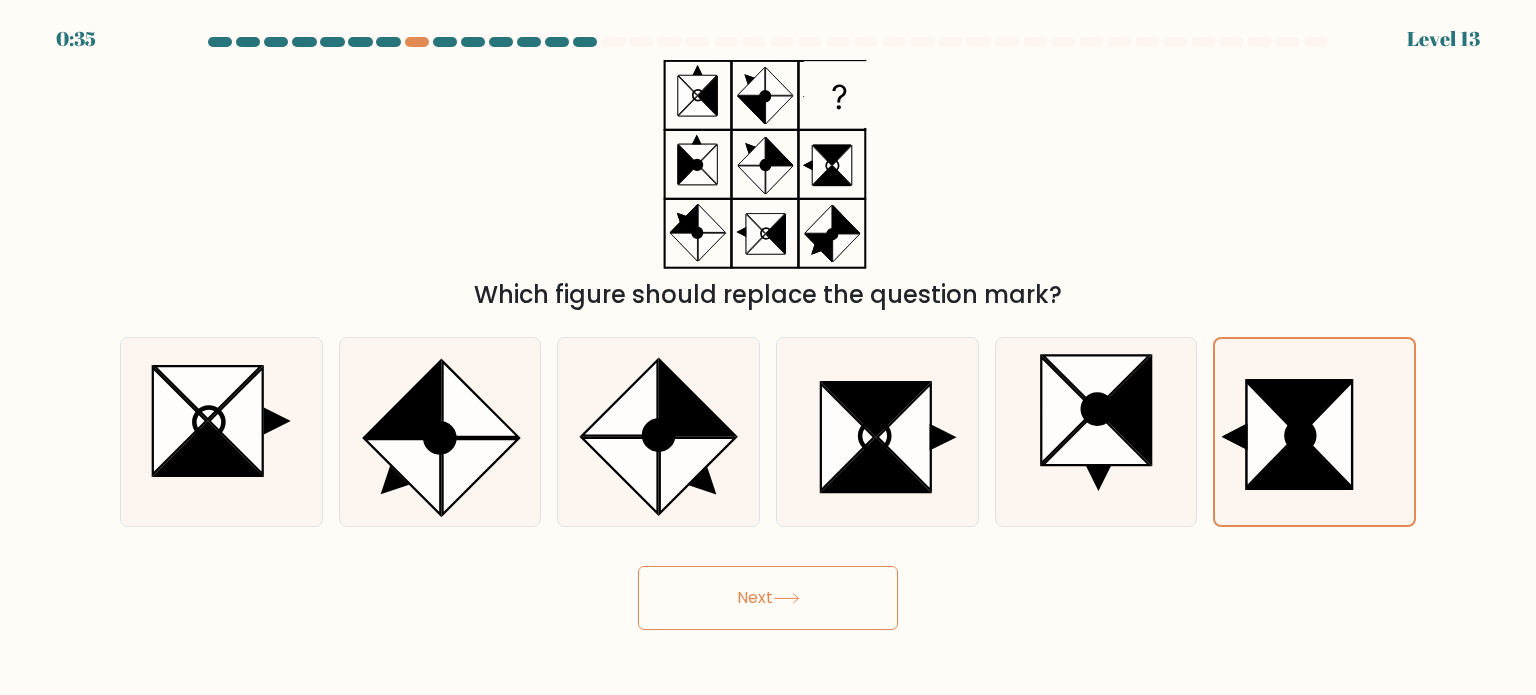 click on "Next" at bounding box center [768, 598] 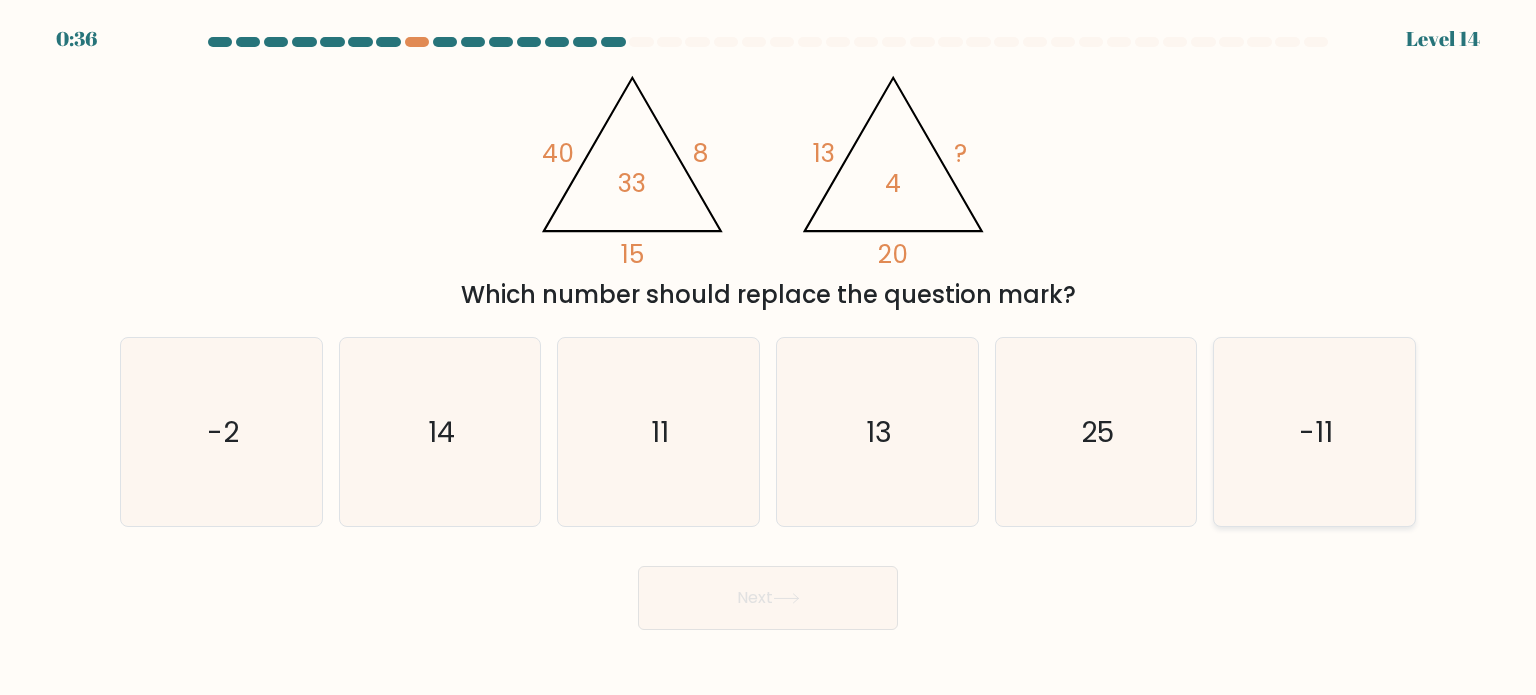 click on "-11" 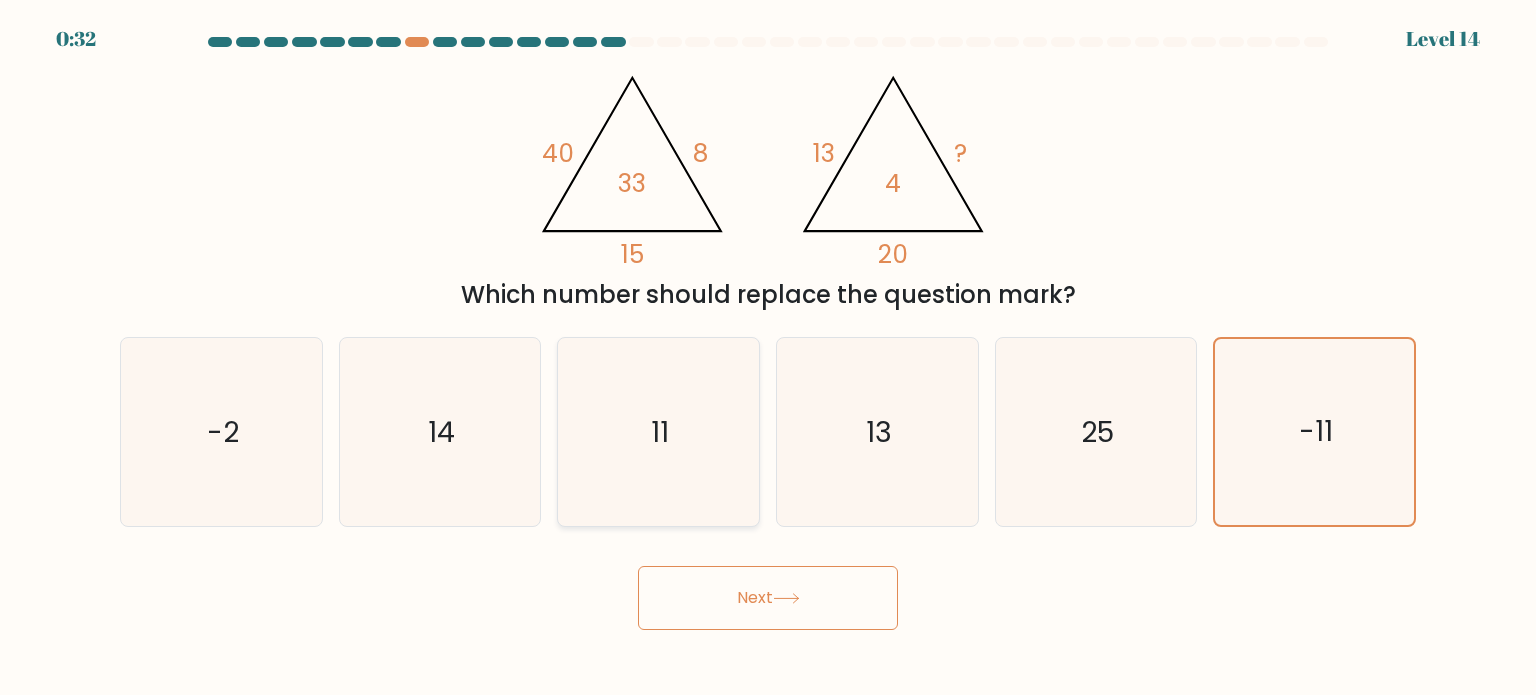 click on "11" 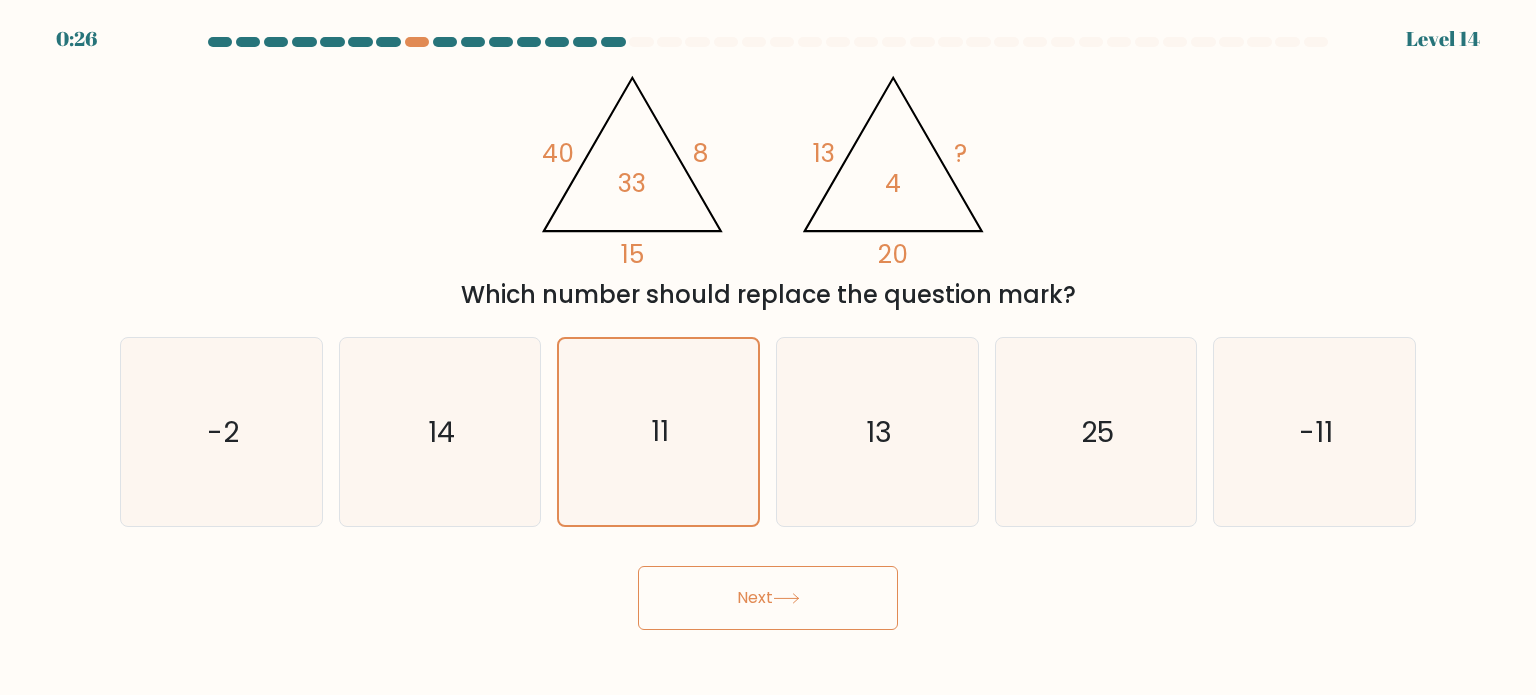 click on "Next" at bounding box center (768, 598) 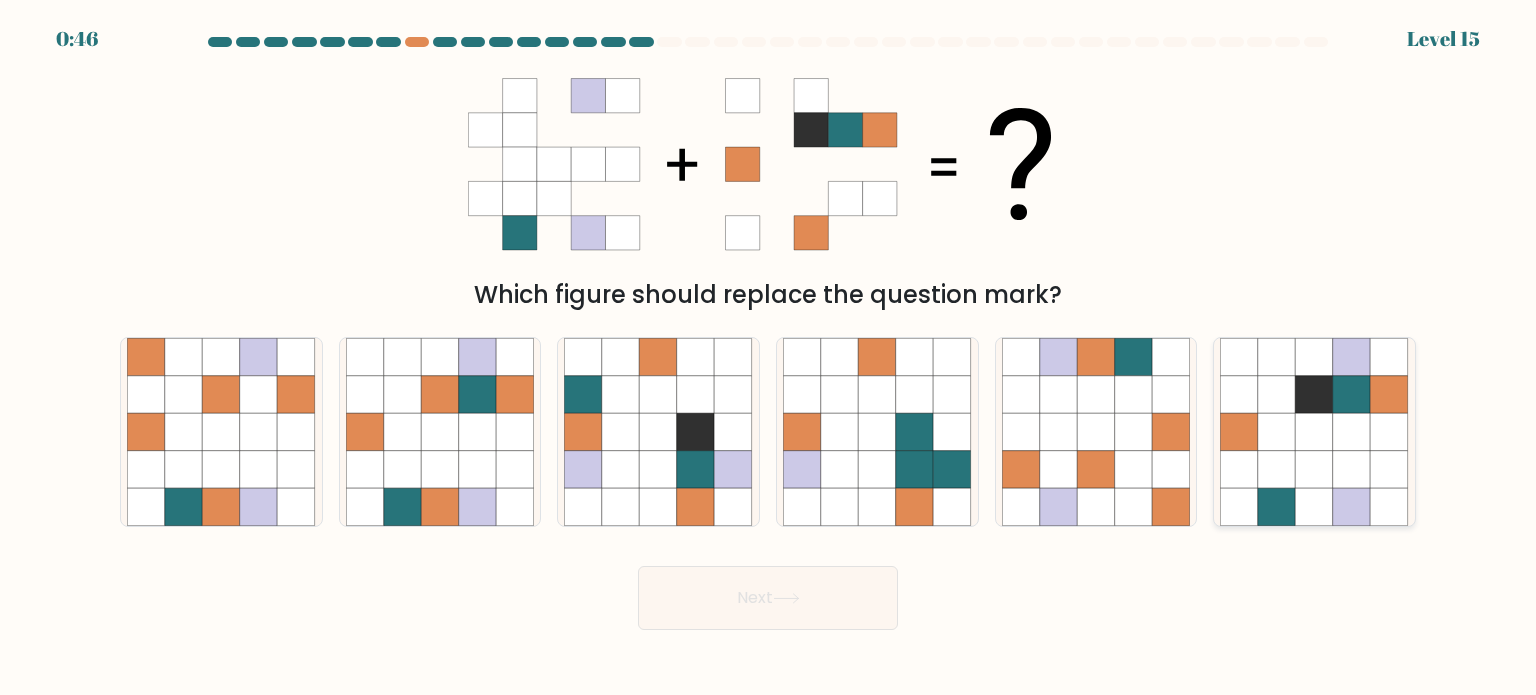 click 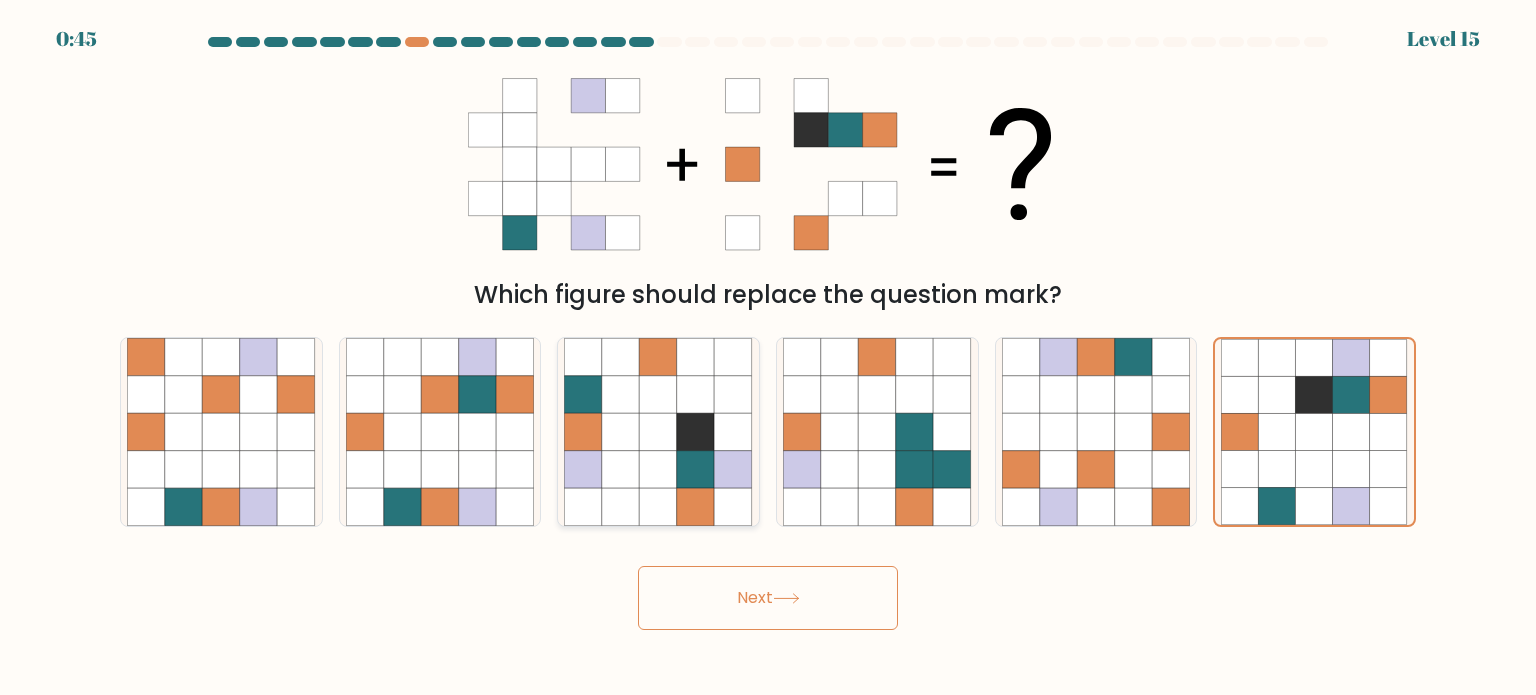 click 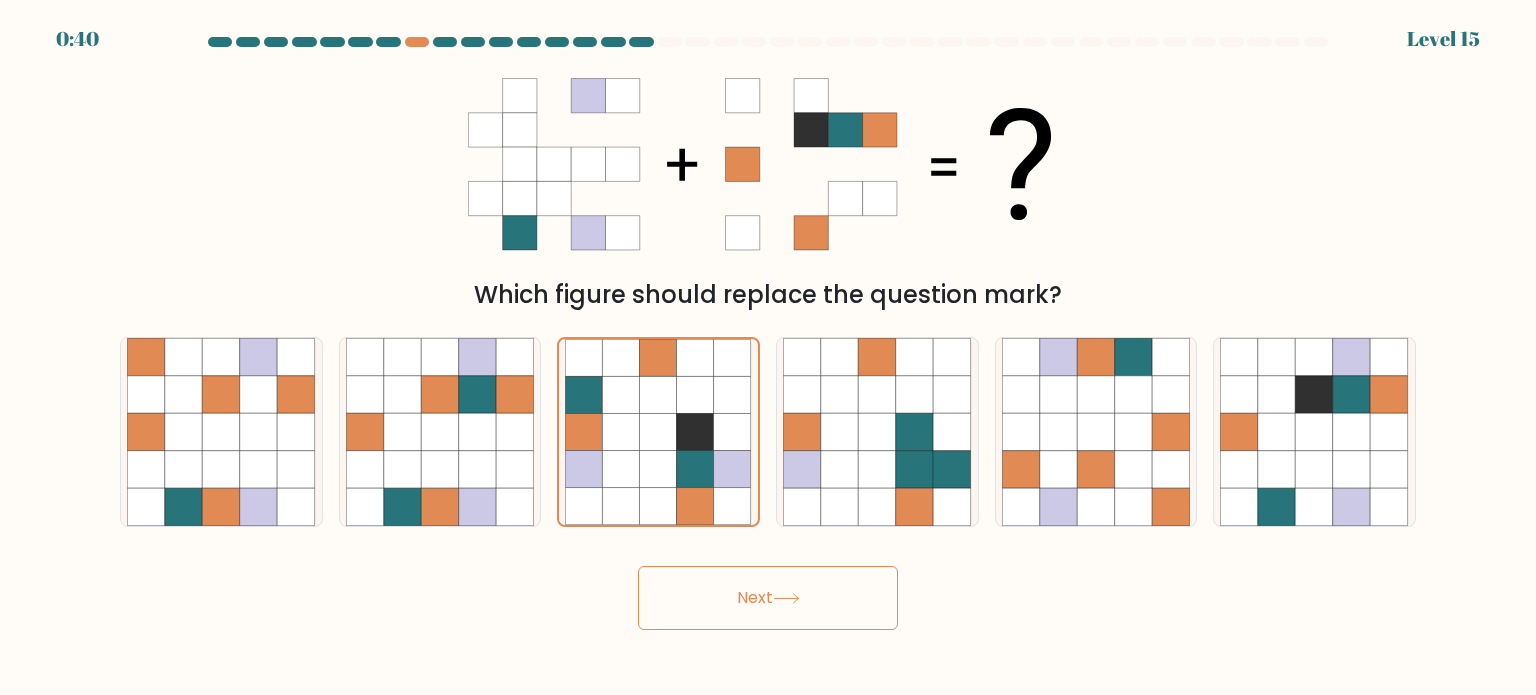 click on "Next" at bounding box center [768, 598] 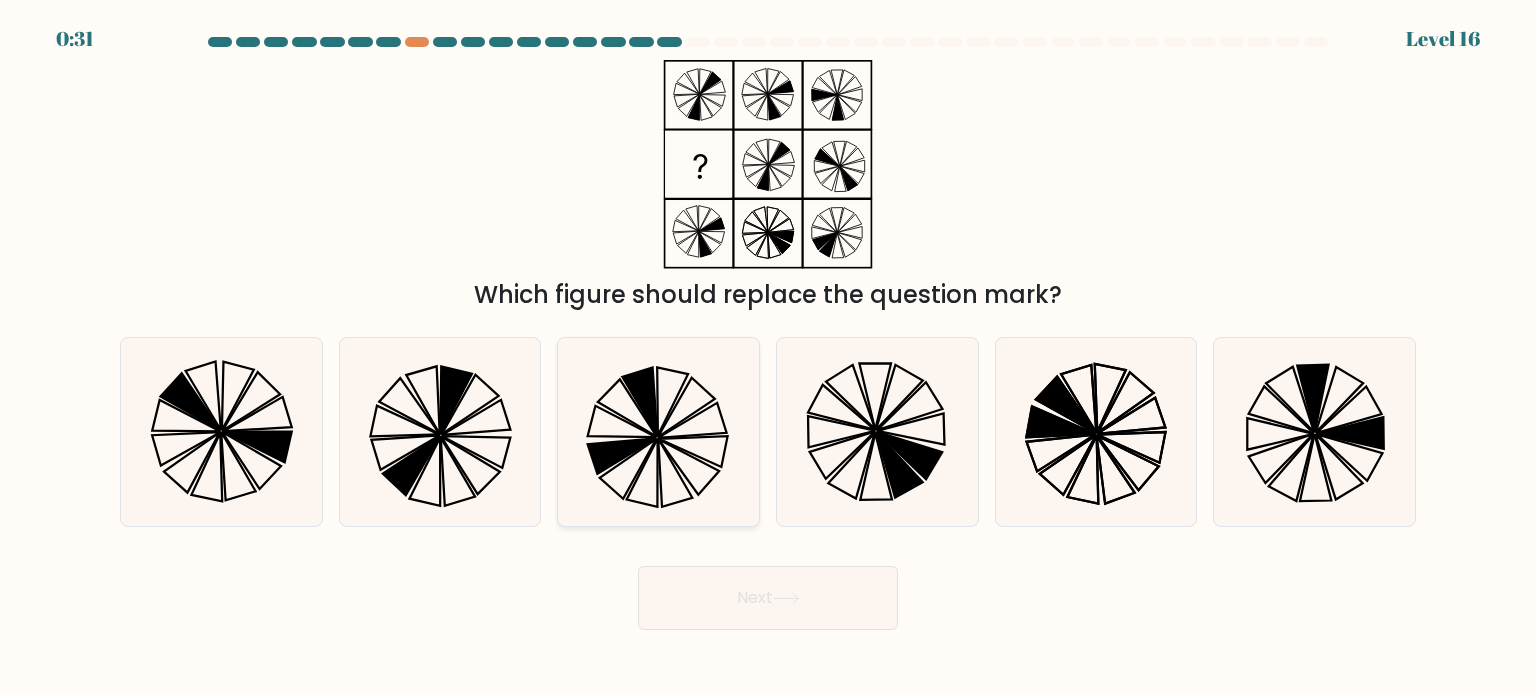 click 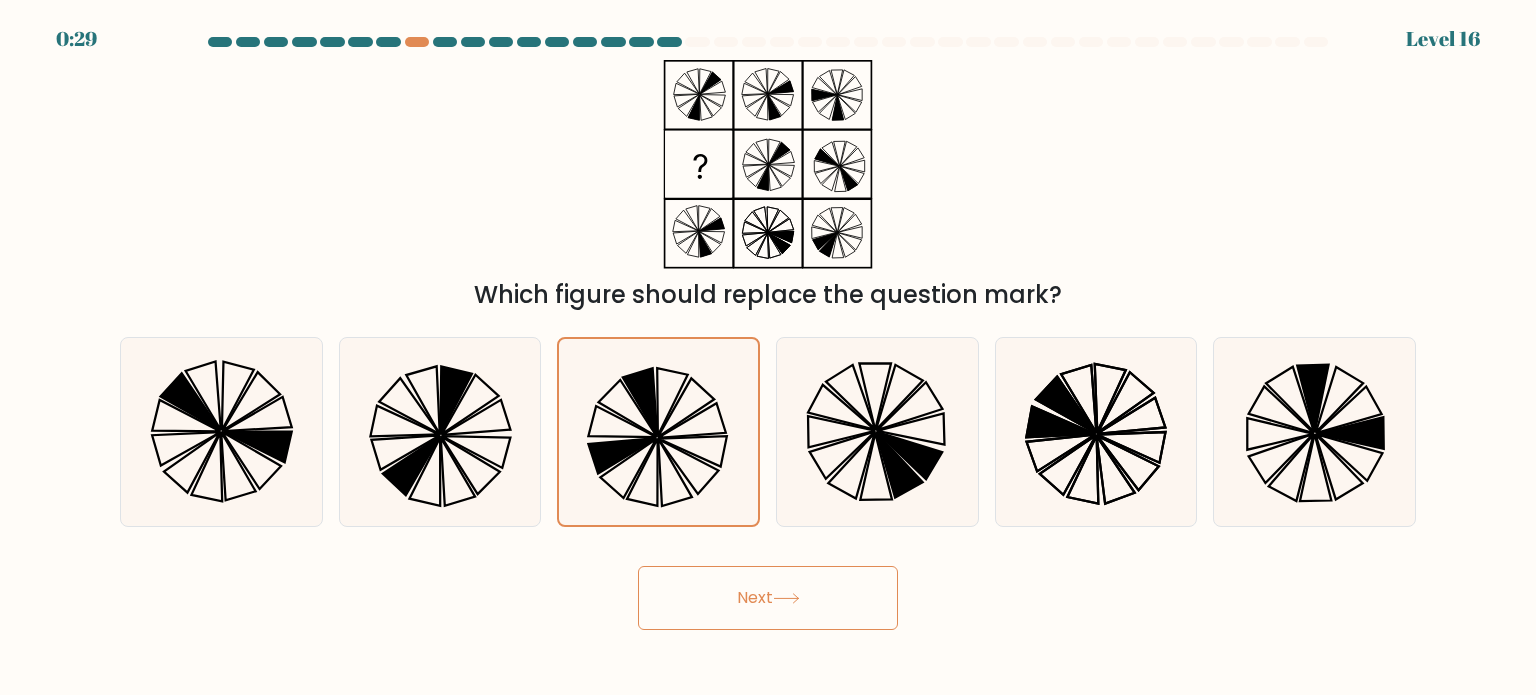 click on "Next" at bounding box center (768, 598) 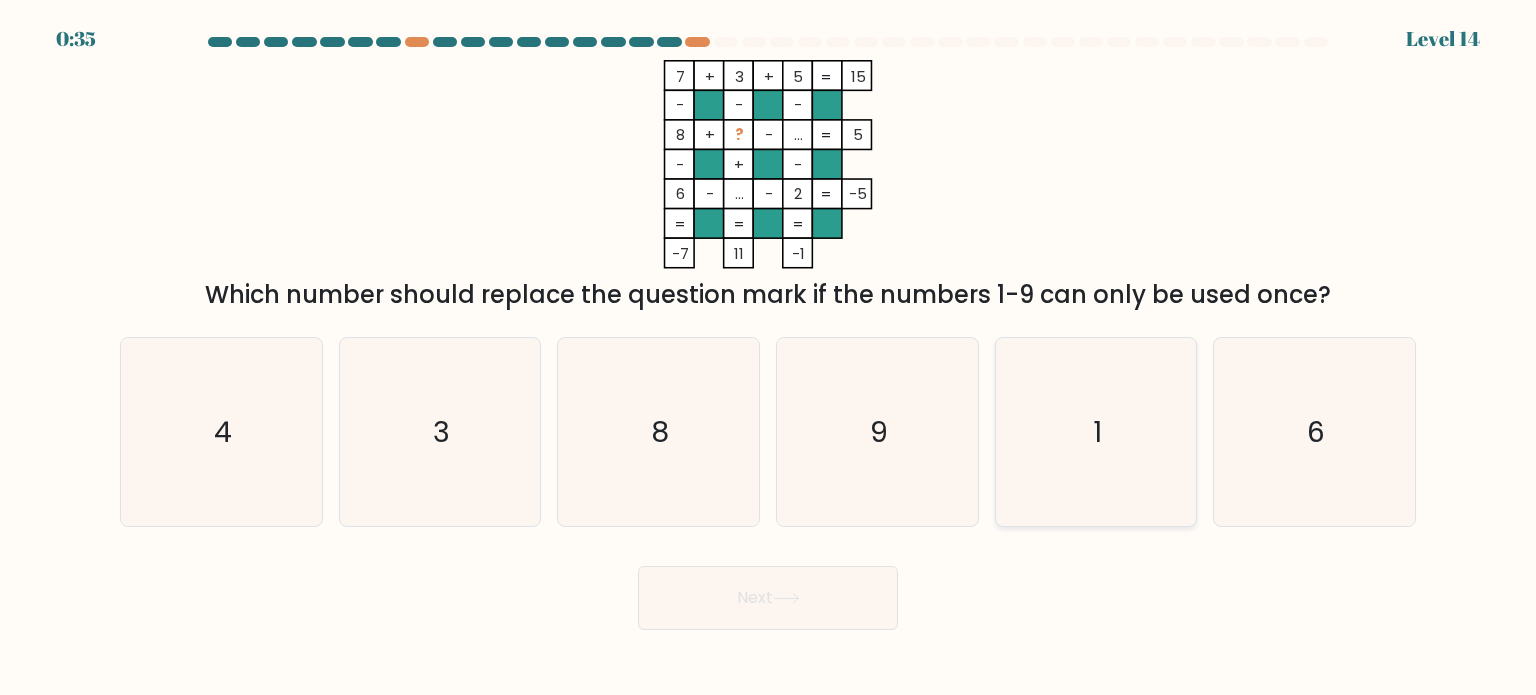 click on "1" 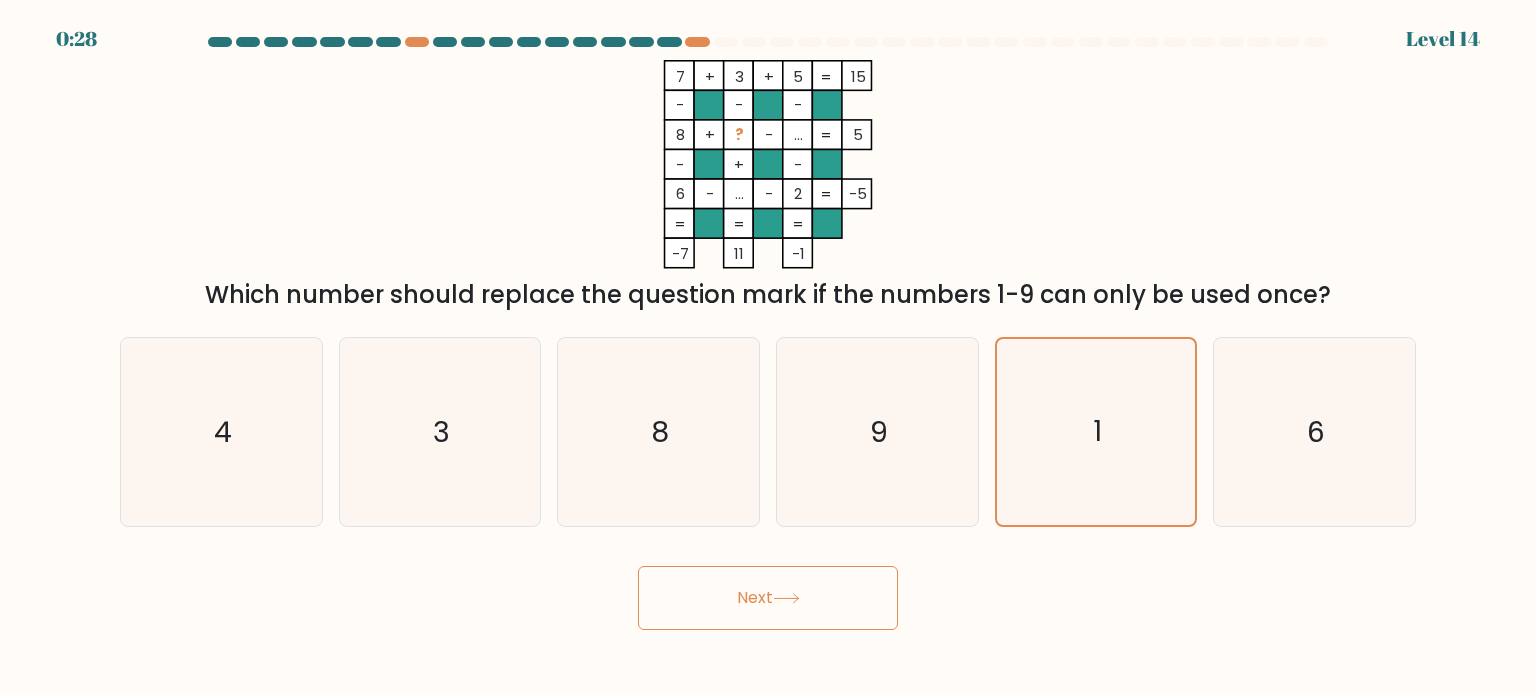 click on "Next" at bounding box center (768, 598) 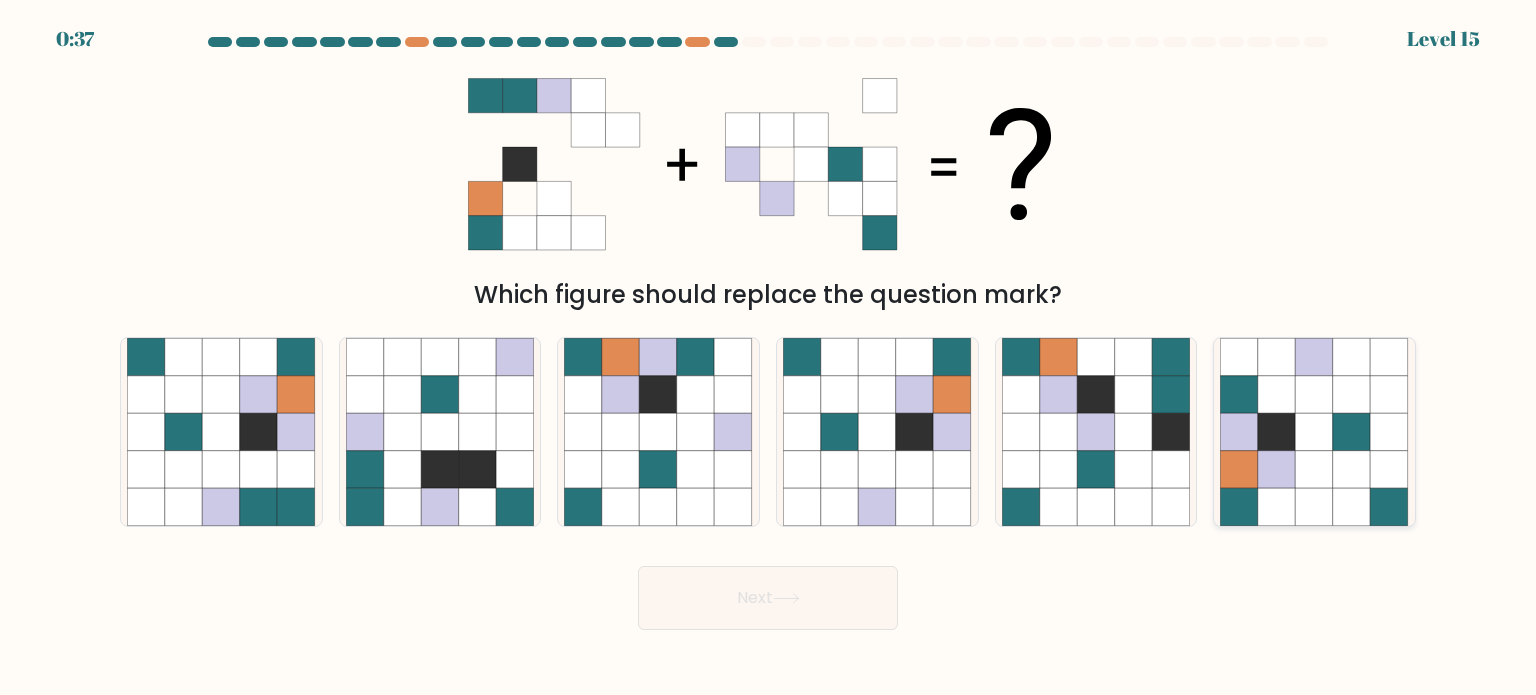 click 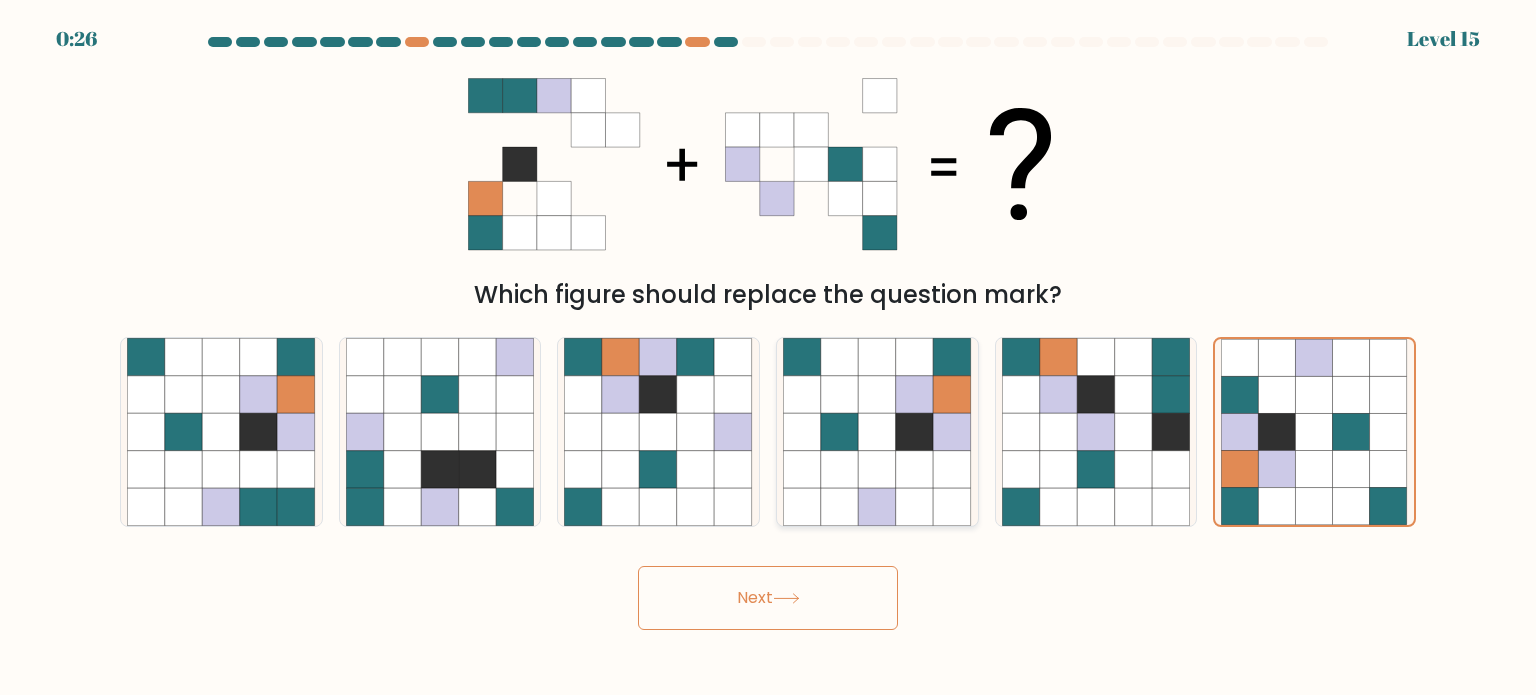 click 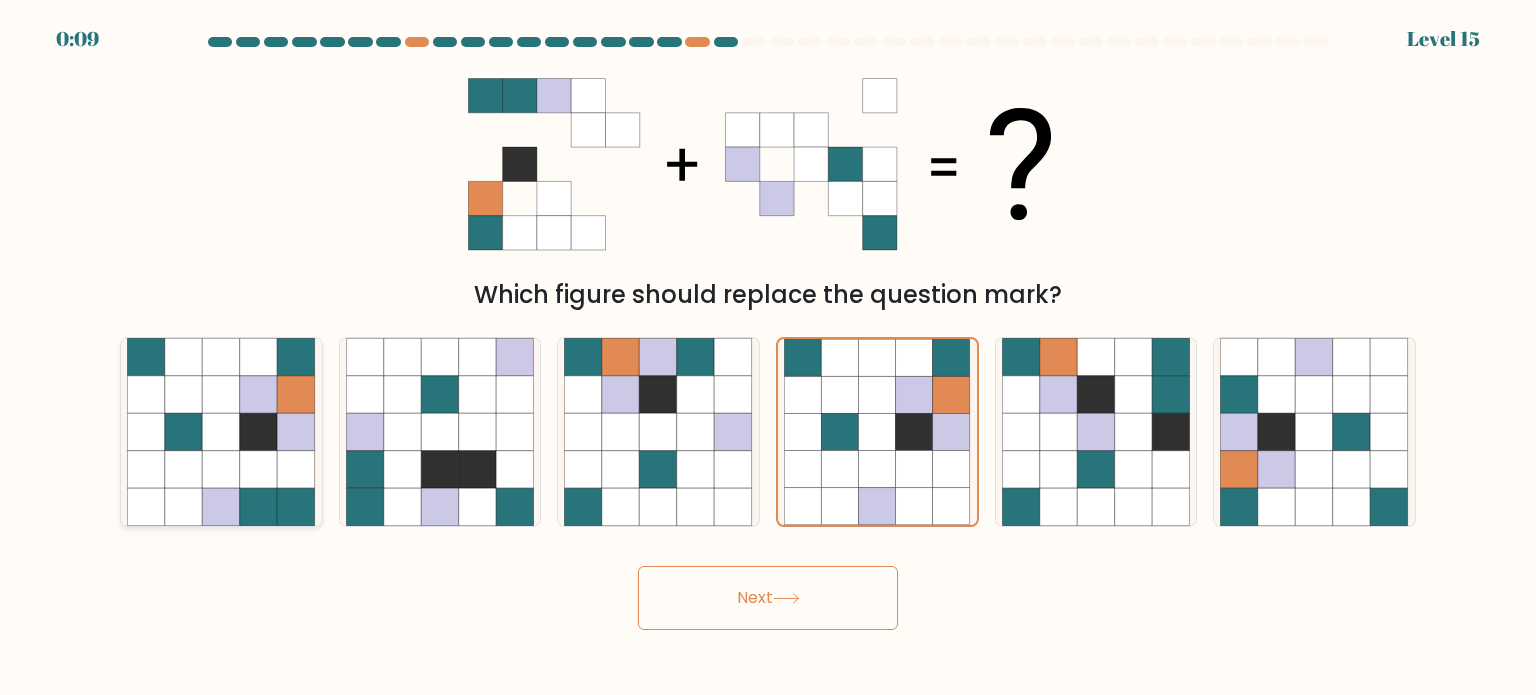 click 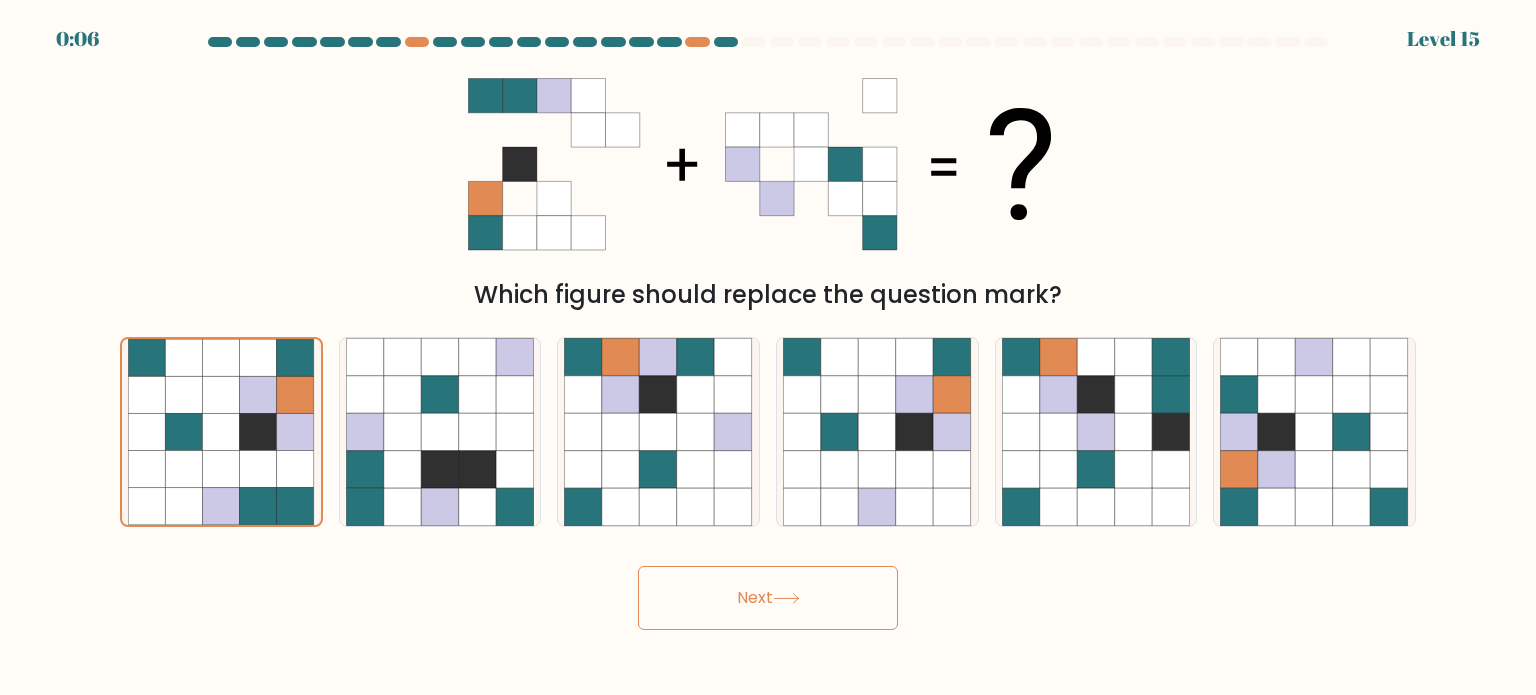 click on "Next" at bounding box center [768, 598] 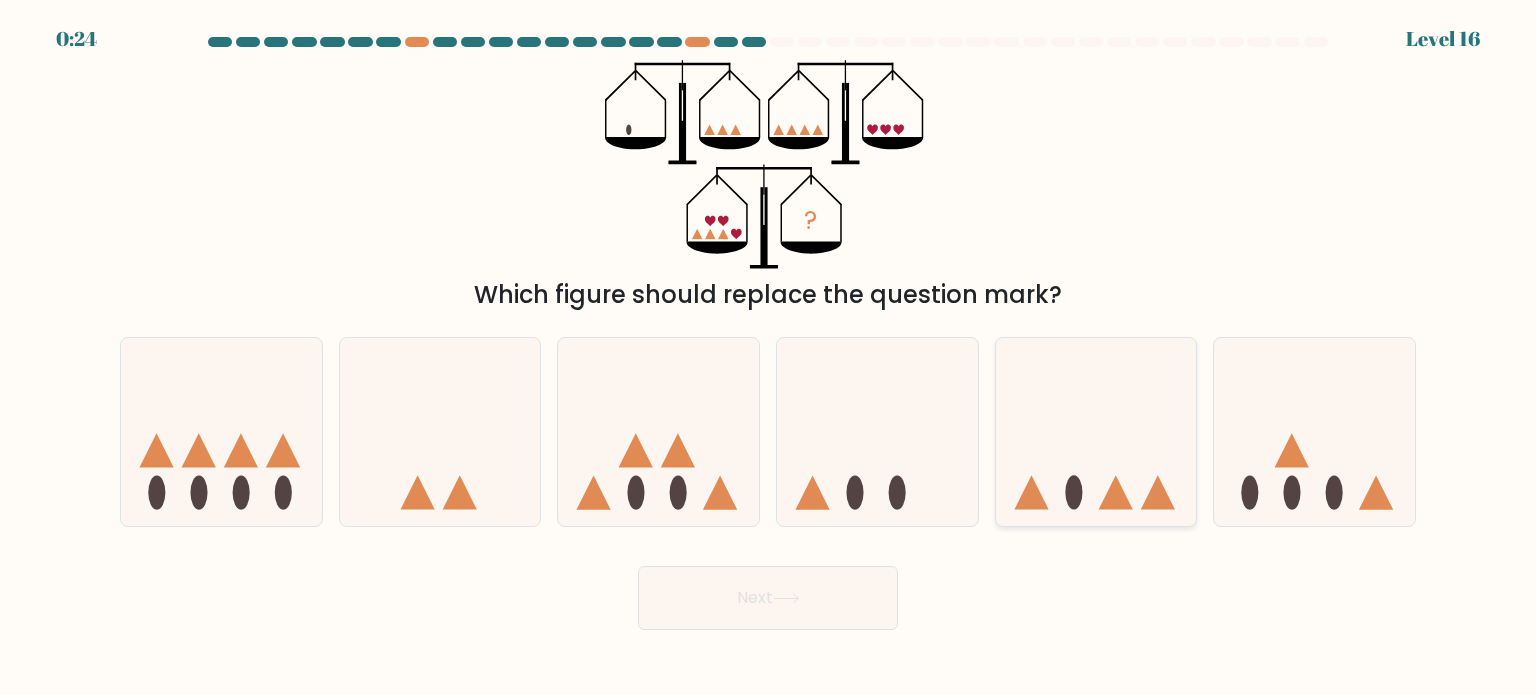 click 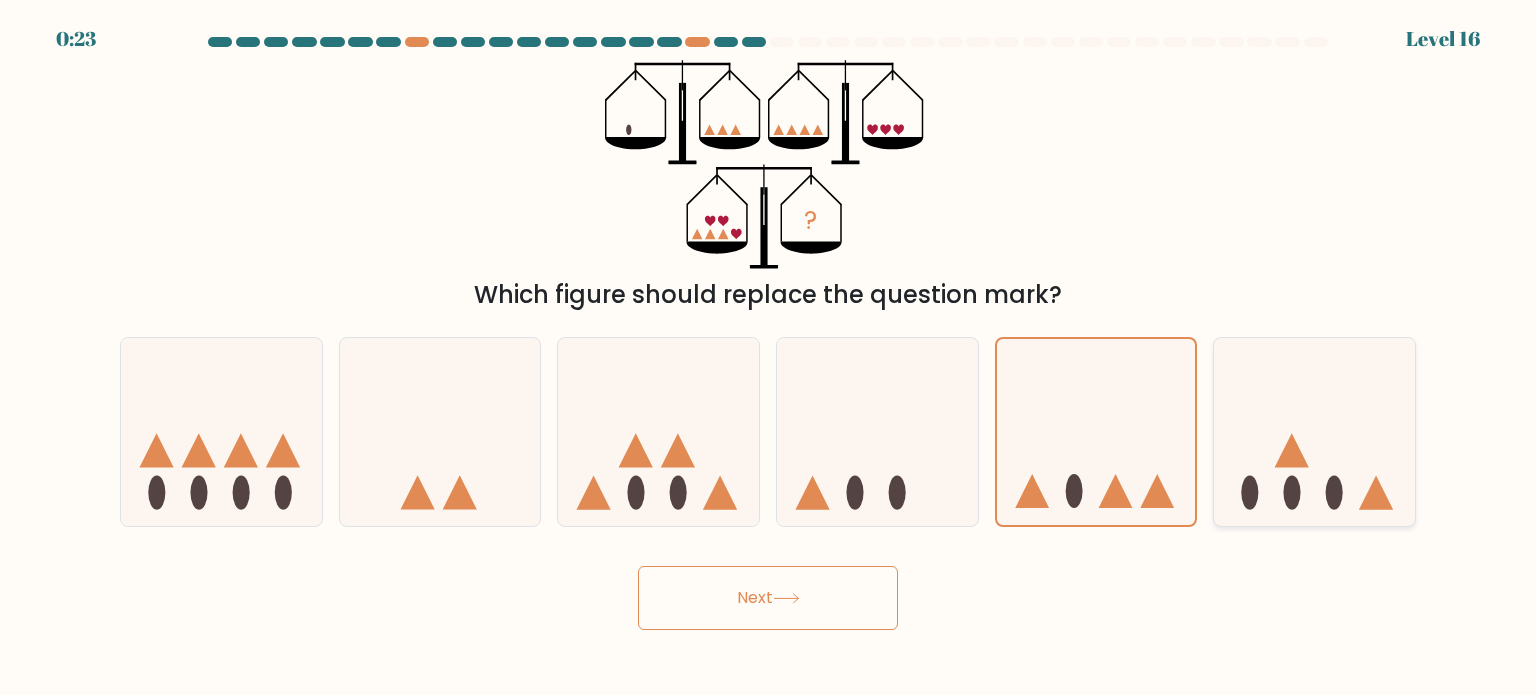 click 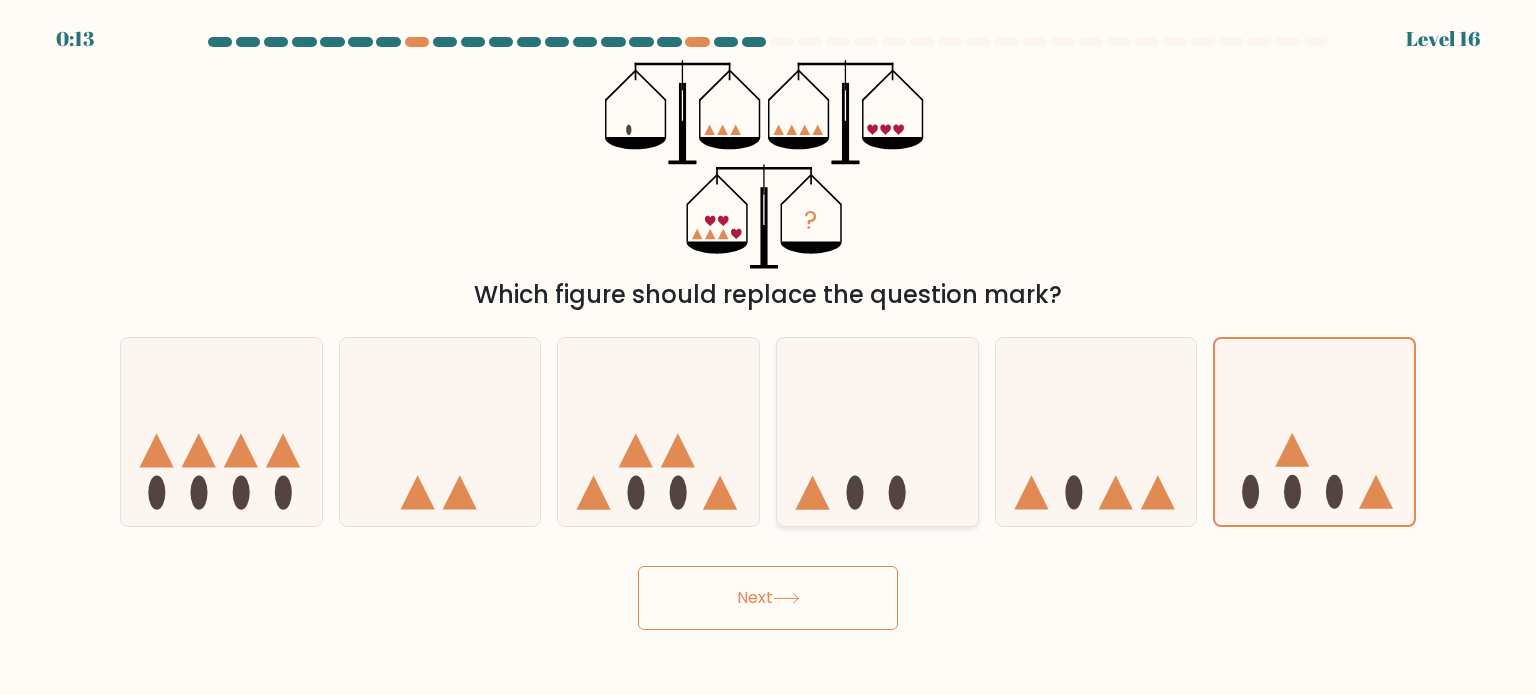 click 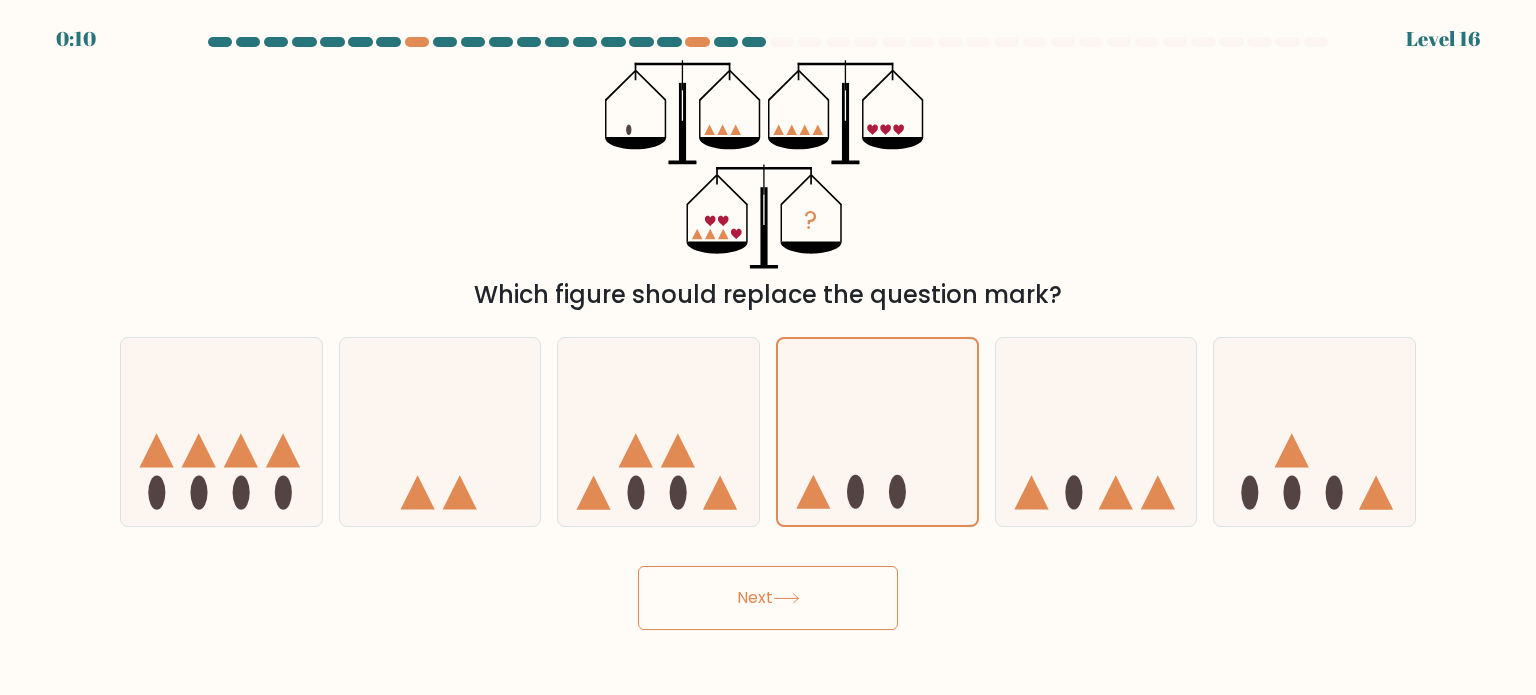 click on "Next" at bounding box center [768, 598] 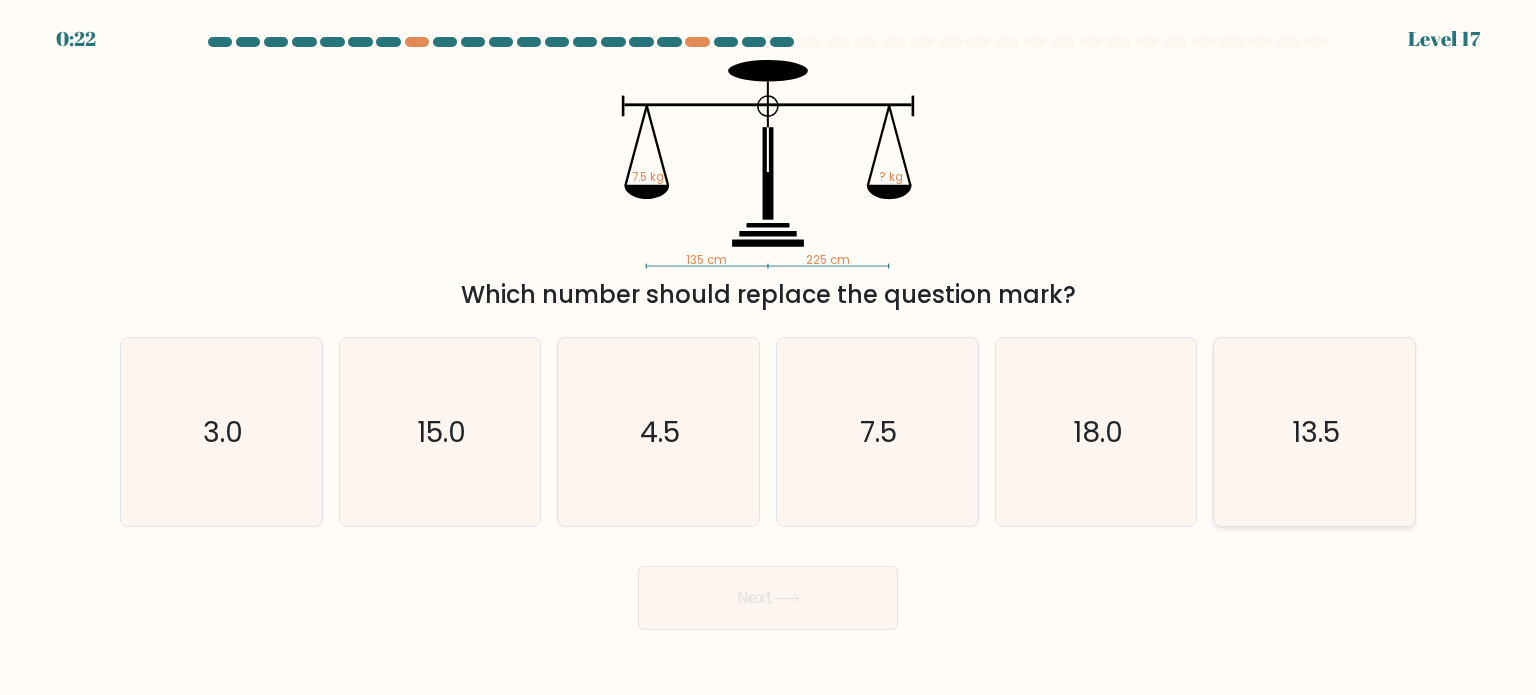 click on "13.5" 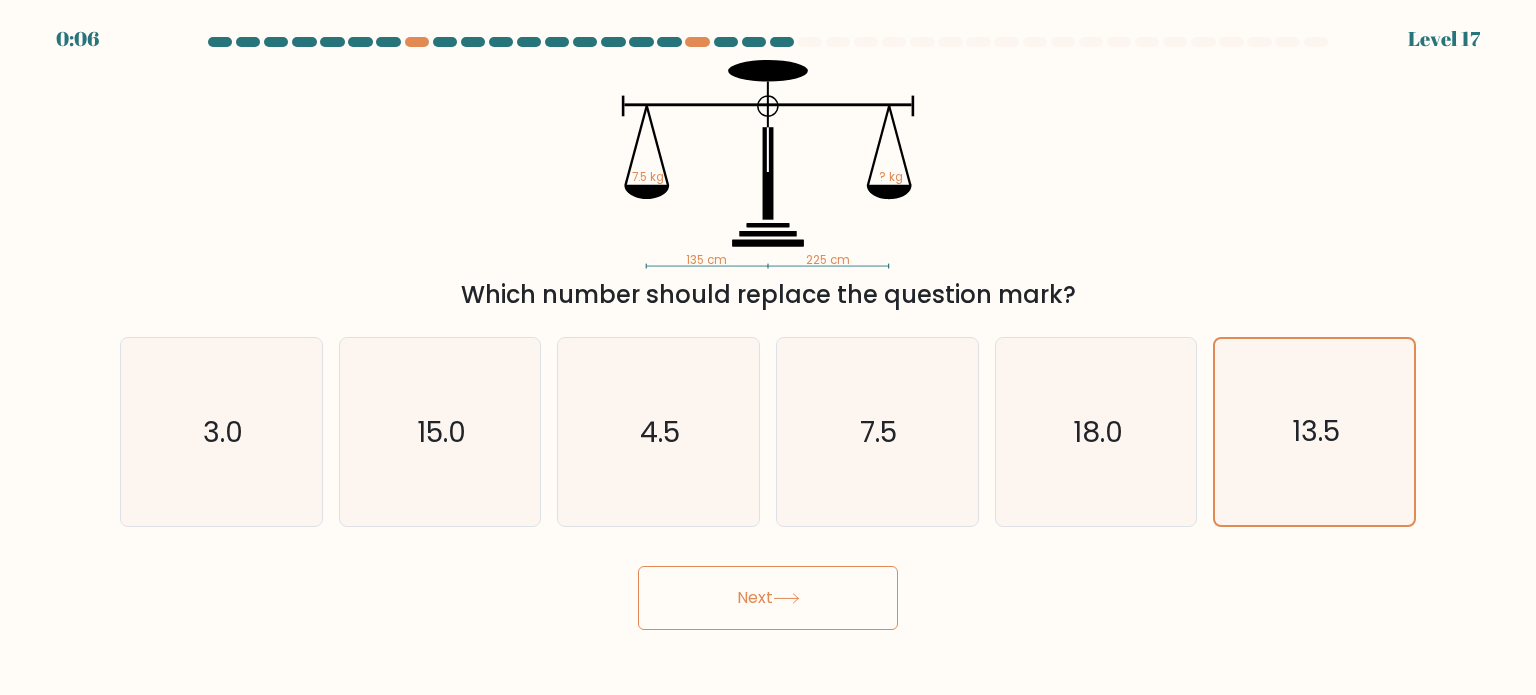 click on "0:06
Level 17" at bounding box center (768, 347) 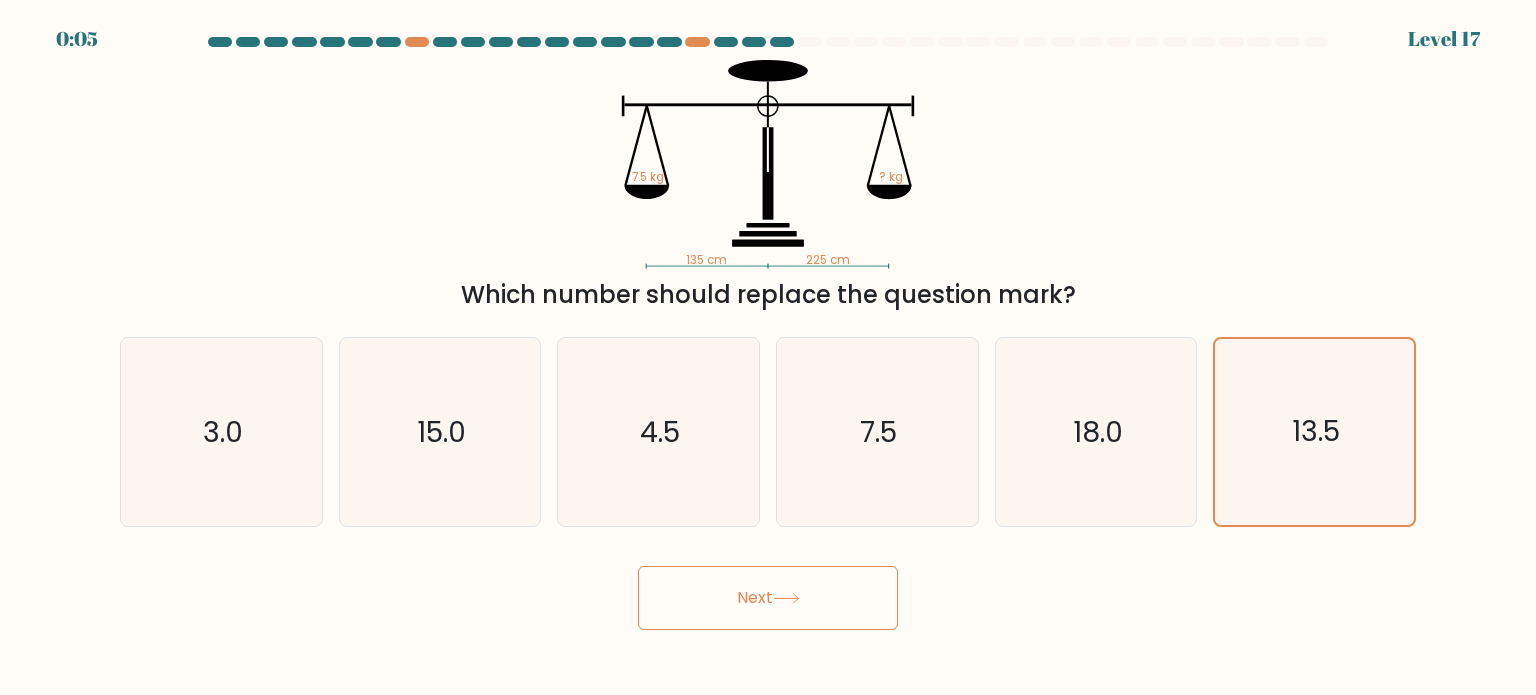 click on "Next" at bounding box center [768, 598] 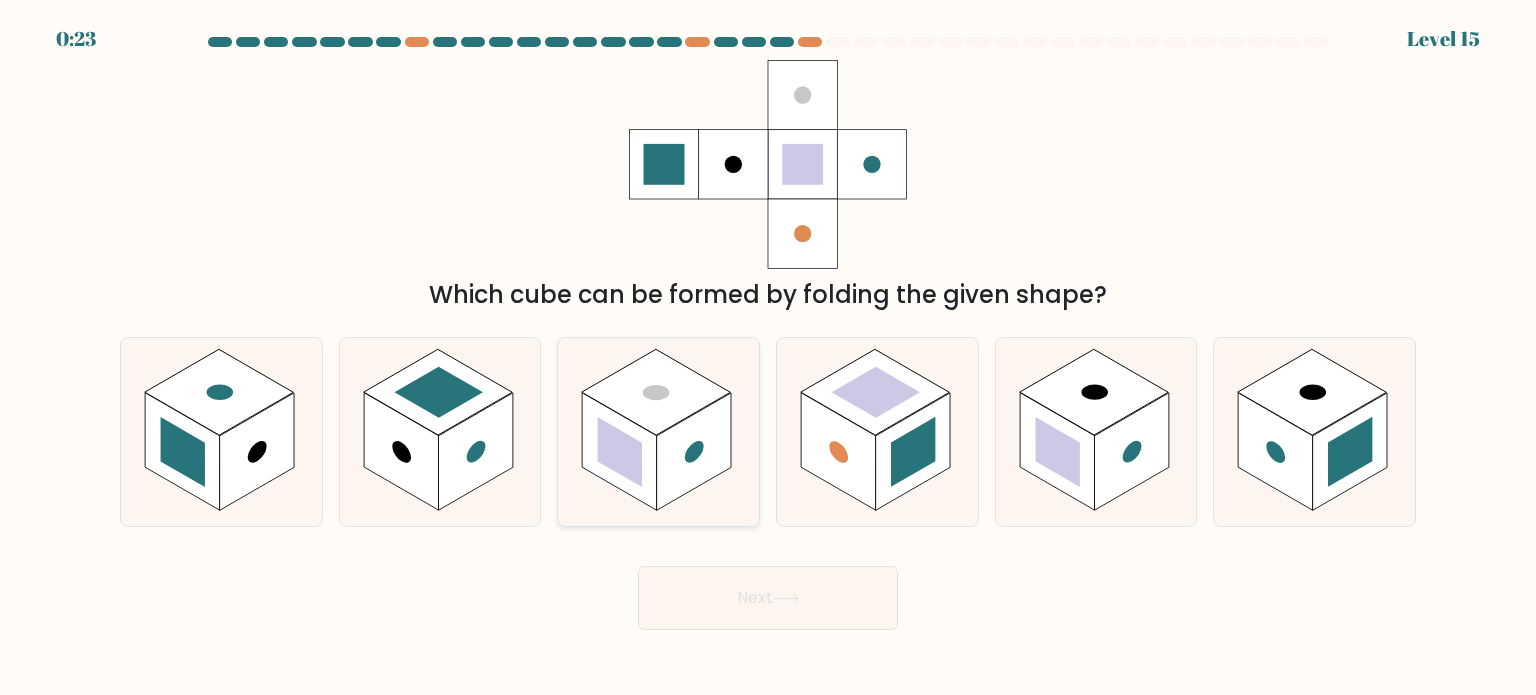 click 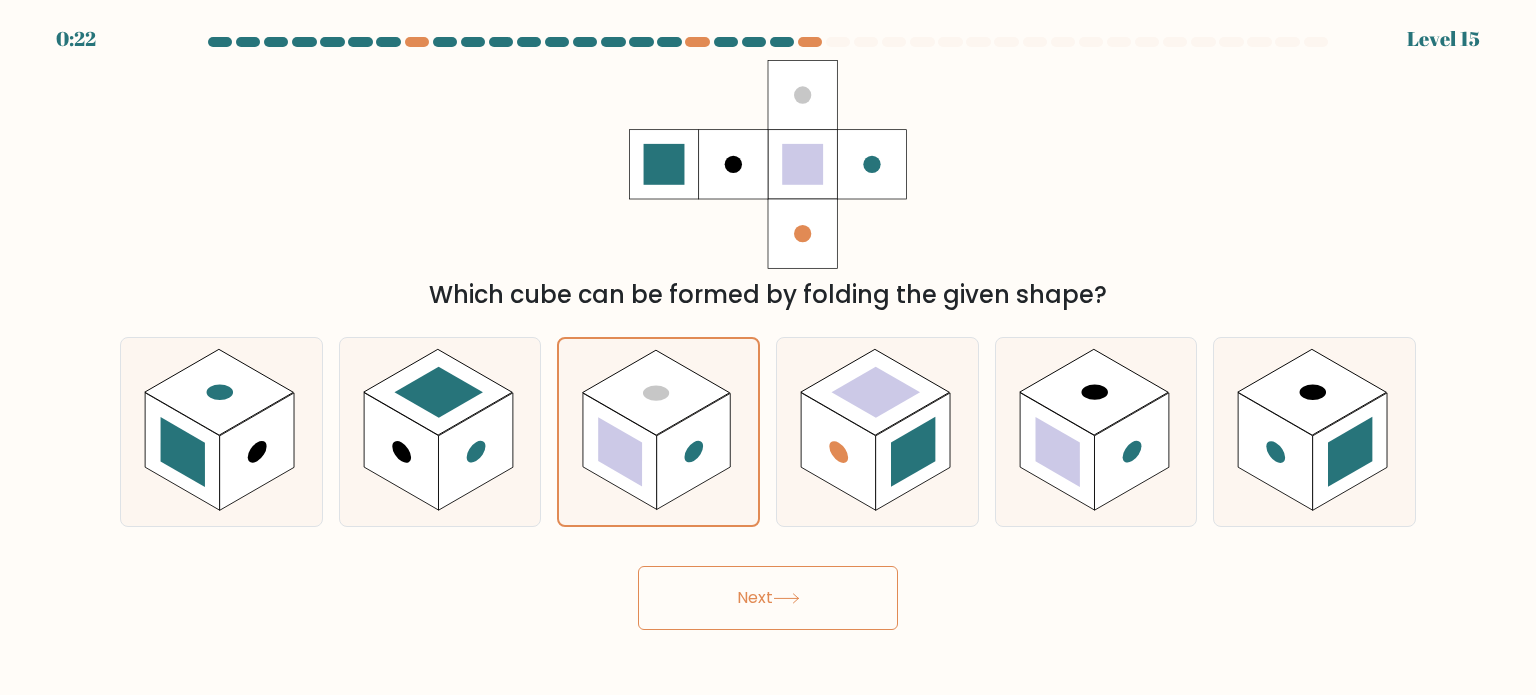click on "Next" at bounding box center (768, 598) 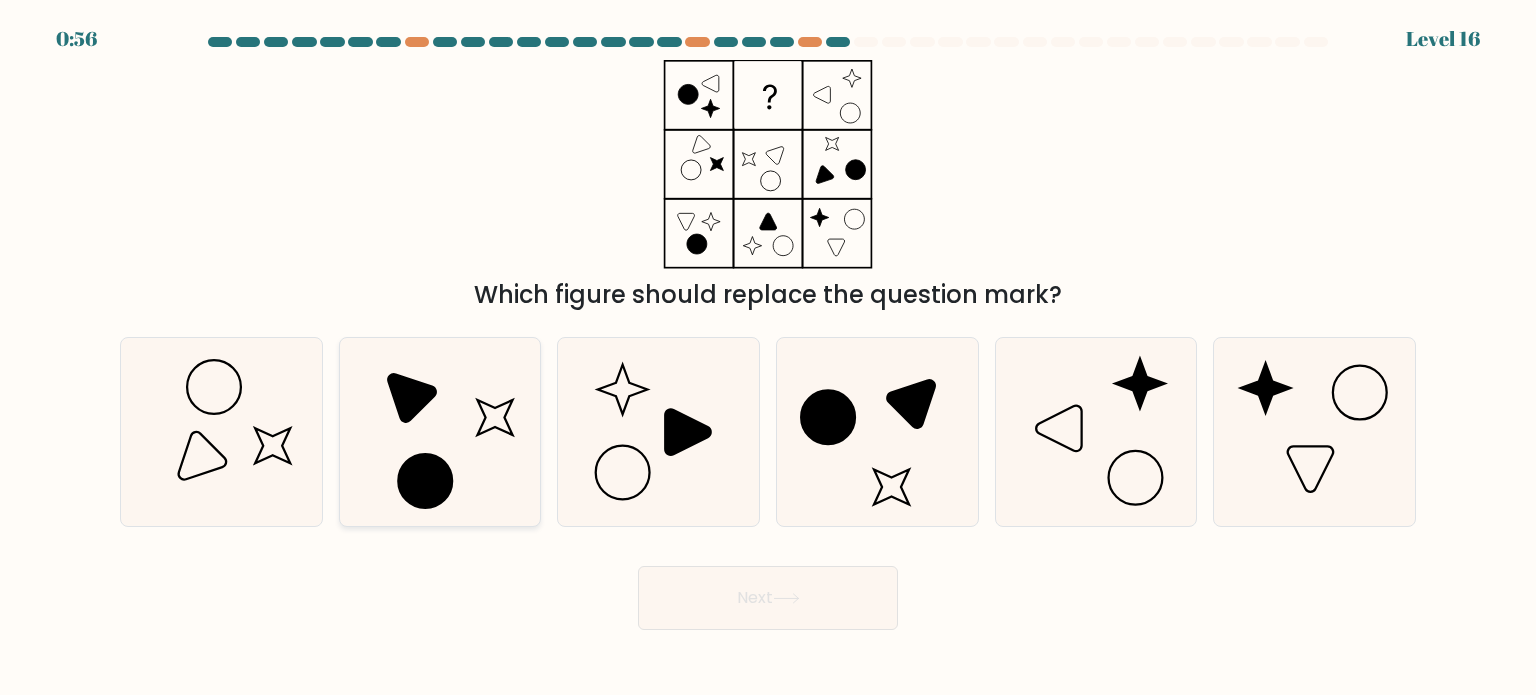 click 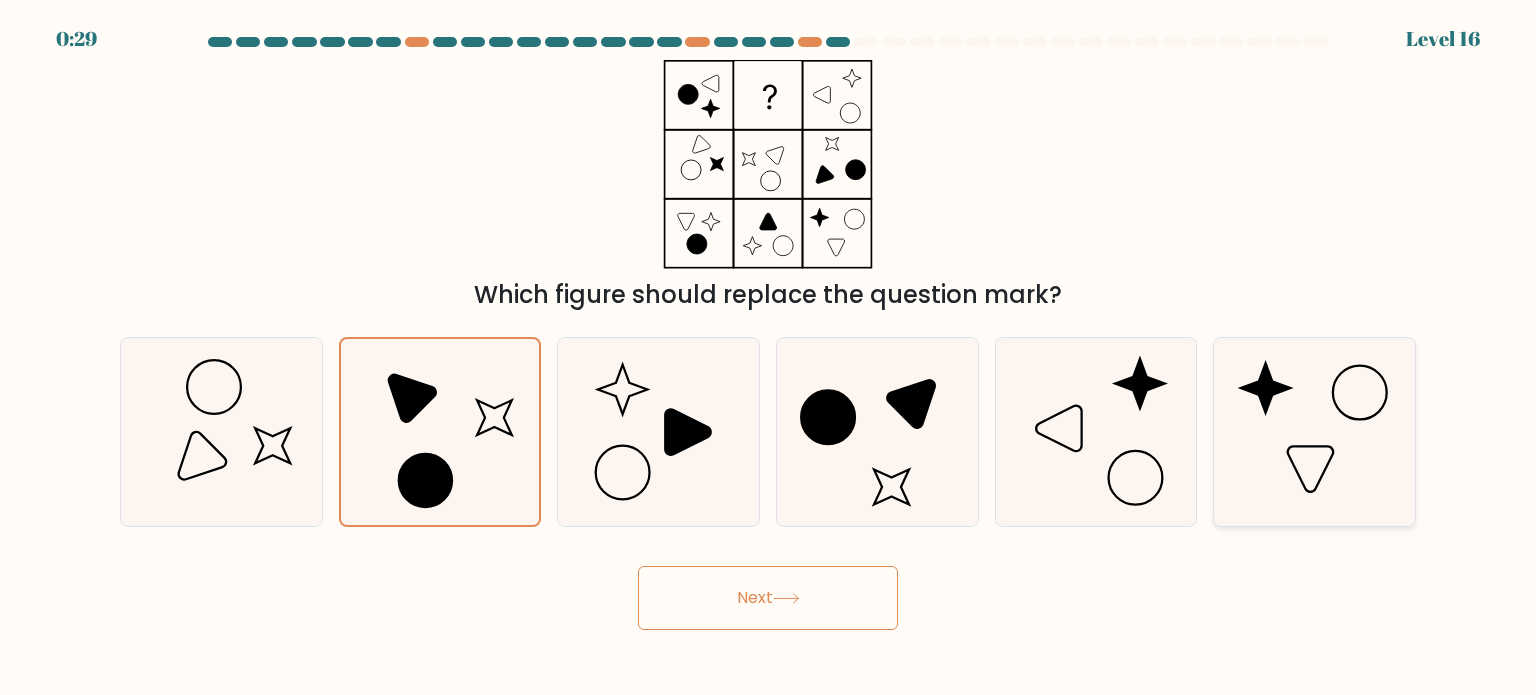 click 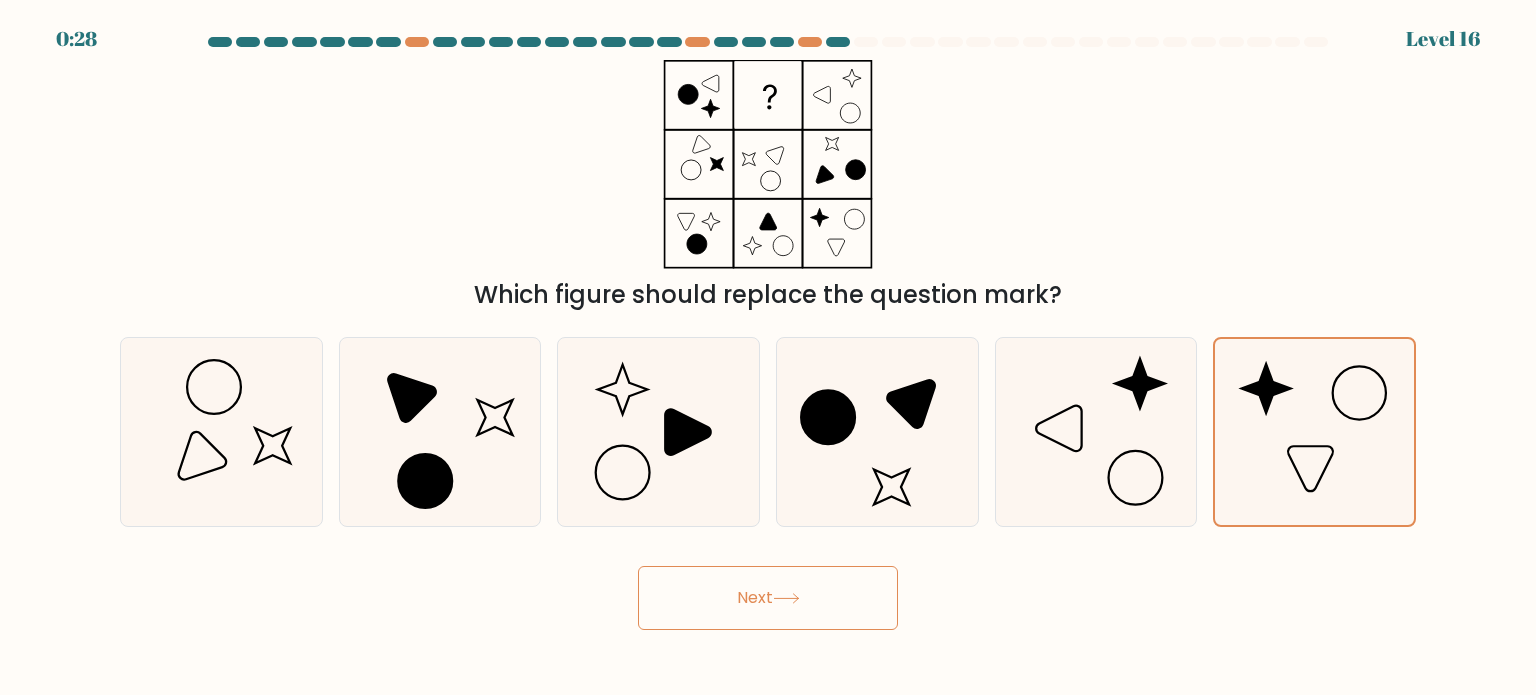 click on "Next" at bounding box center [768, 598] 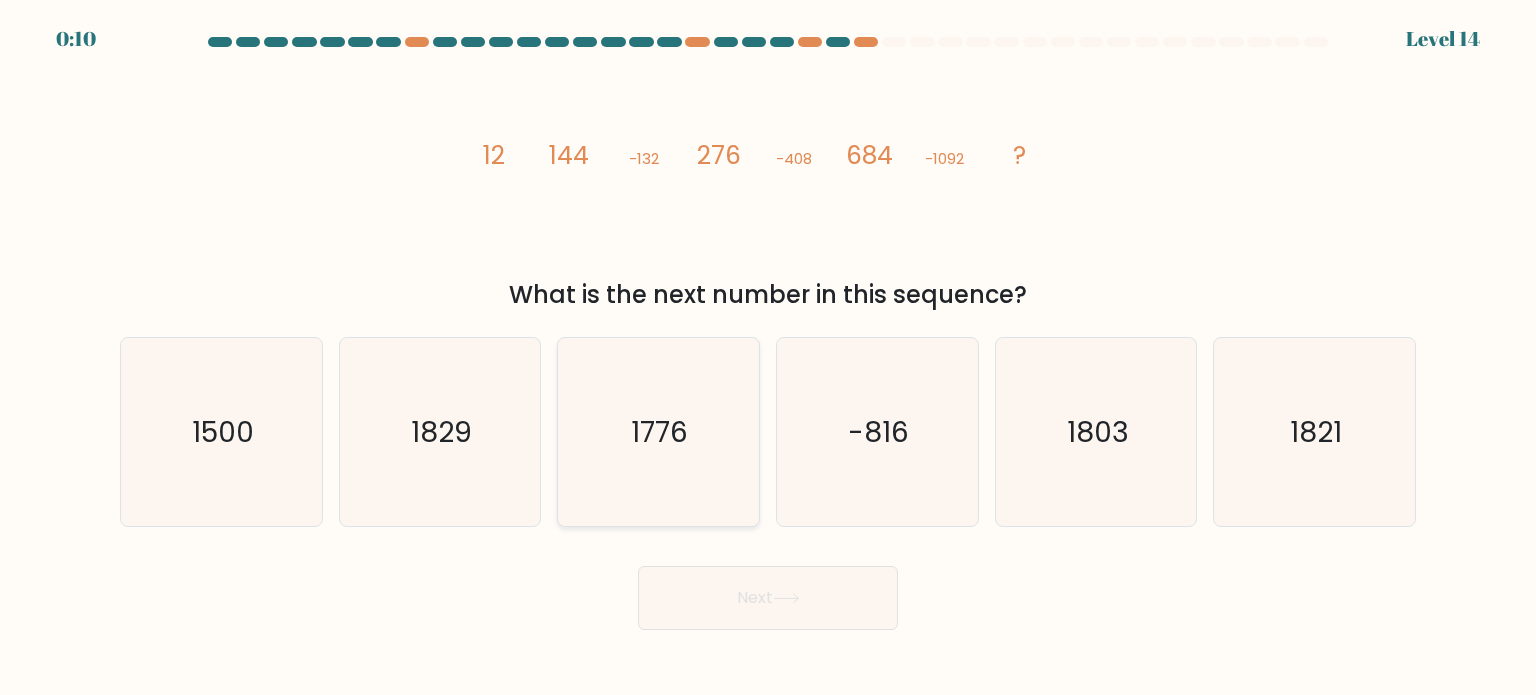 click on "1776" 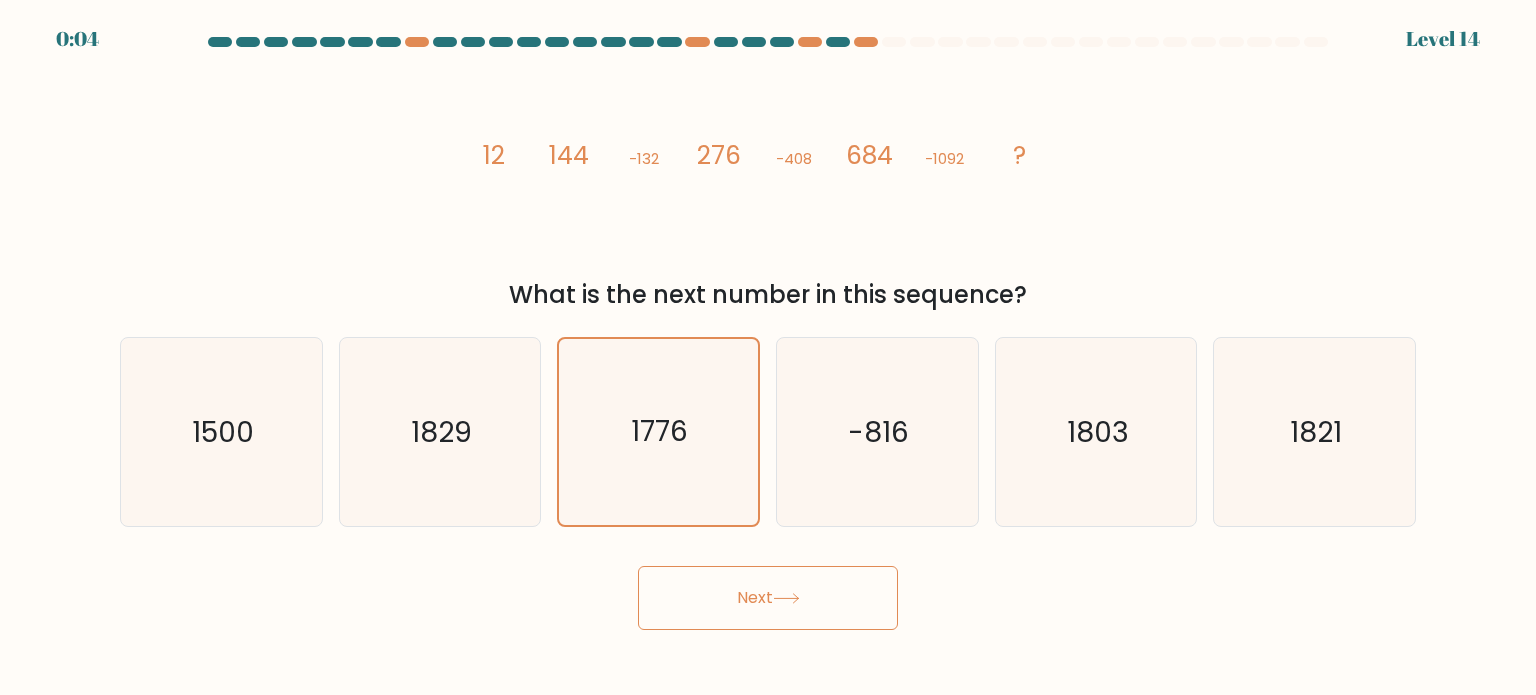 click on "Next" at bounding box center [768, 598] 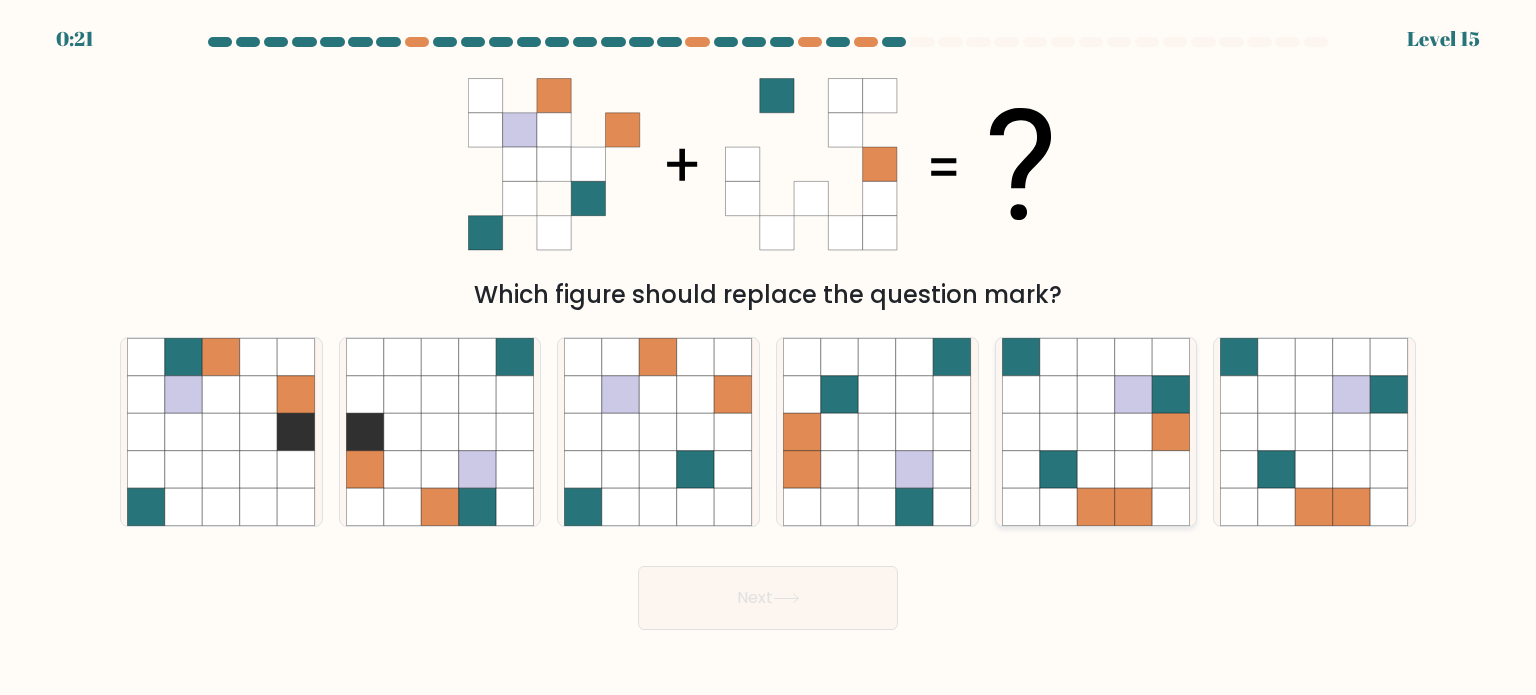 click 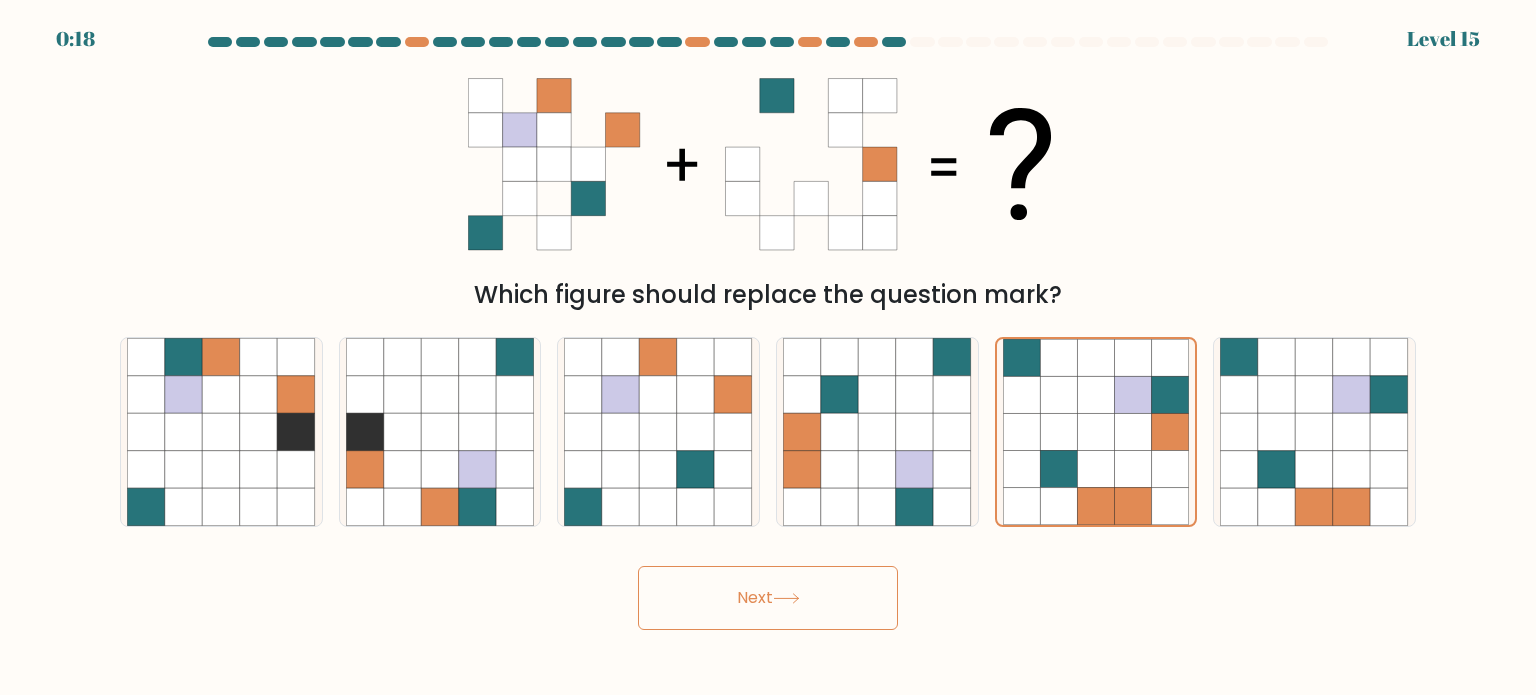 click on "Next" at bounding box center [768, 598] 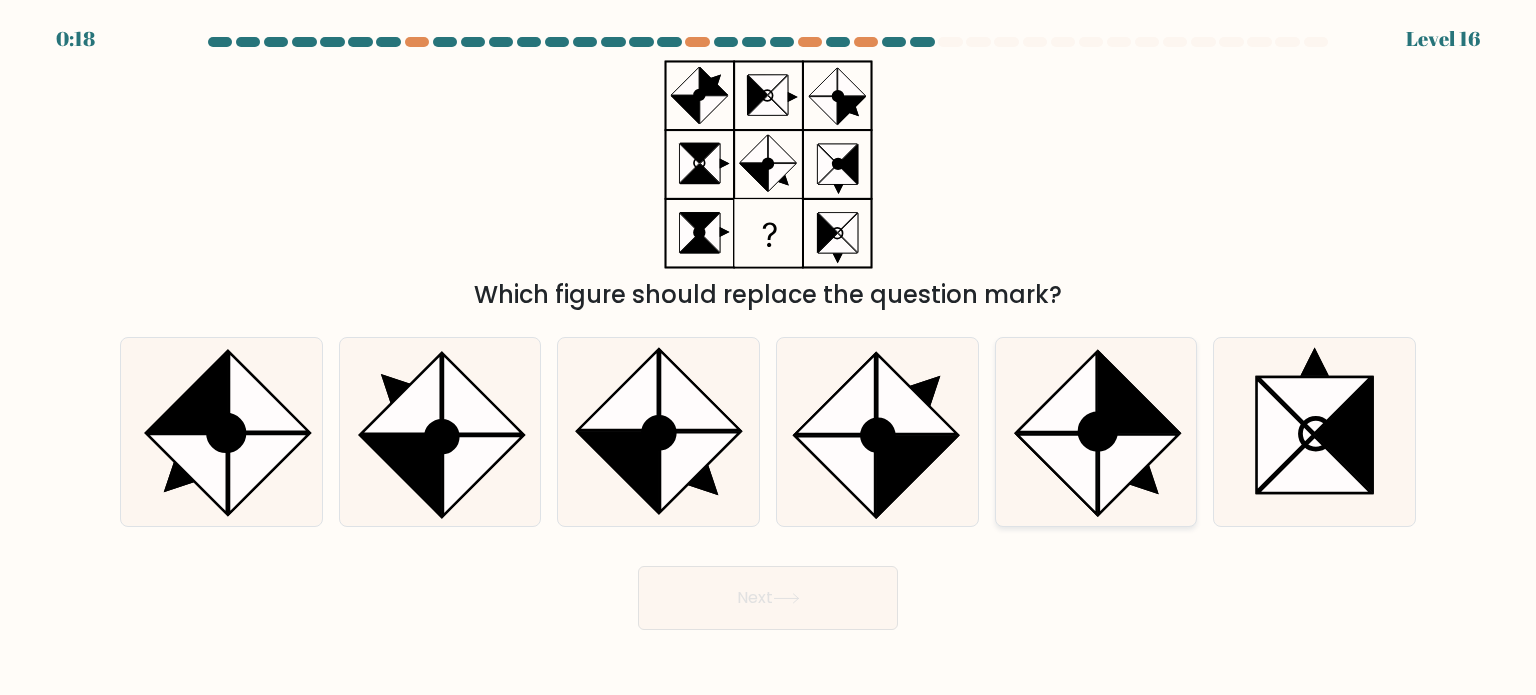 click 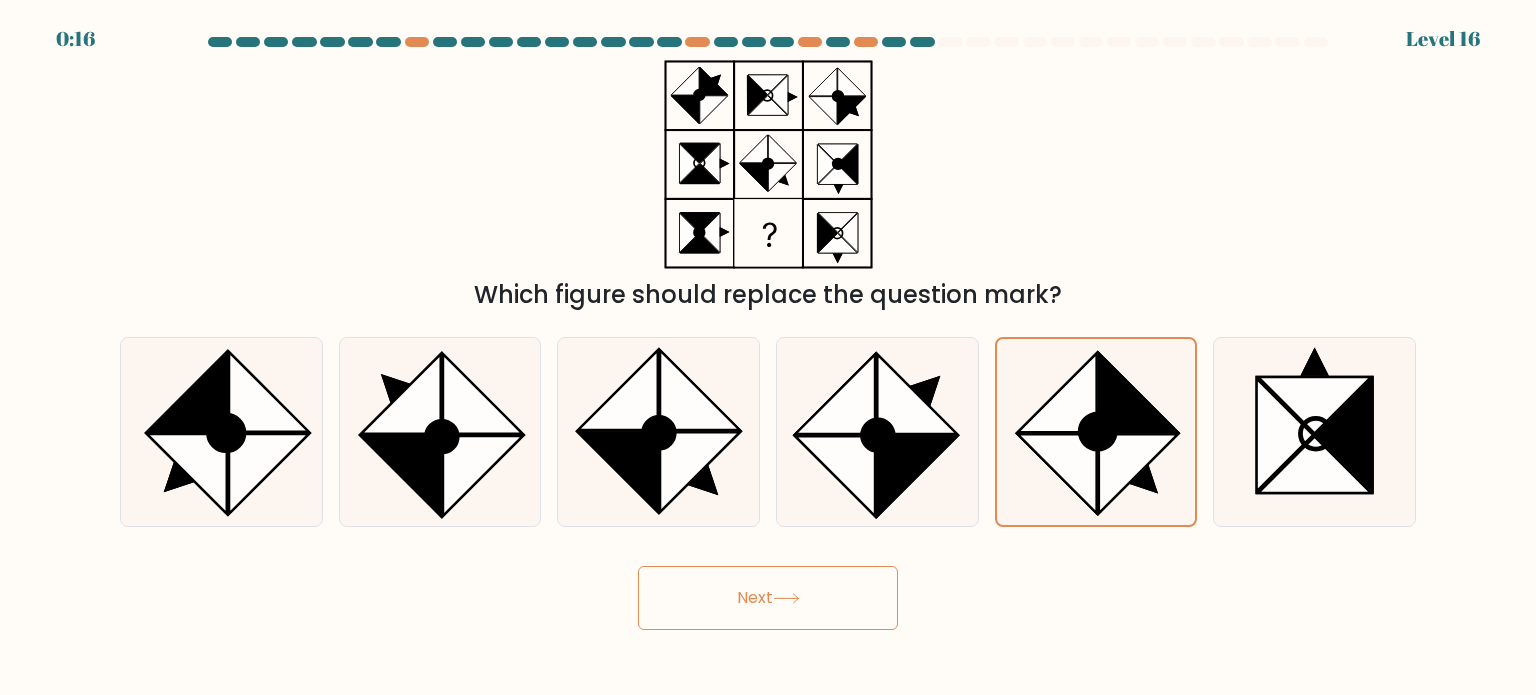 click on "Next" at bounding box center (768, 598) 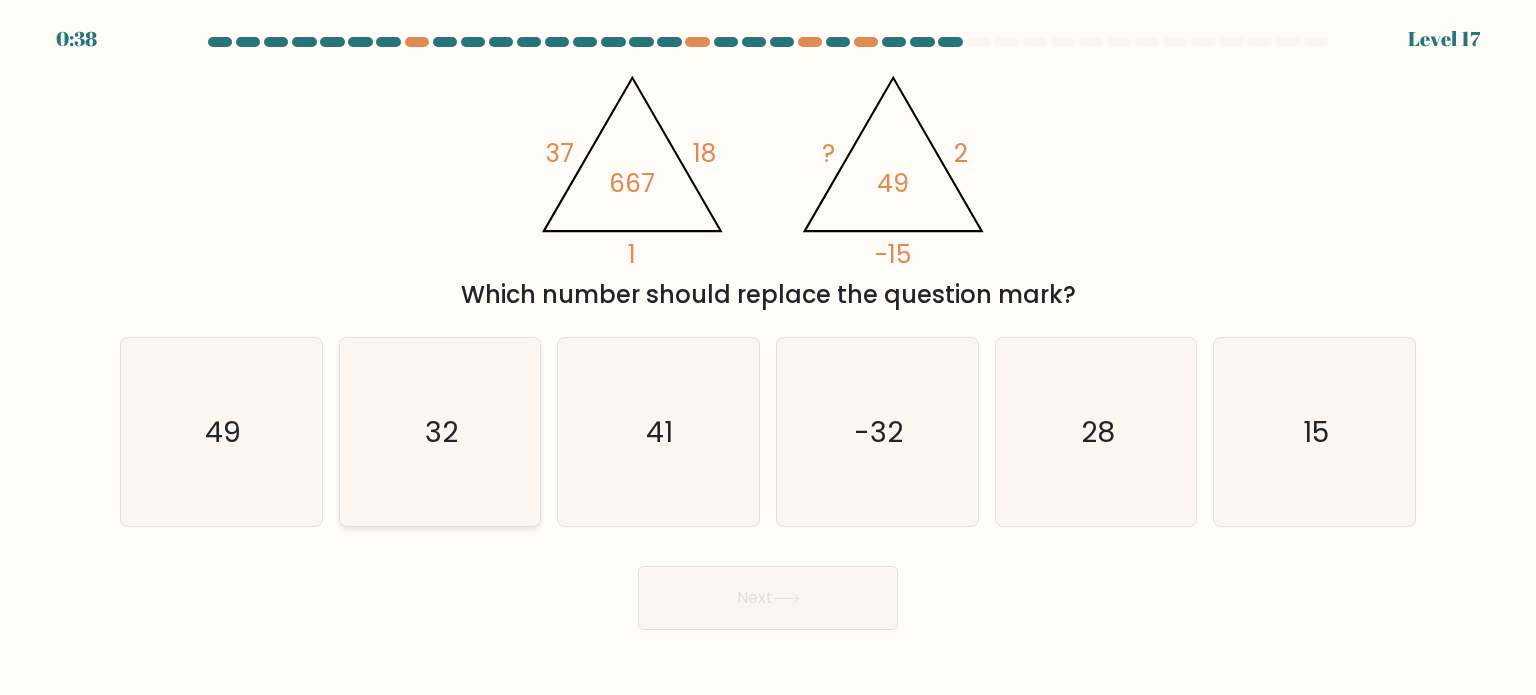 click on "32" 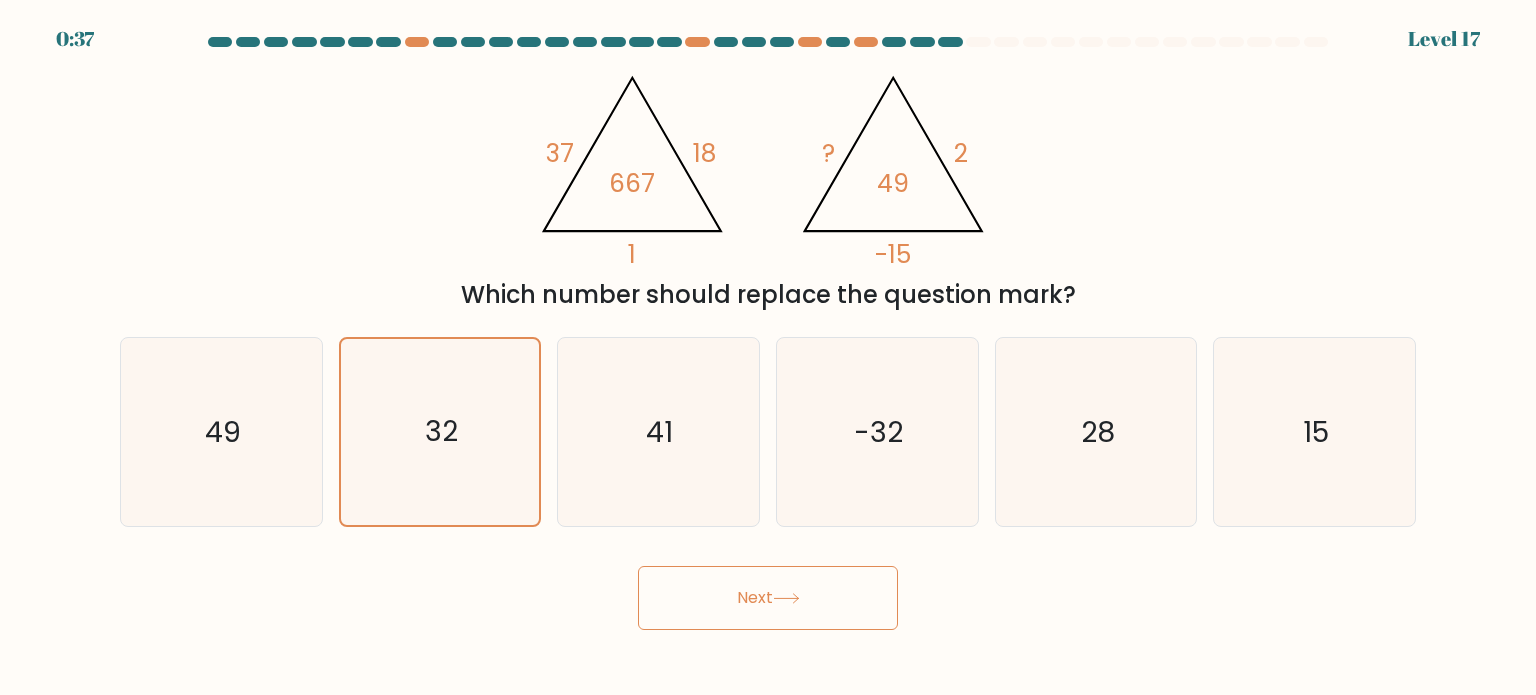 click on "Next" at bounding box center (768, 598) 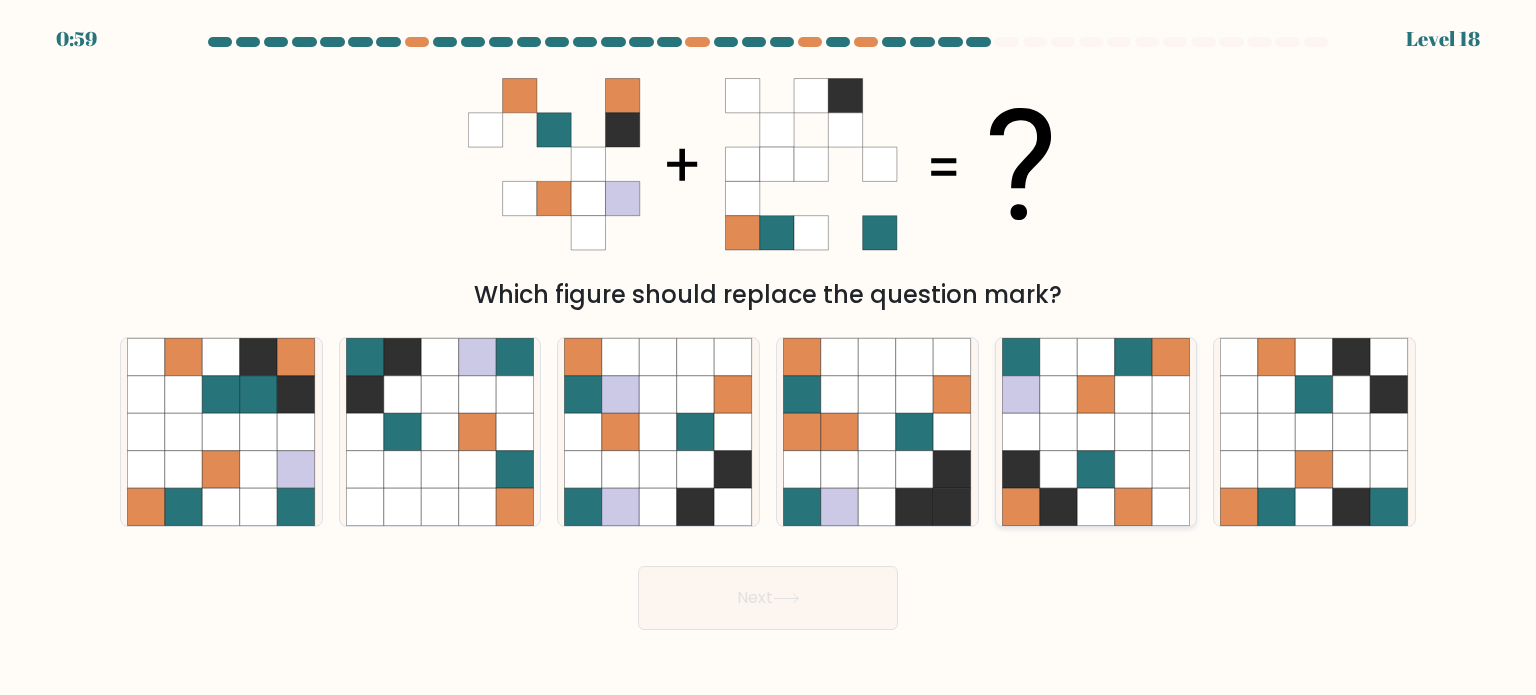 click 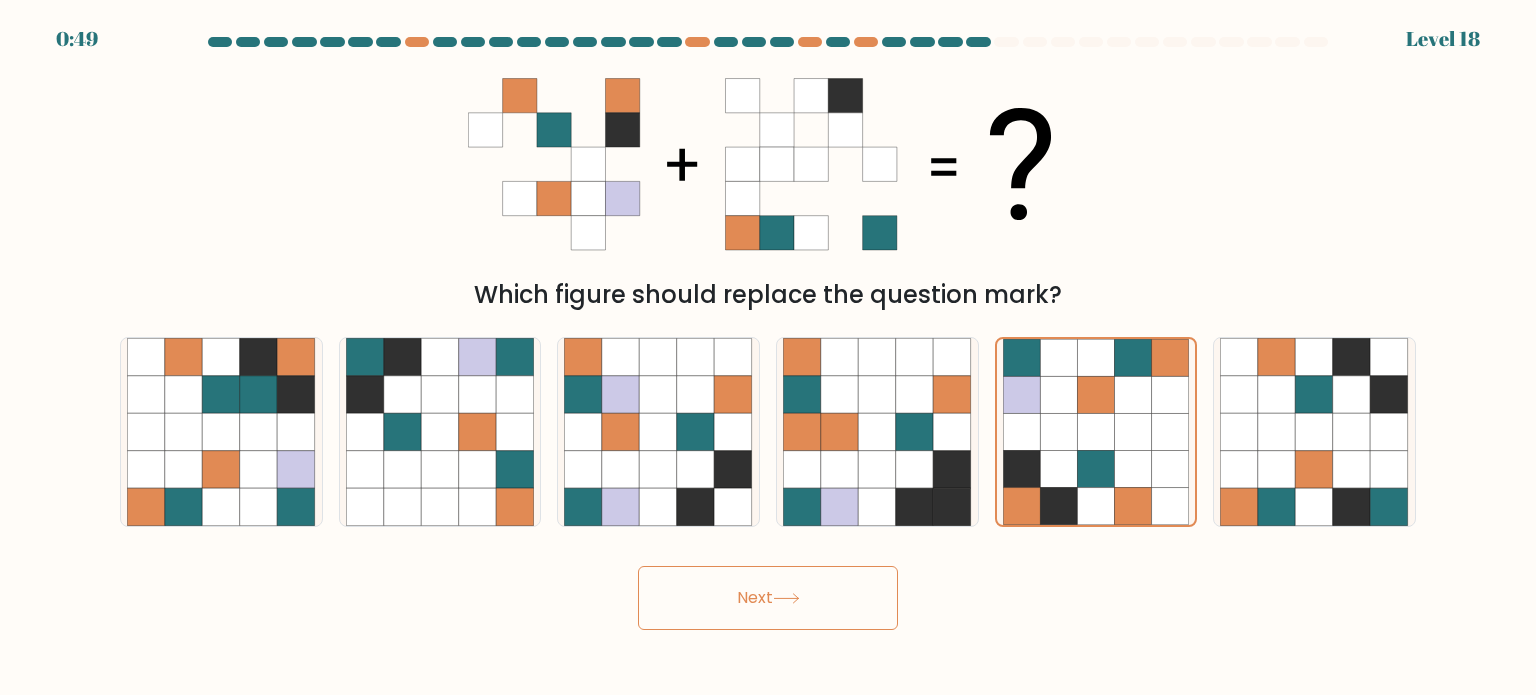 click 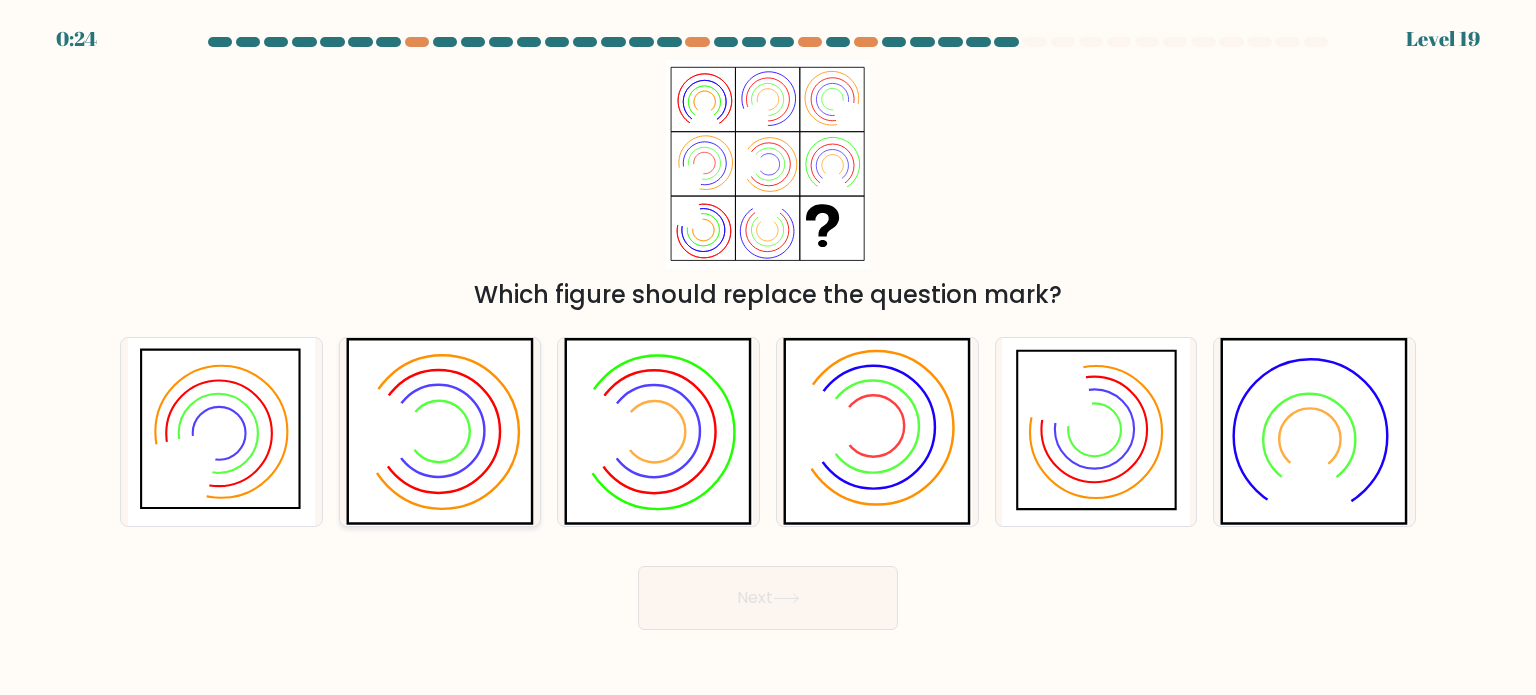 click 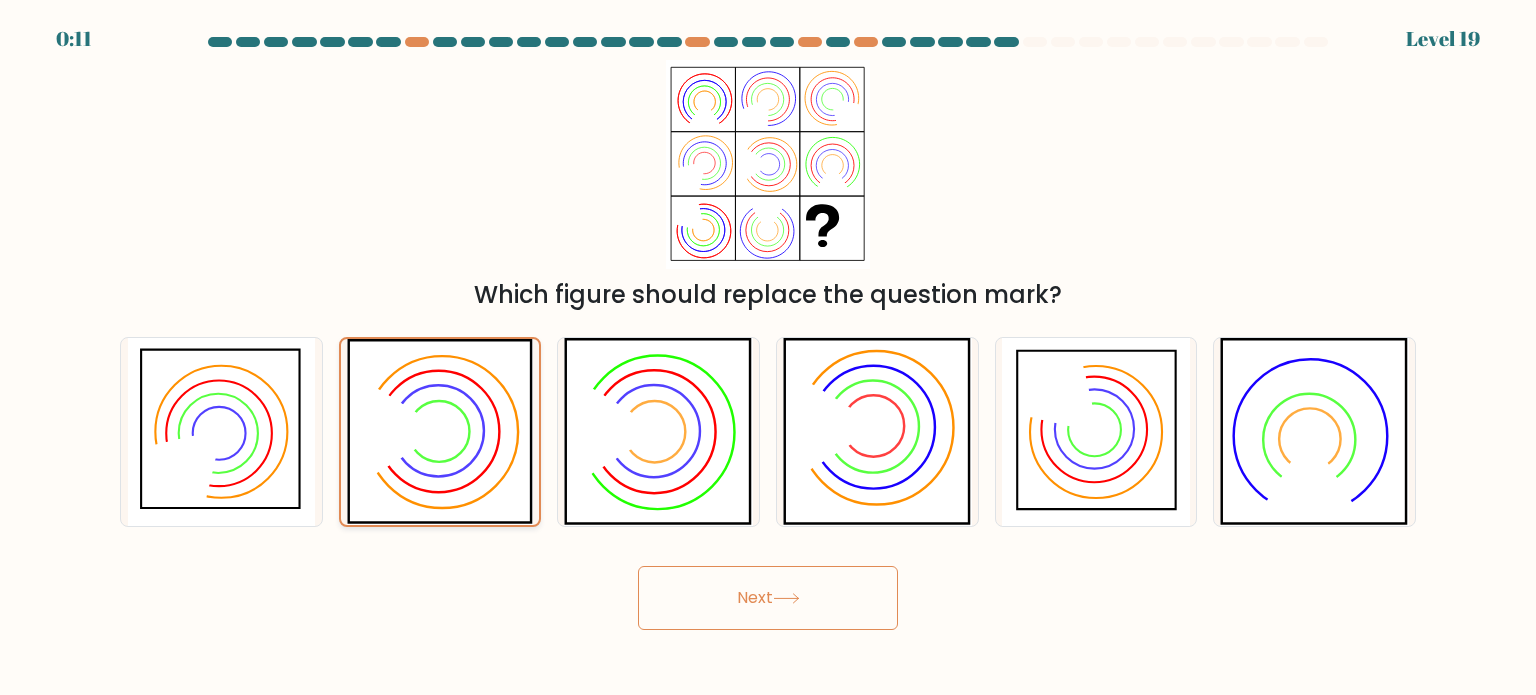 click 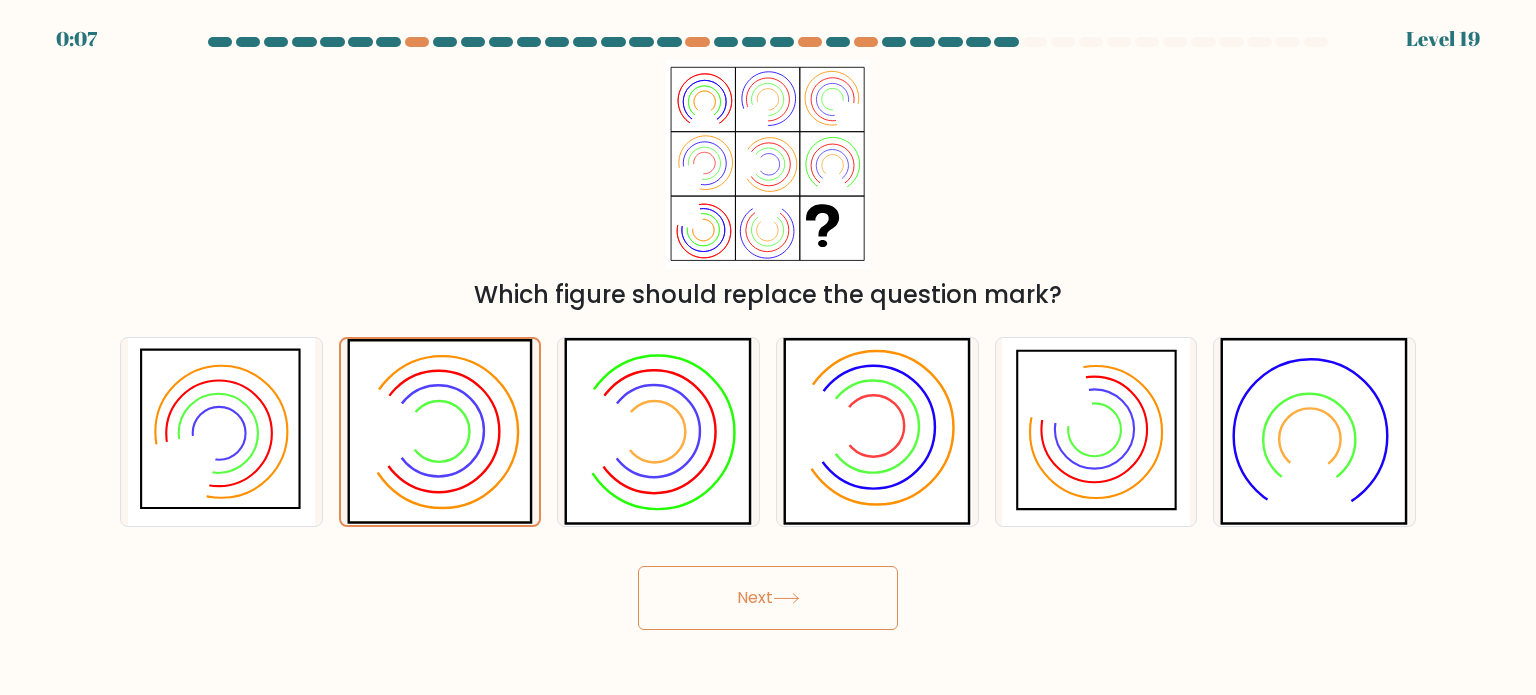 click on "Next" at bounding box center (768, 598) 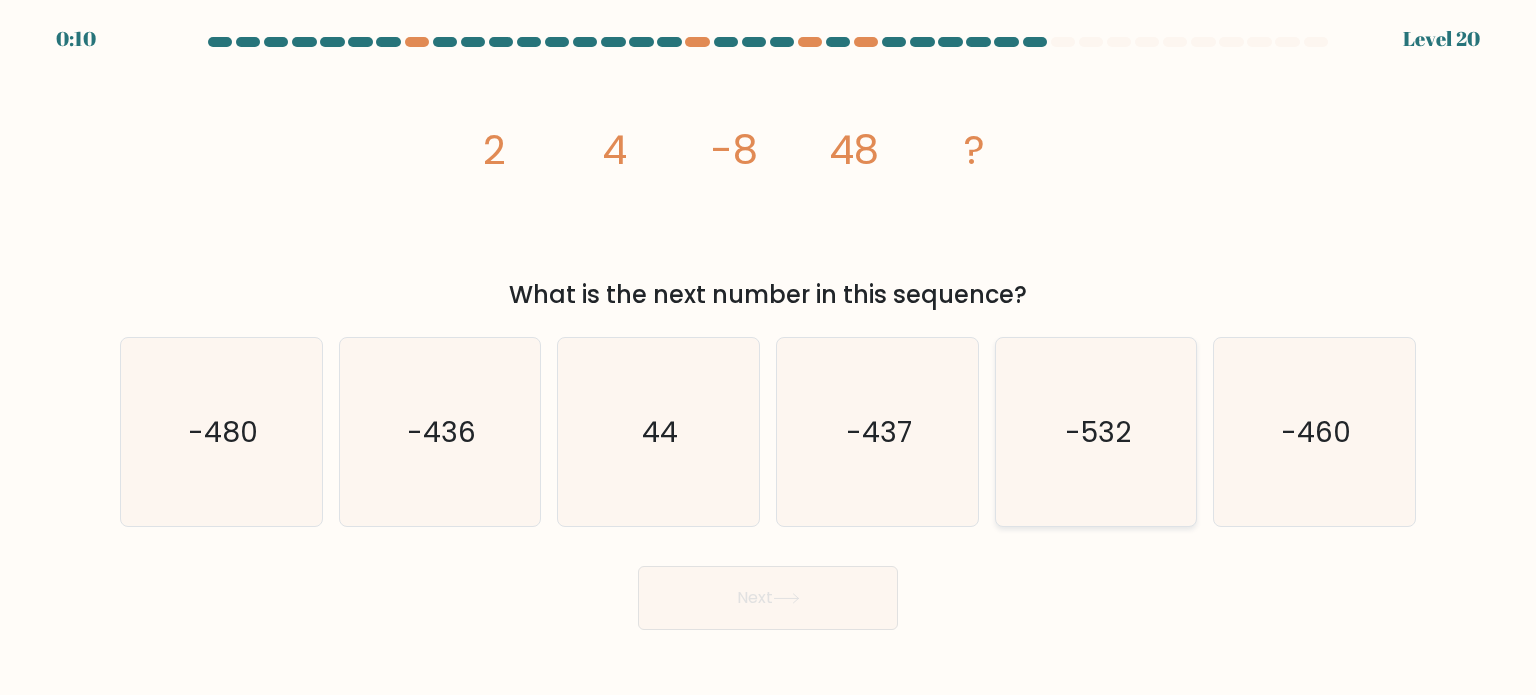 click on "-532" 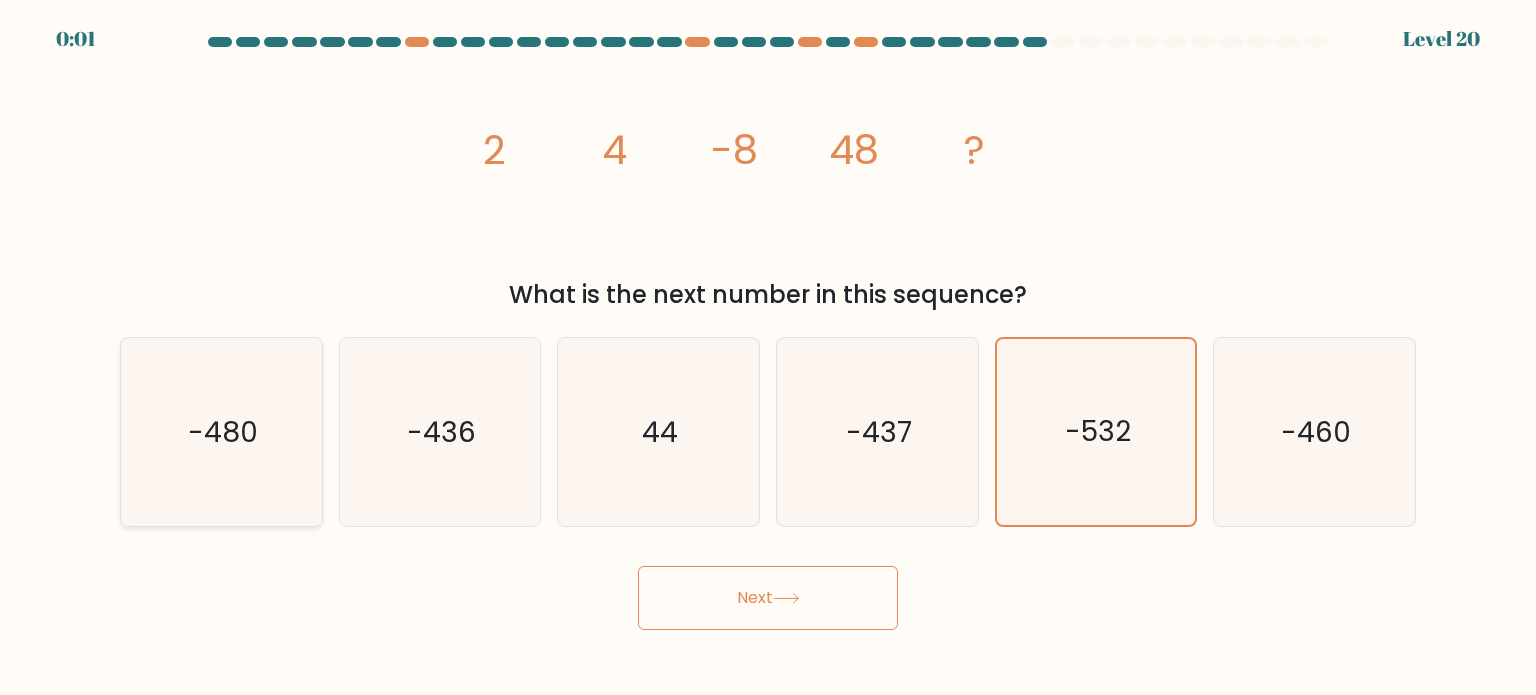 click on "-480" 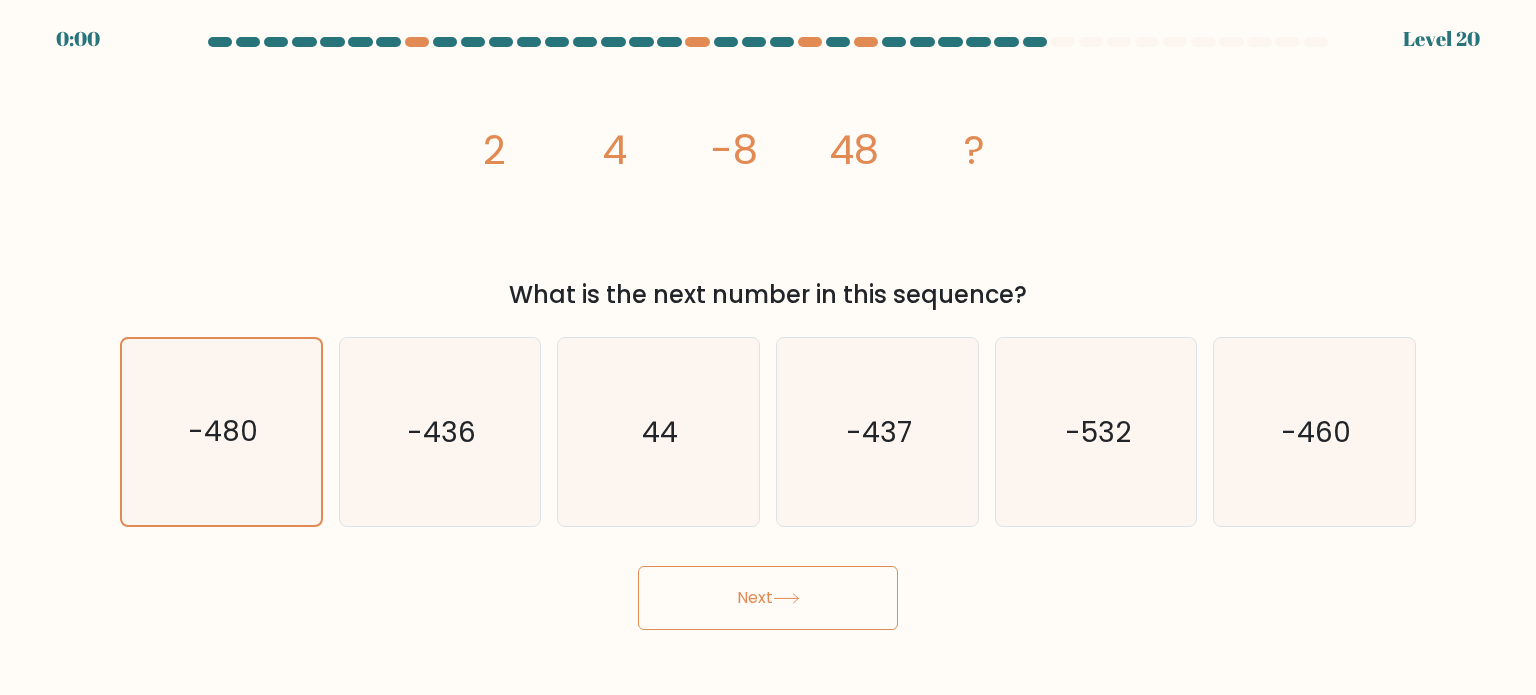 click on "Next" at bounding box center (768, 598) 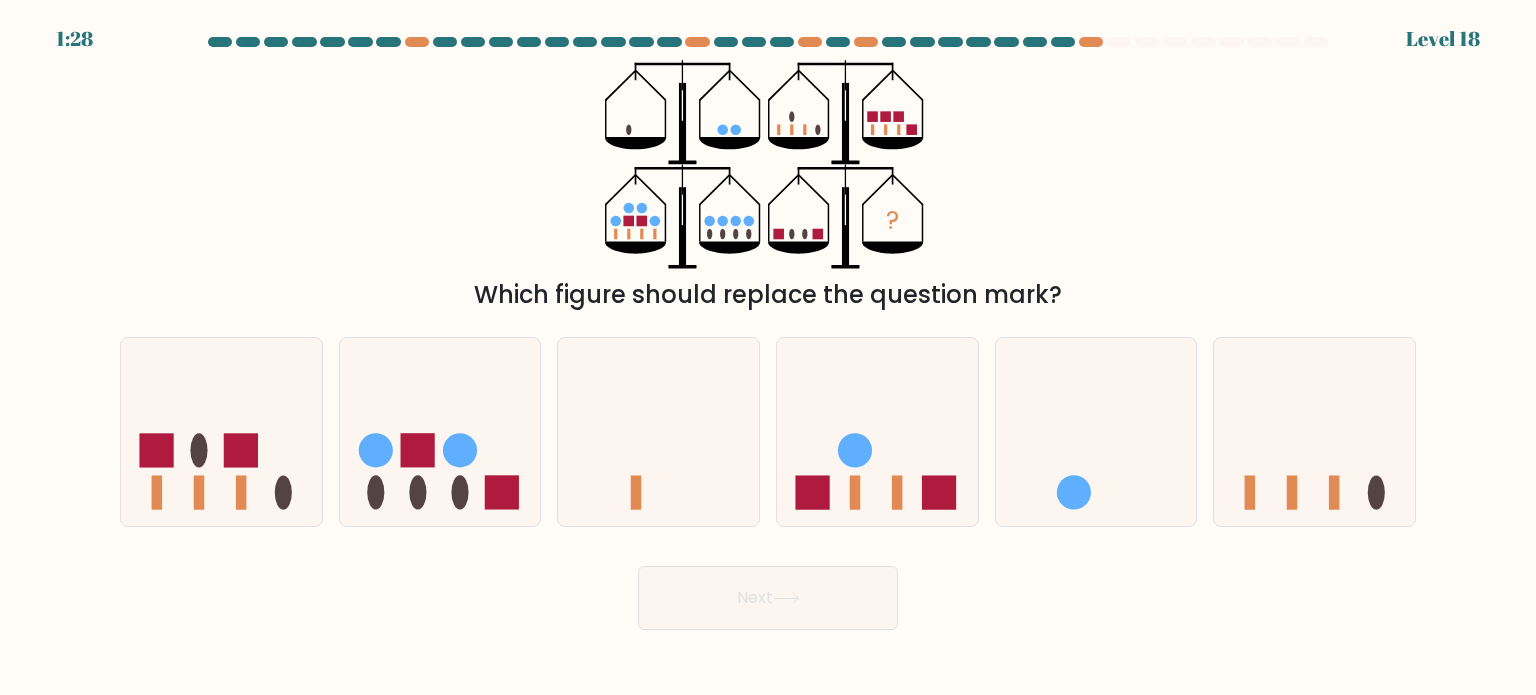 scroll, scrollTop: 0, scrollLeft: 0, axis: both 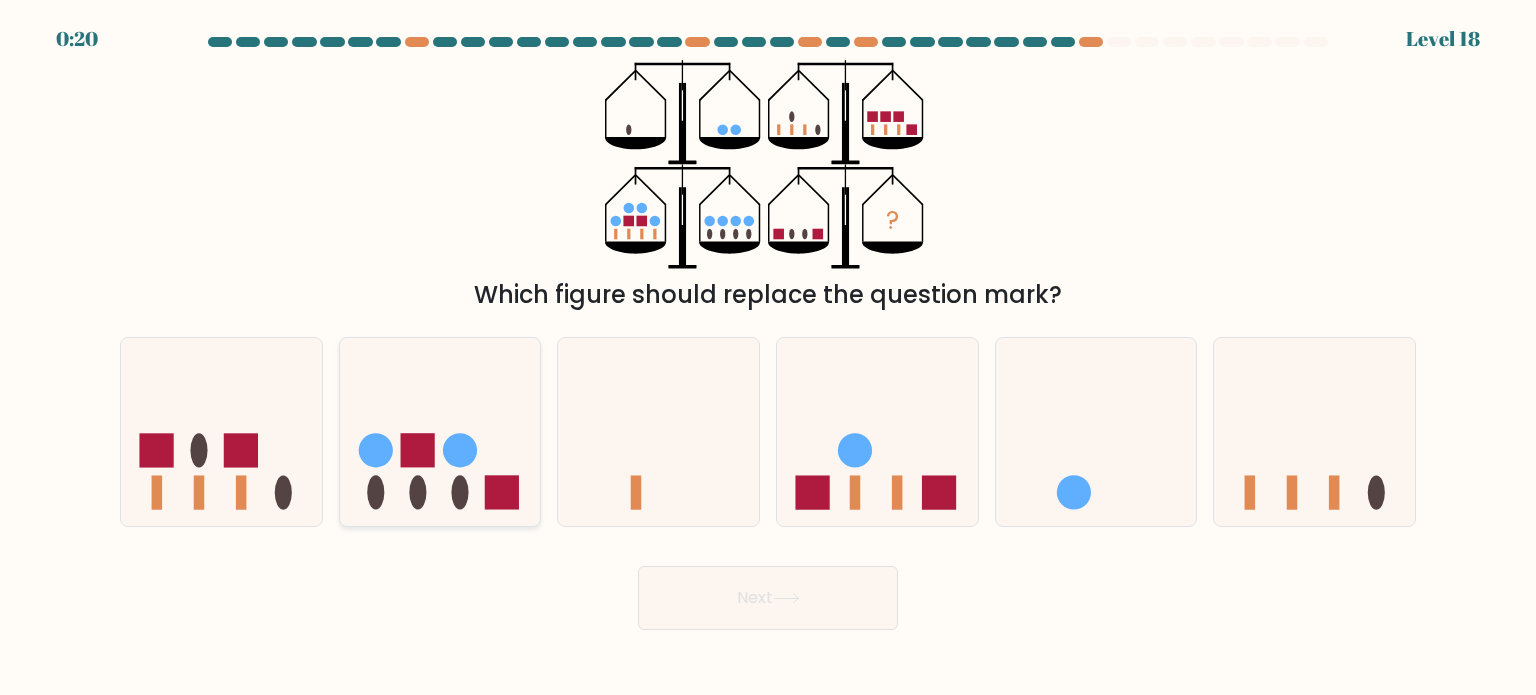 click 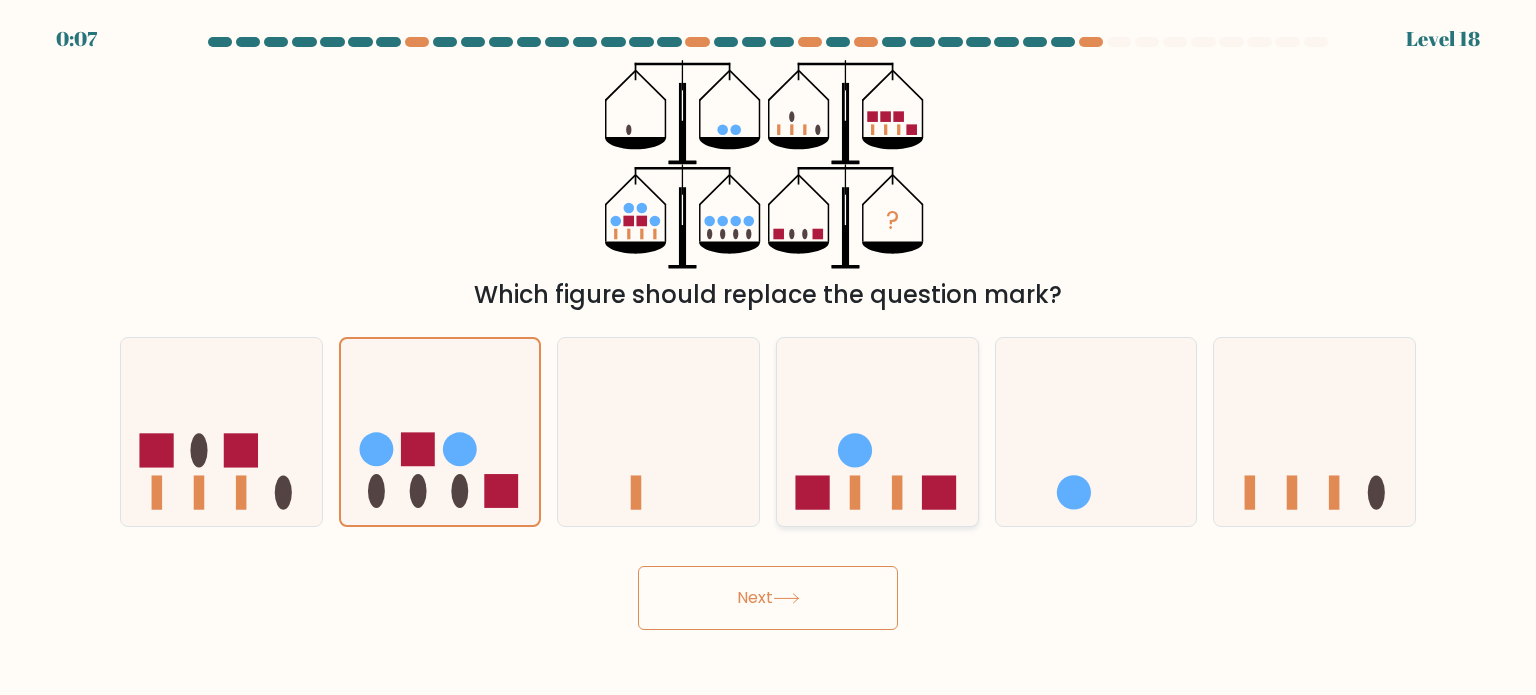 drag, startPoint x: 772, startPoint y: 425, endPoint x: 836, endPoint y: 419, distance: 64.28063 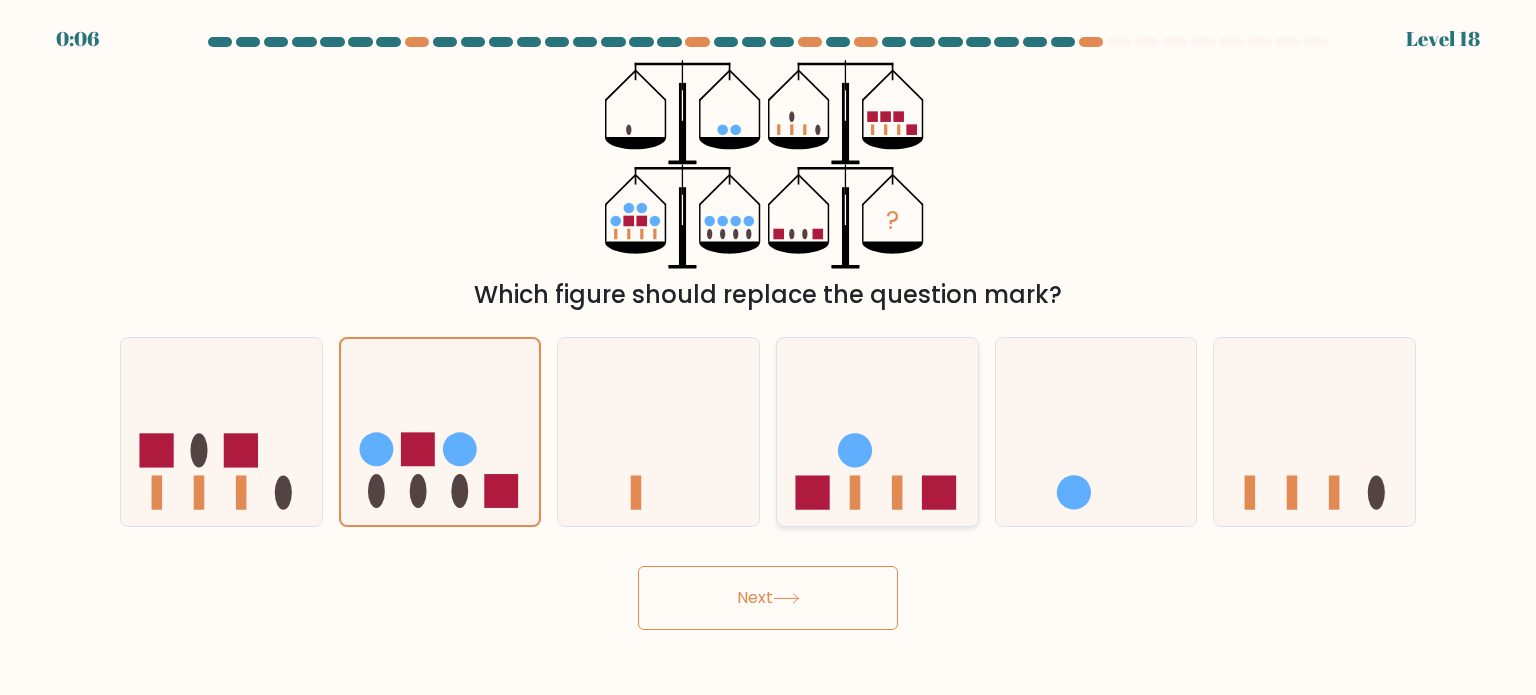 click 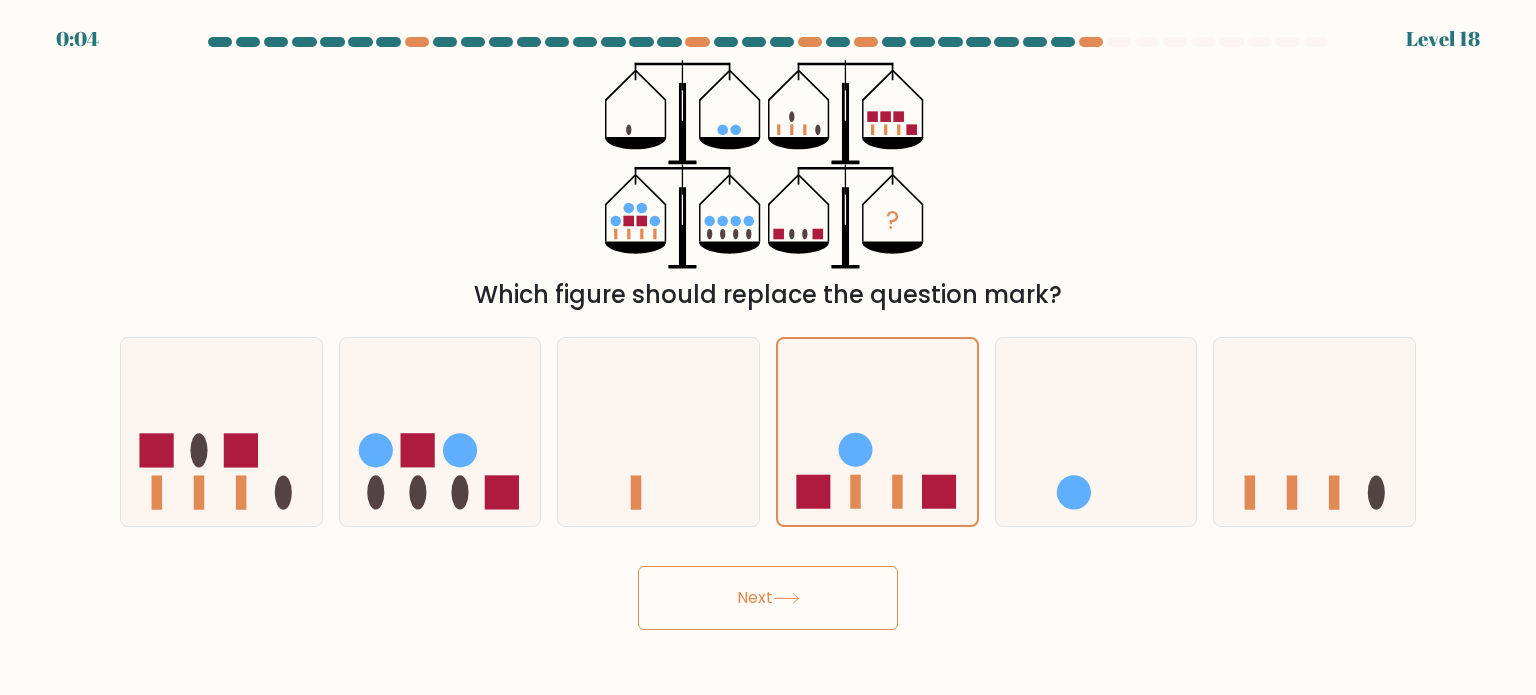 click on "Next" at bounding box center (768, 598) 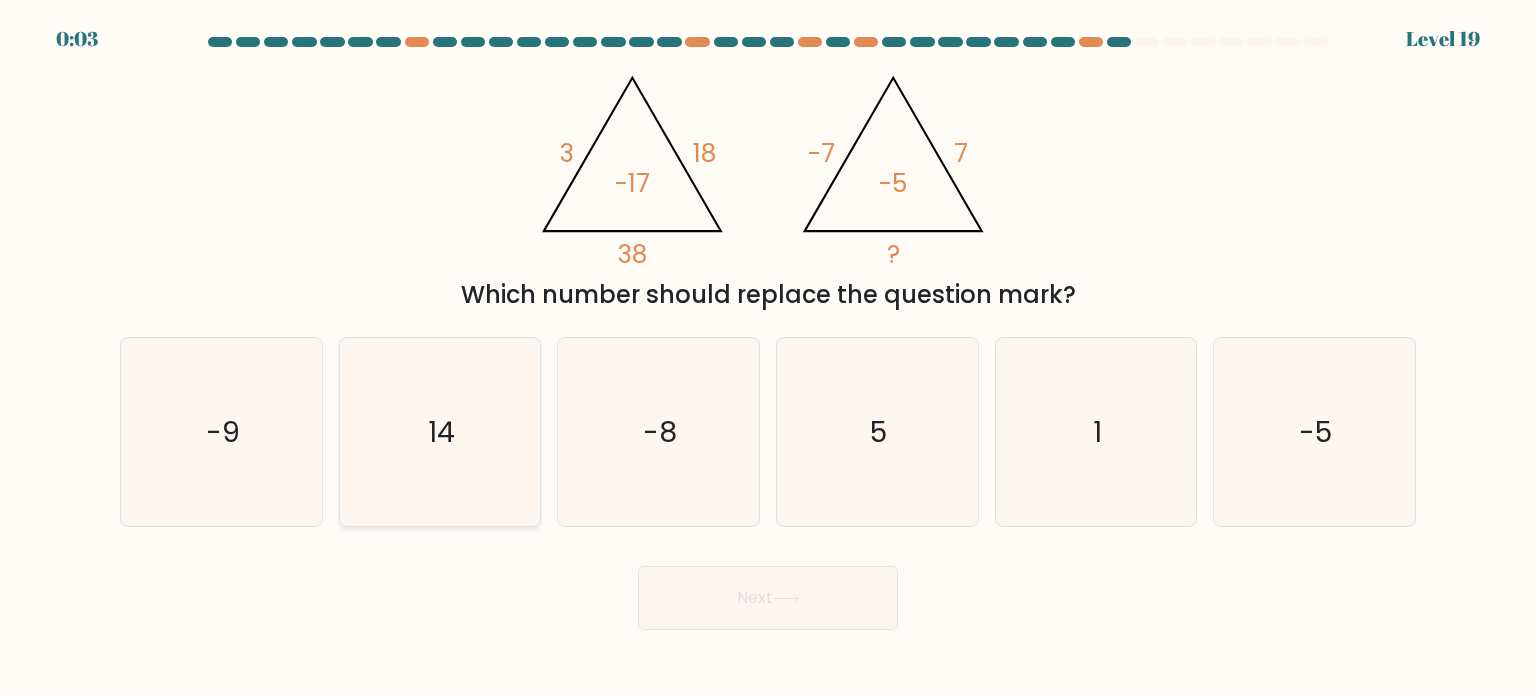 click on "14" 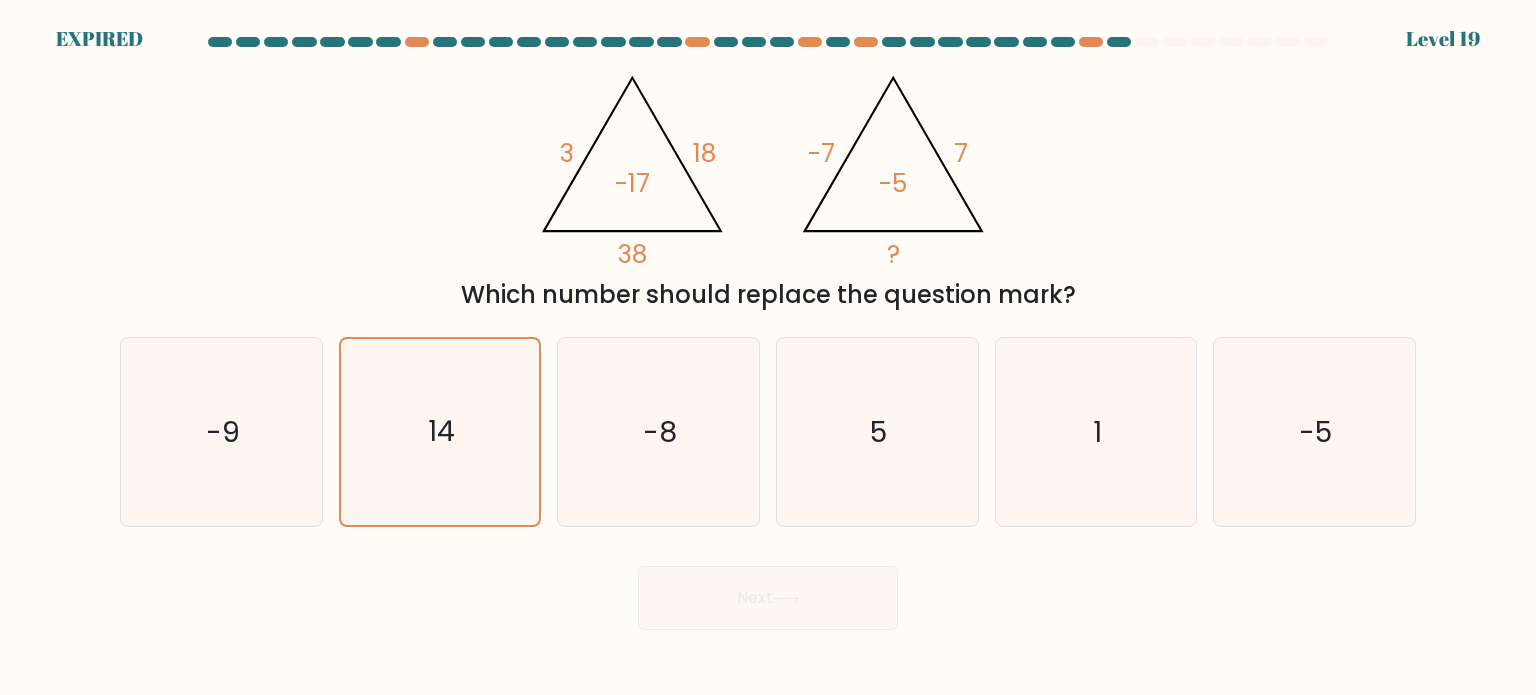 click on "Next" at bounding box center (768, 590) 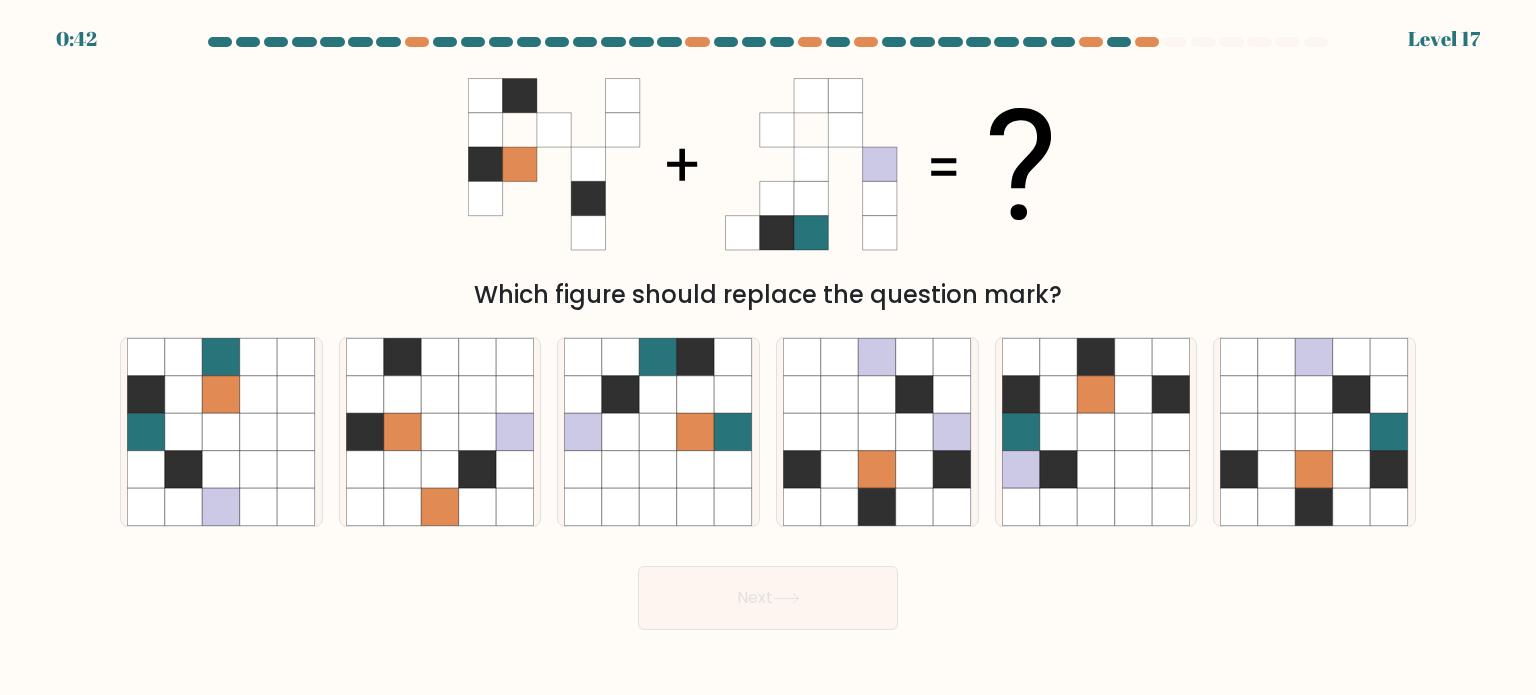 scroll, scrollTop: 0, scrollLeft: 0, axis: both 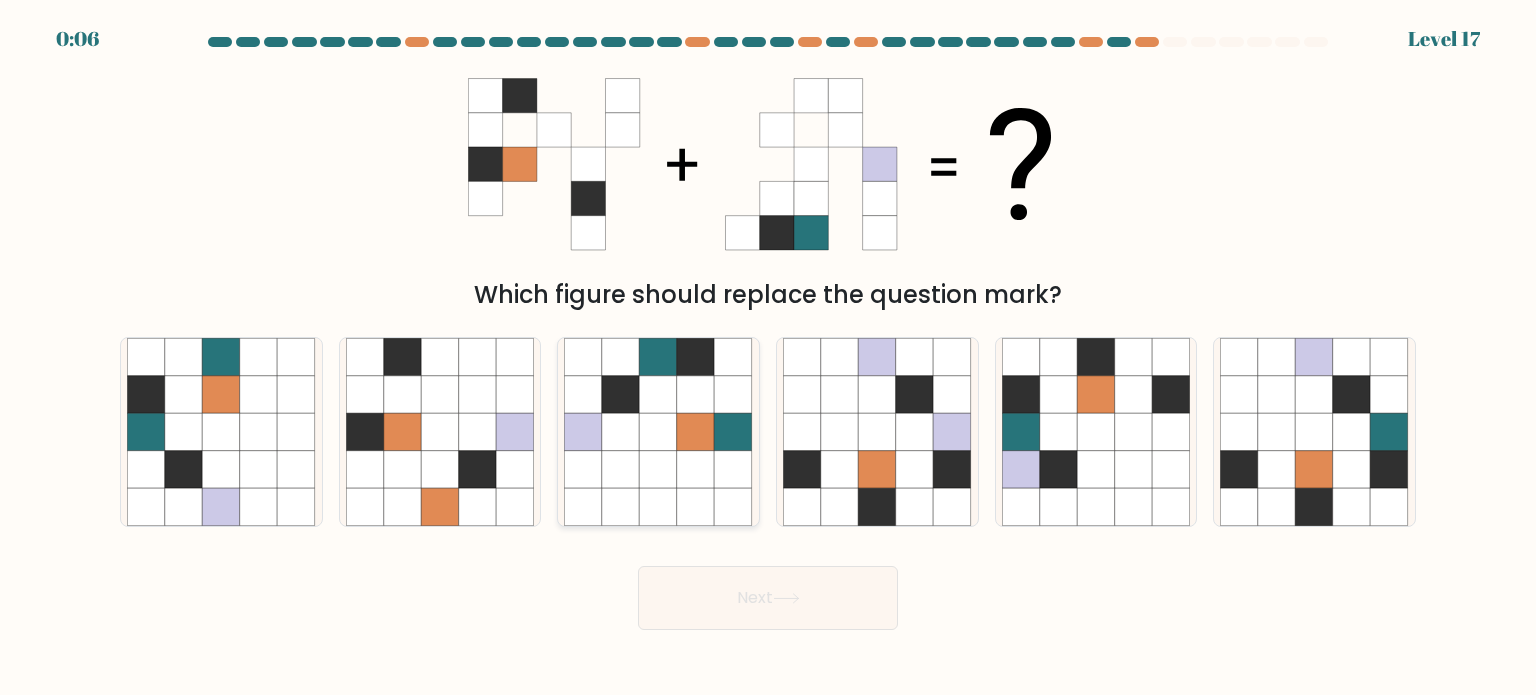 click 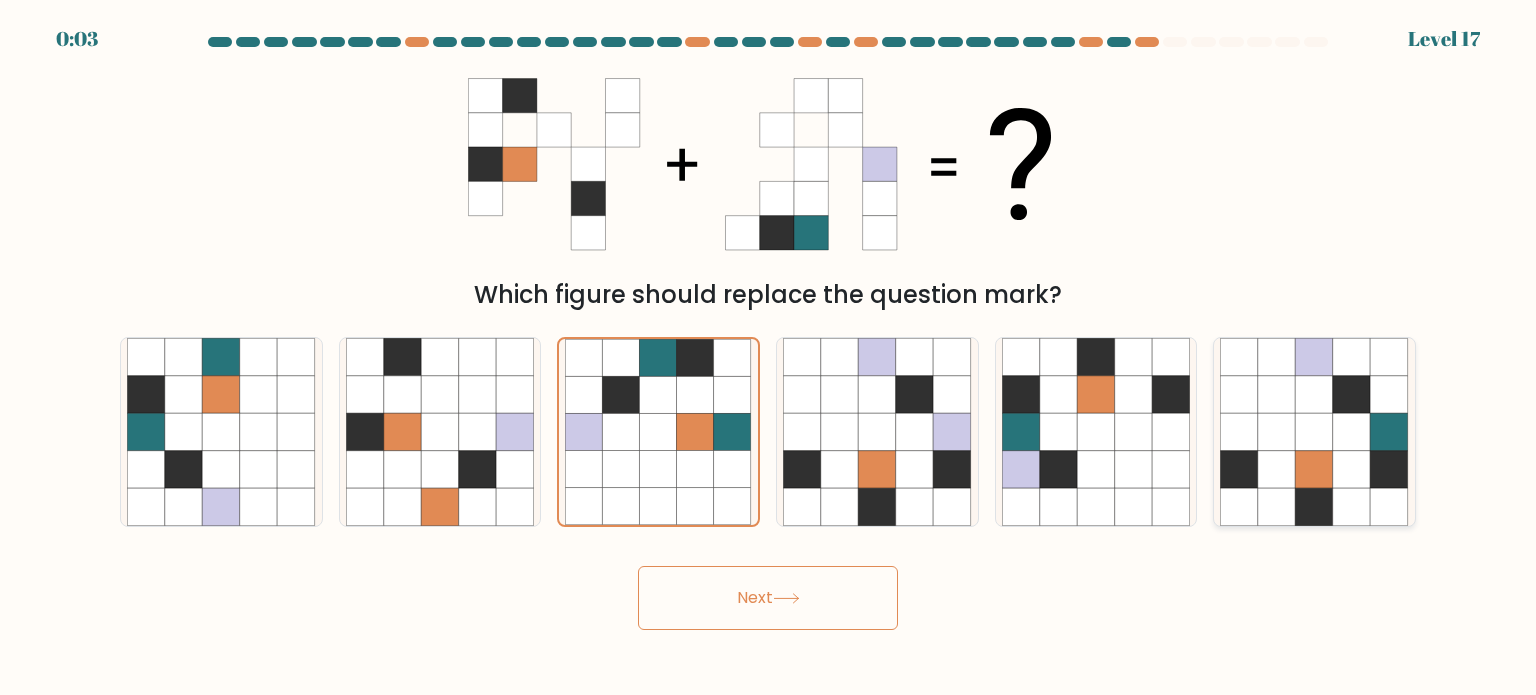 click 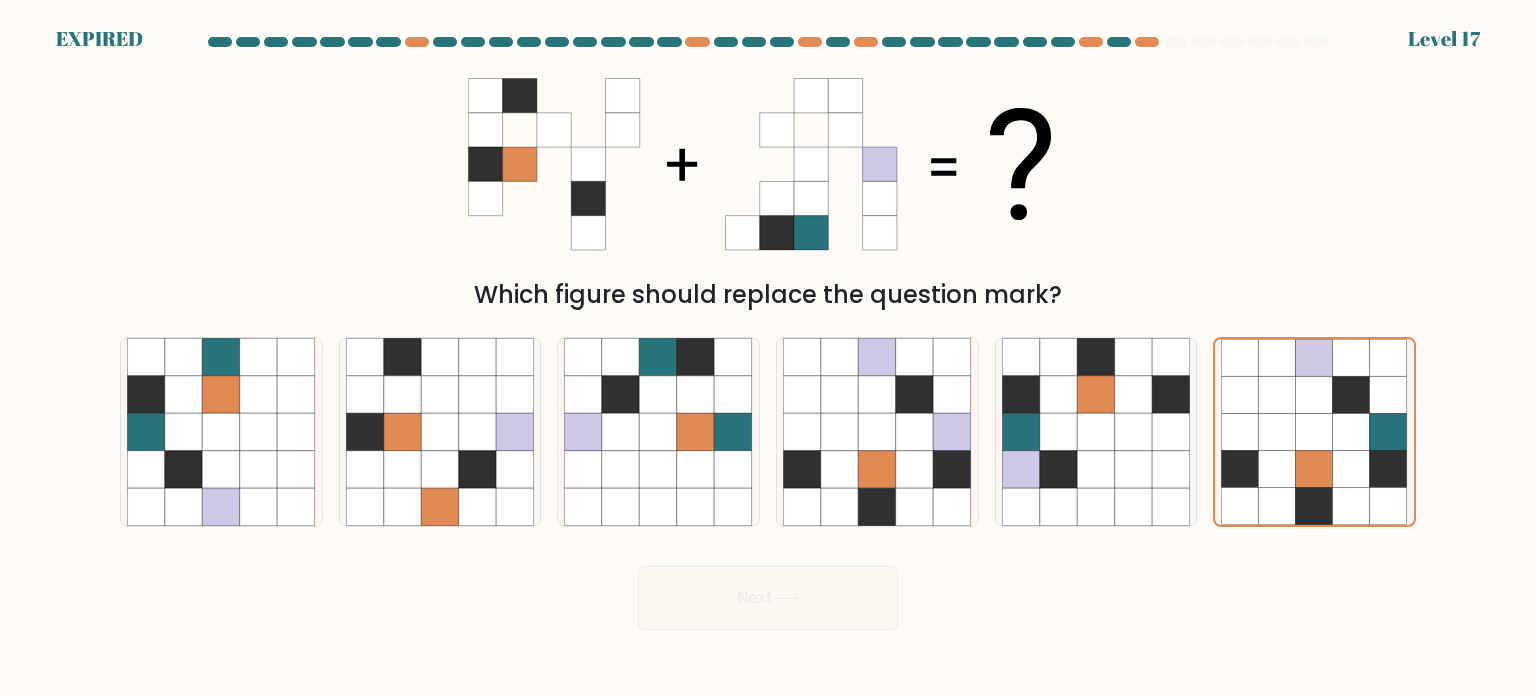 click on "Next" at bounding box center (768, 590) 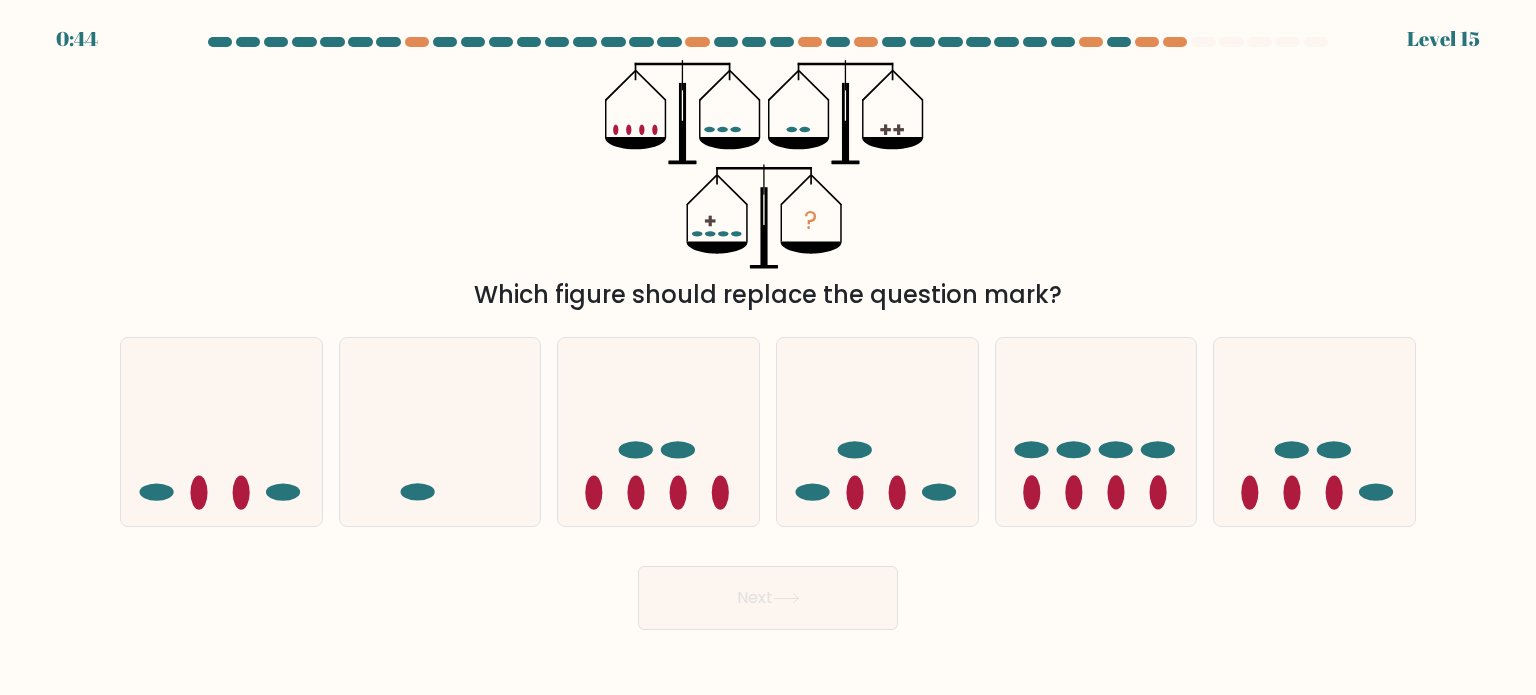 scroll, scrollTop: 0, scrollLeft: 0, axis: both 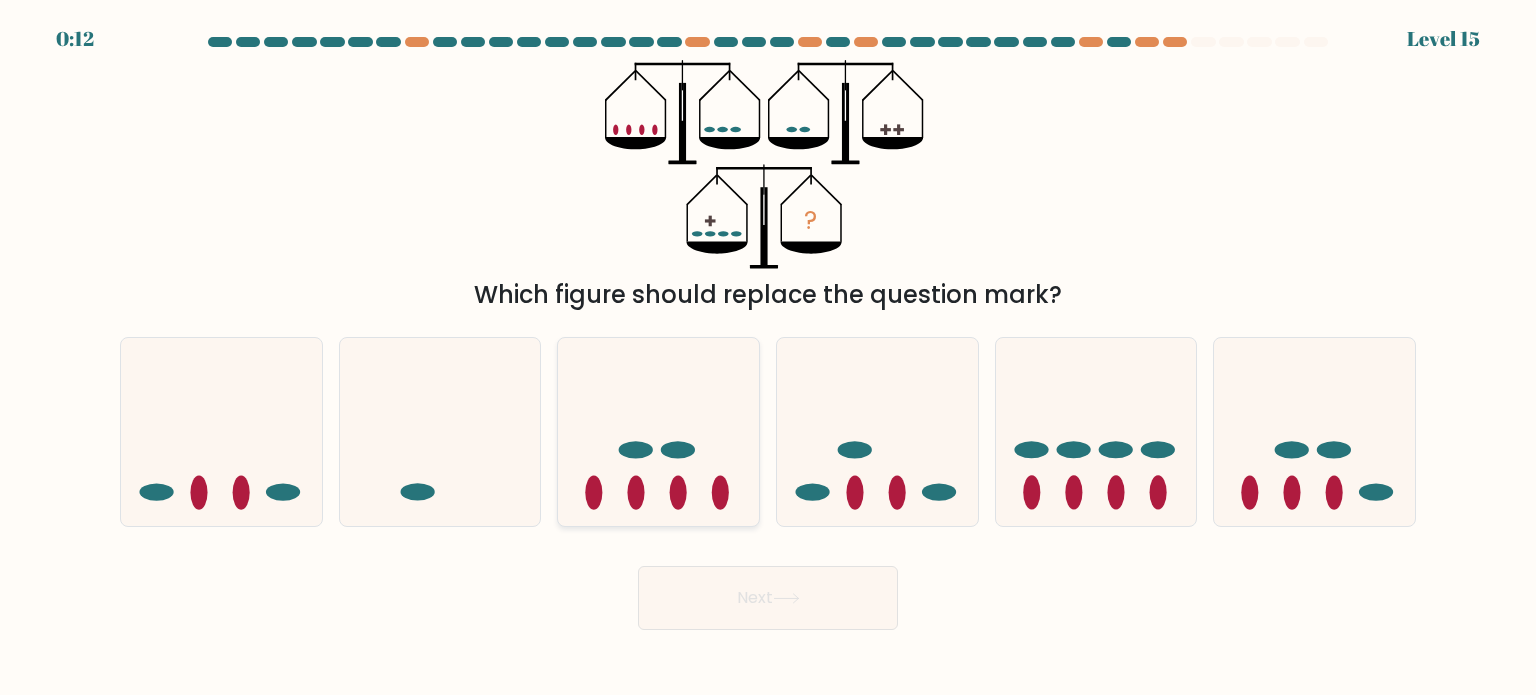 click 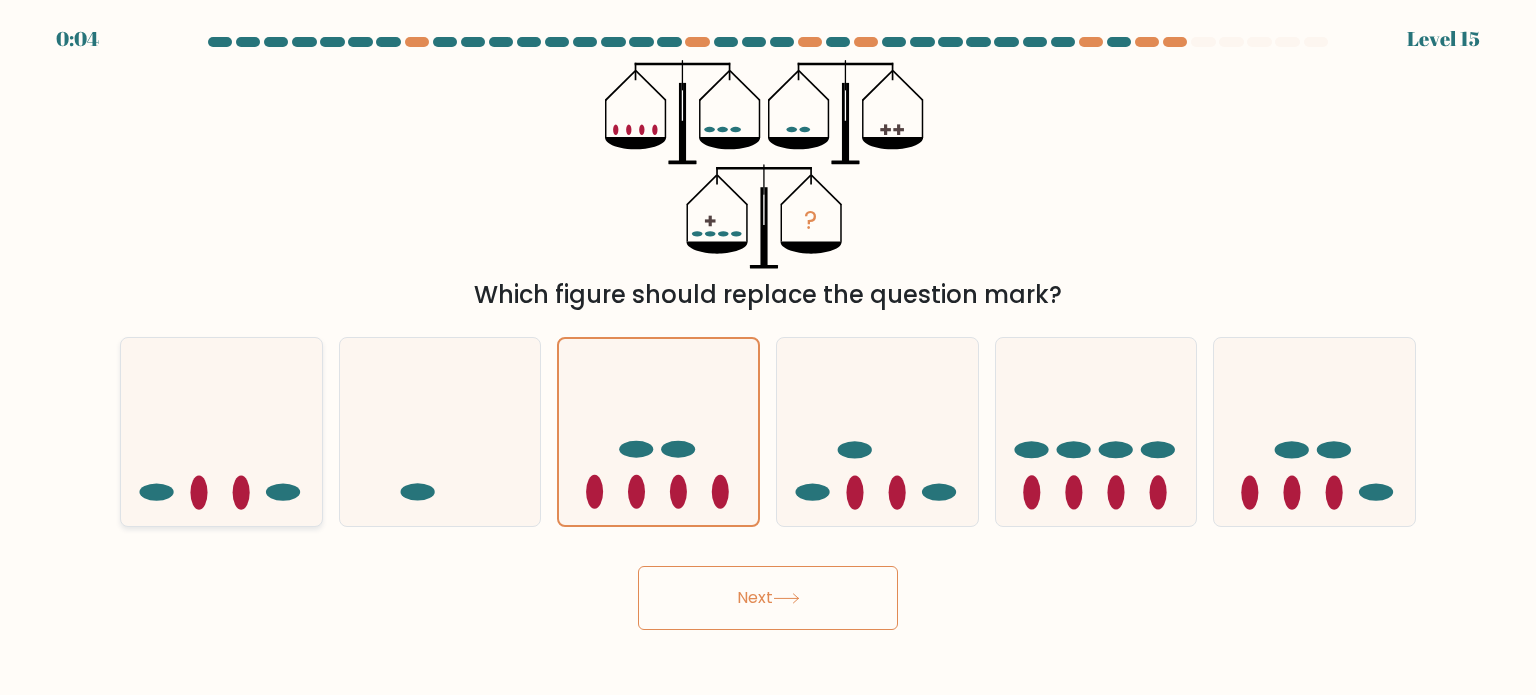 click 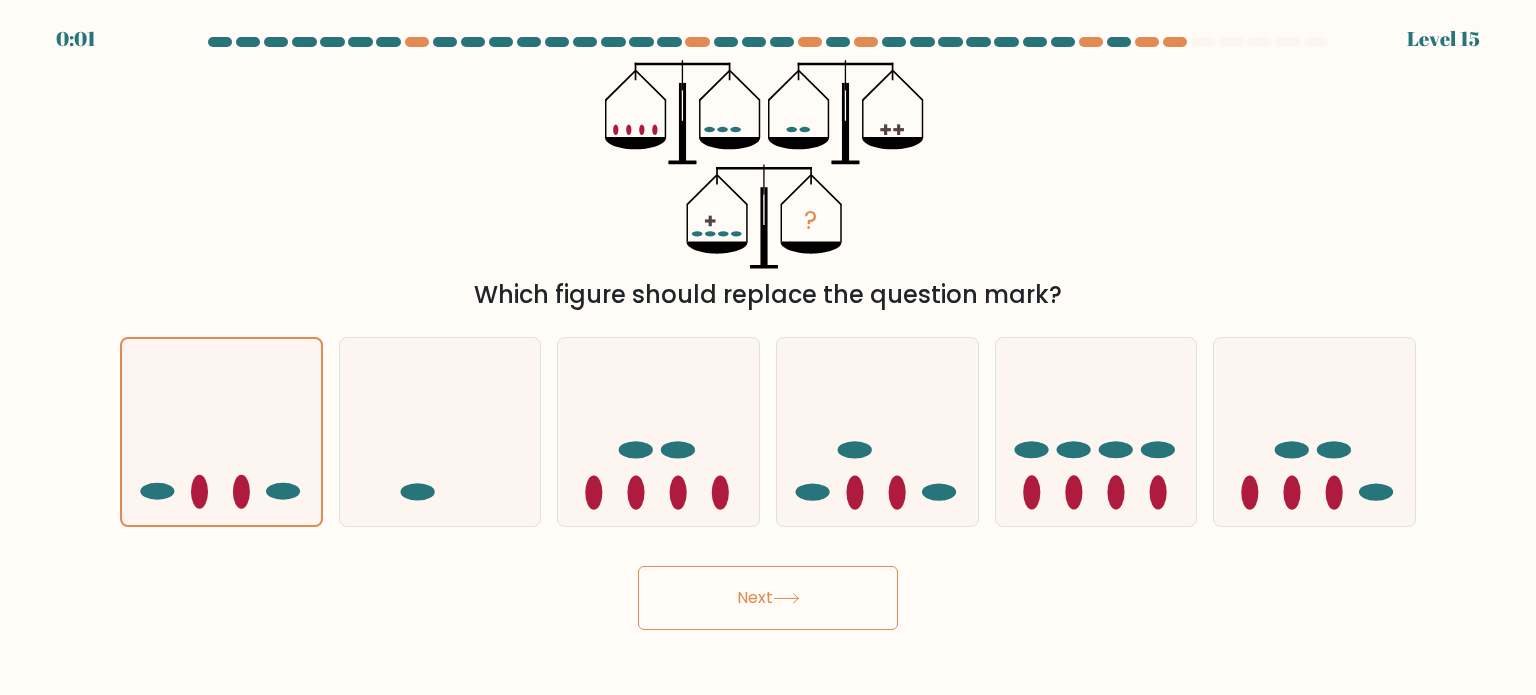 click on "Next" at bounding box center [768, 598] 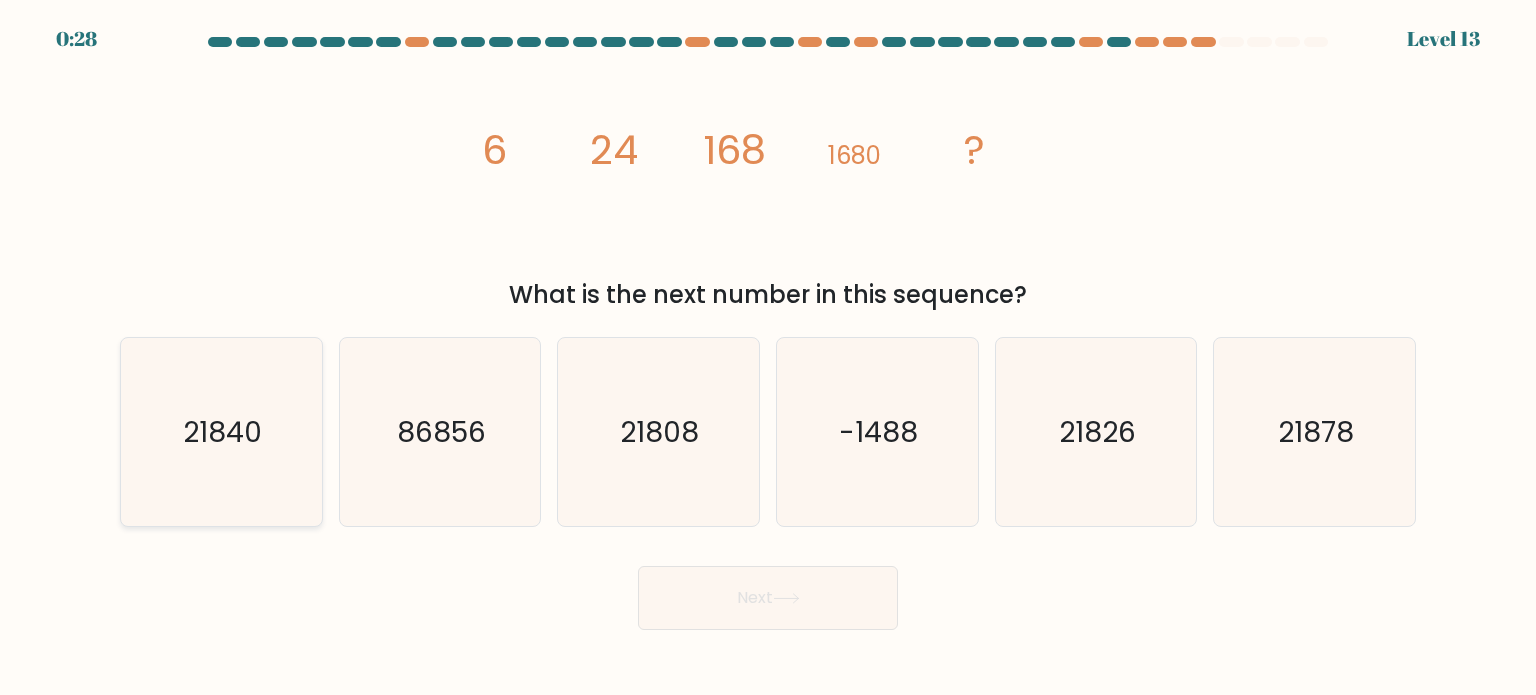 click on "21840" 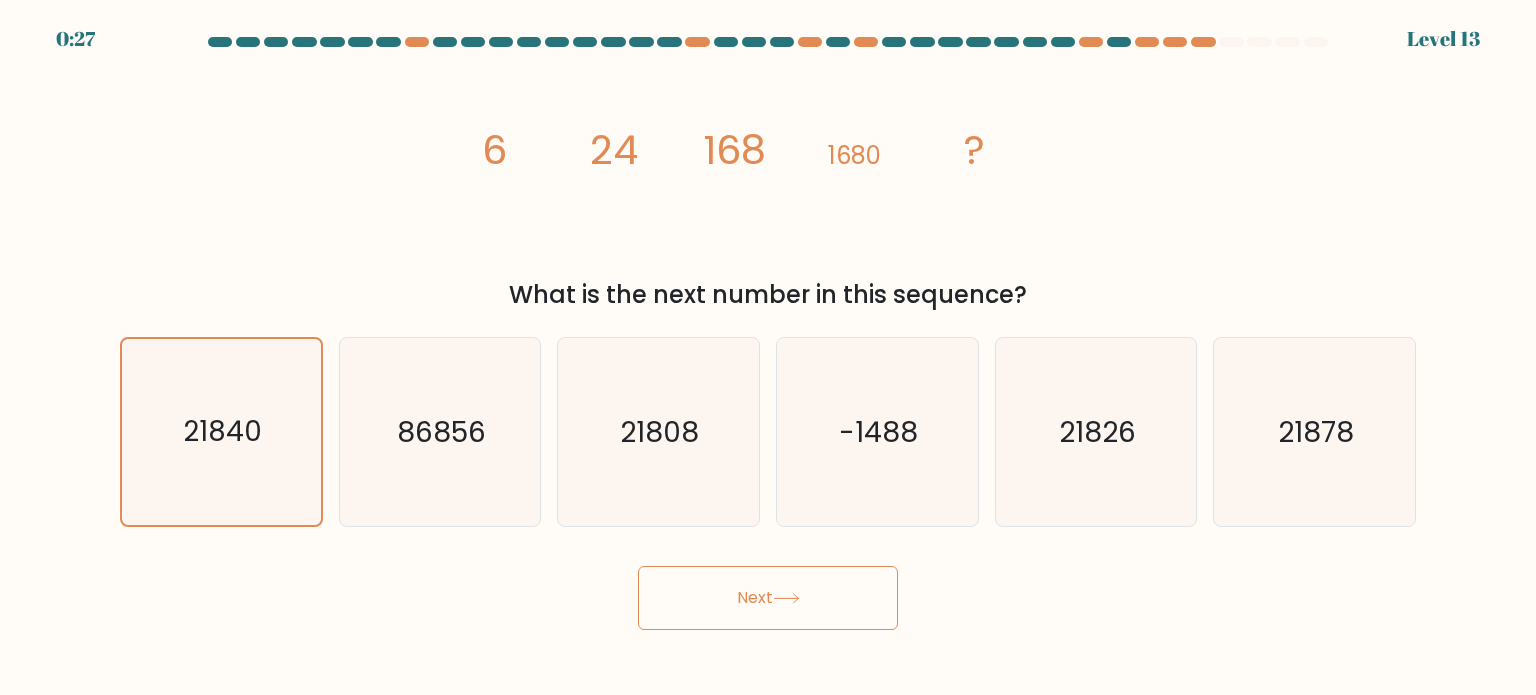 click on "Next" at bounding box center [768, 598] 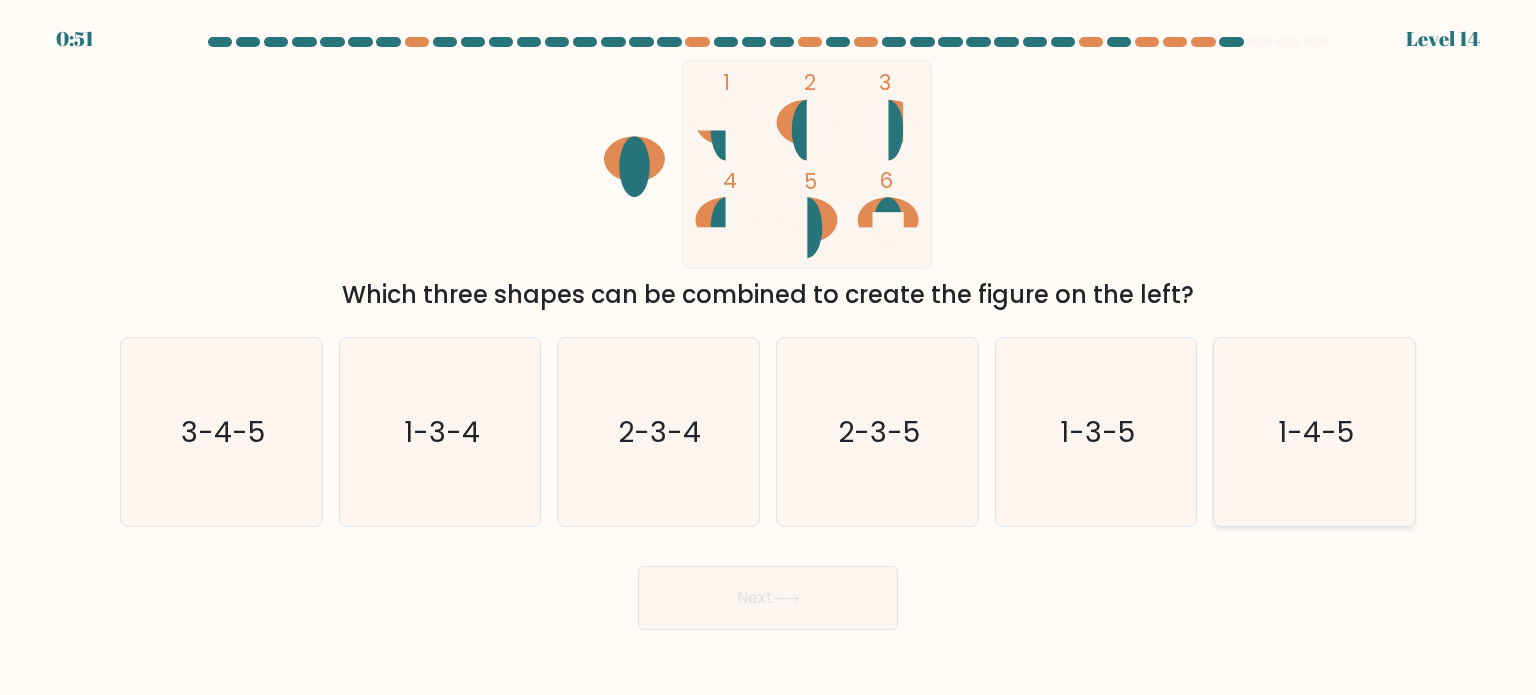 click on "1-4-5" 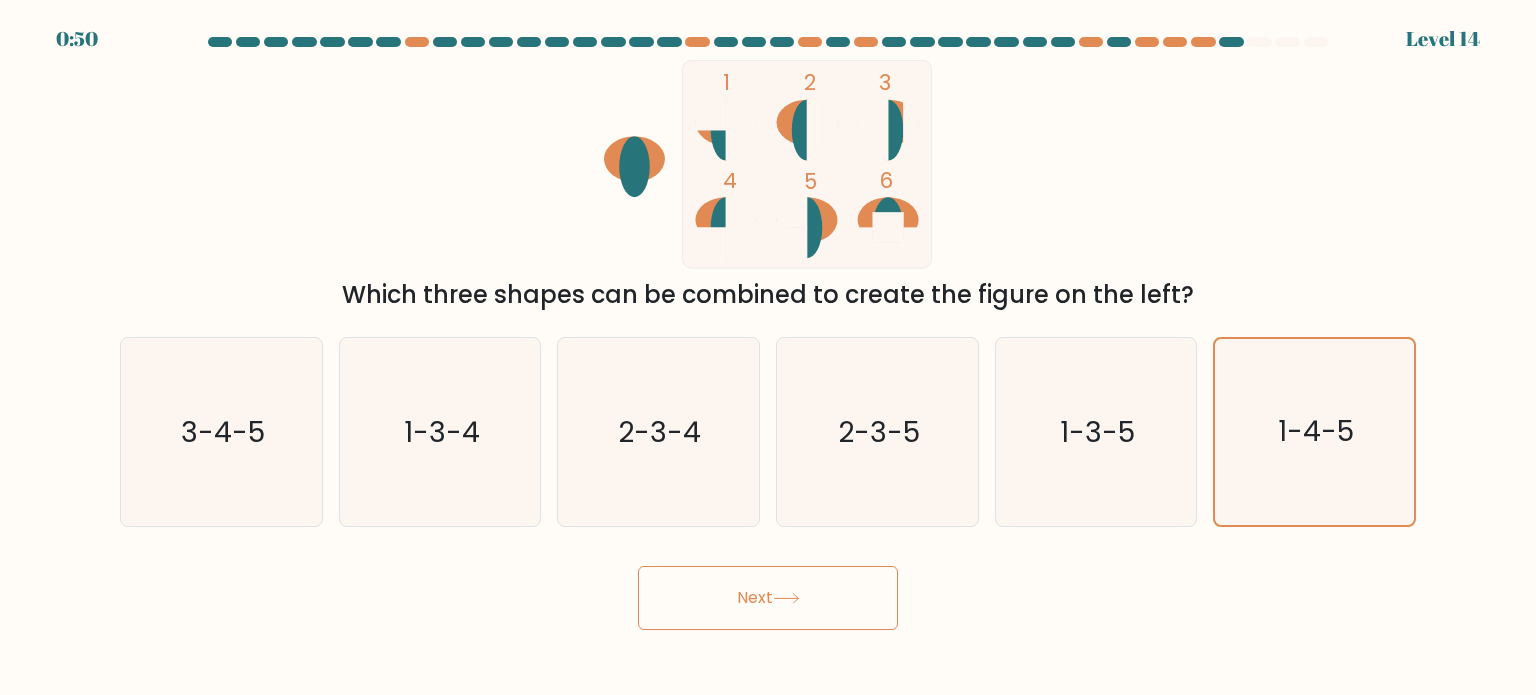 click on "Next" at bounding box center [768, 598] 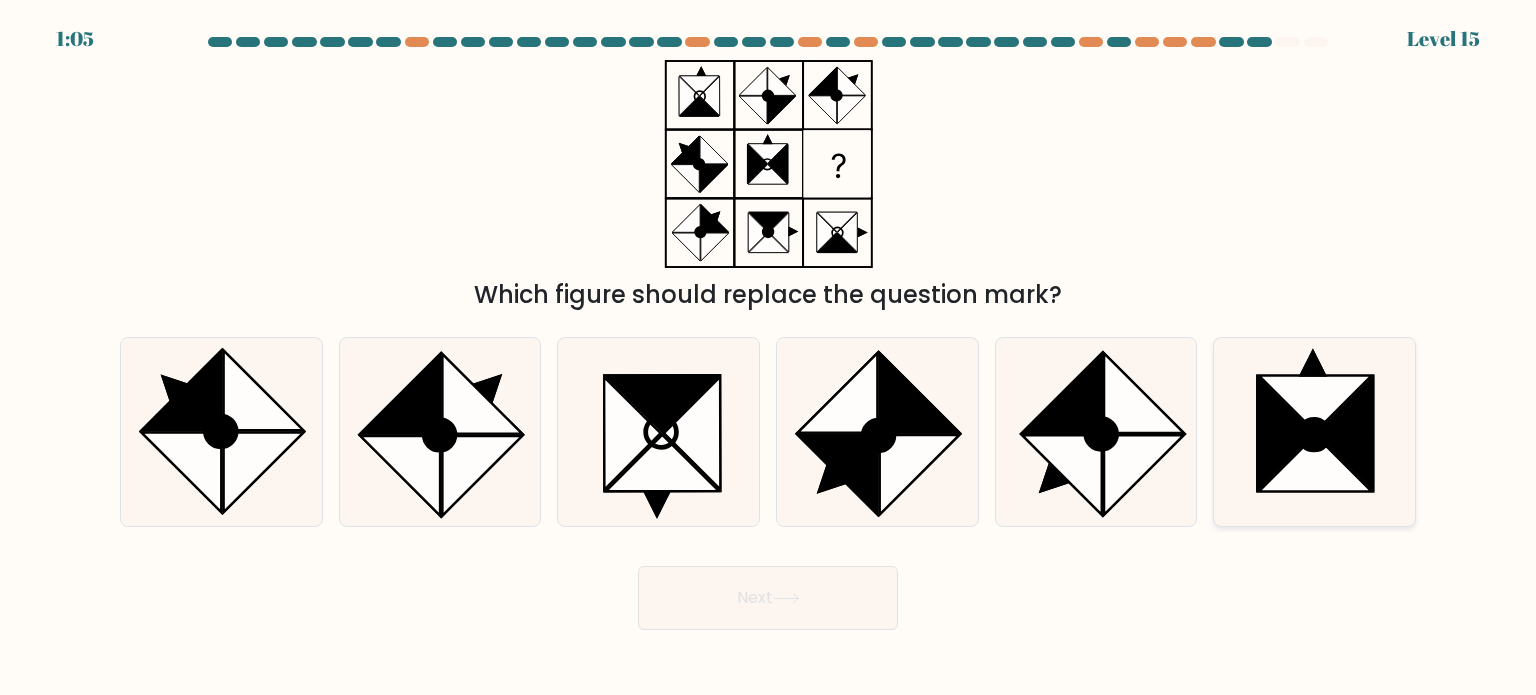 click 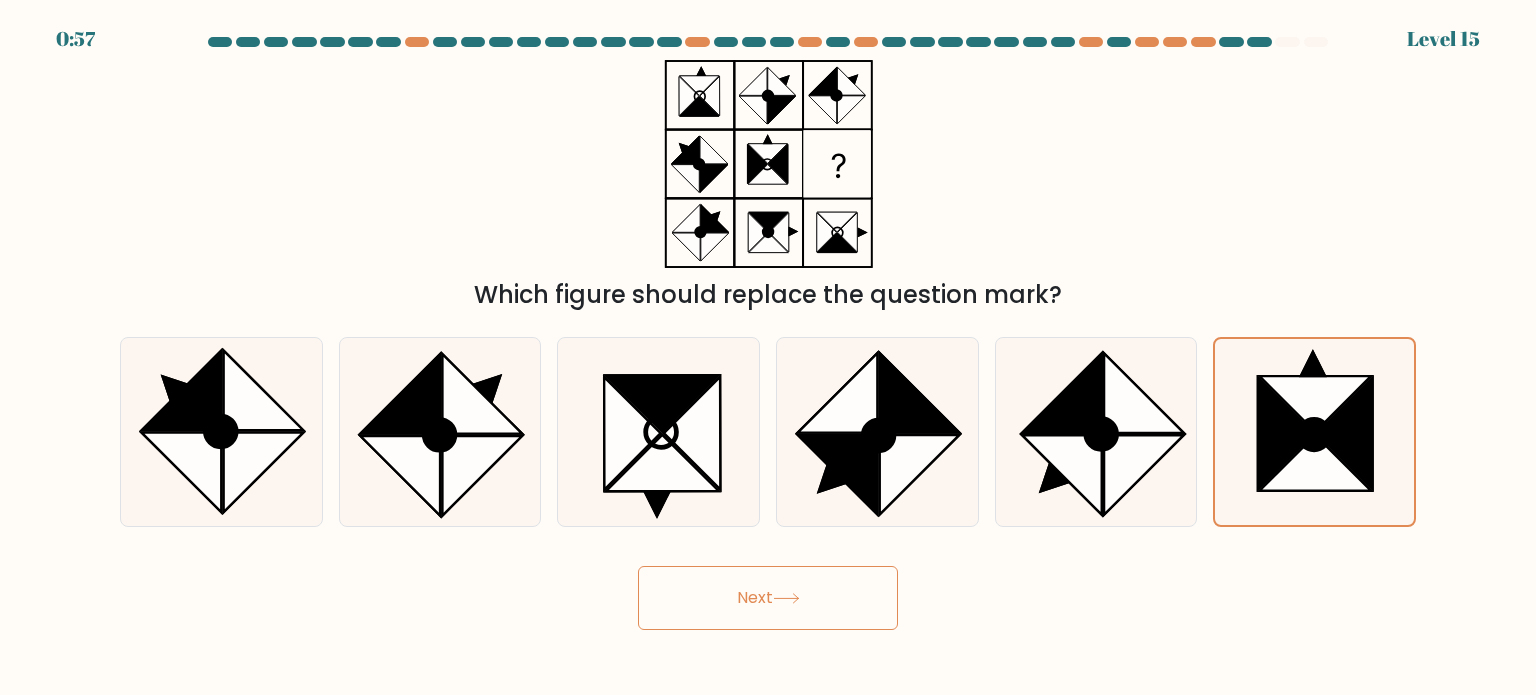 click on "Next" at bounding box center (768, 598) 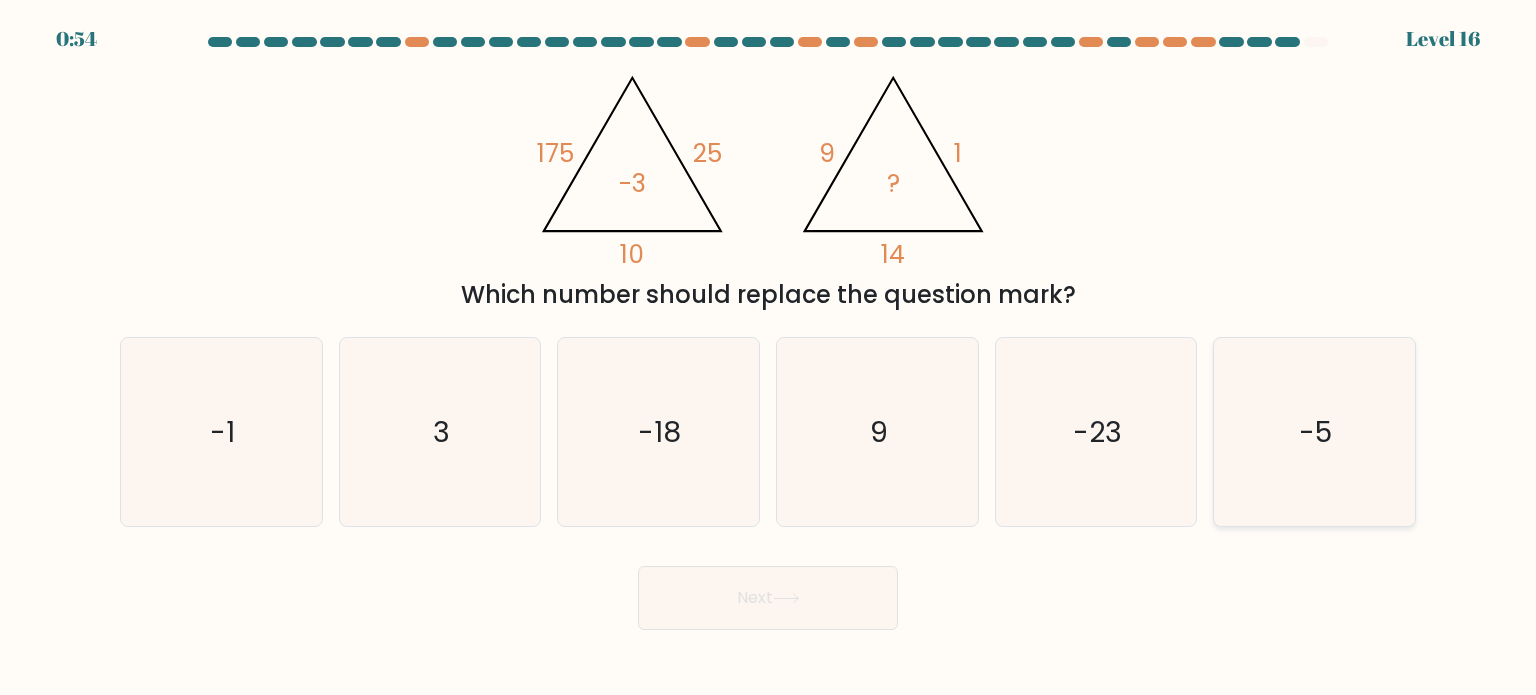 click on "-5" 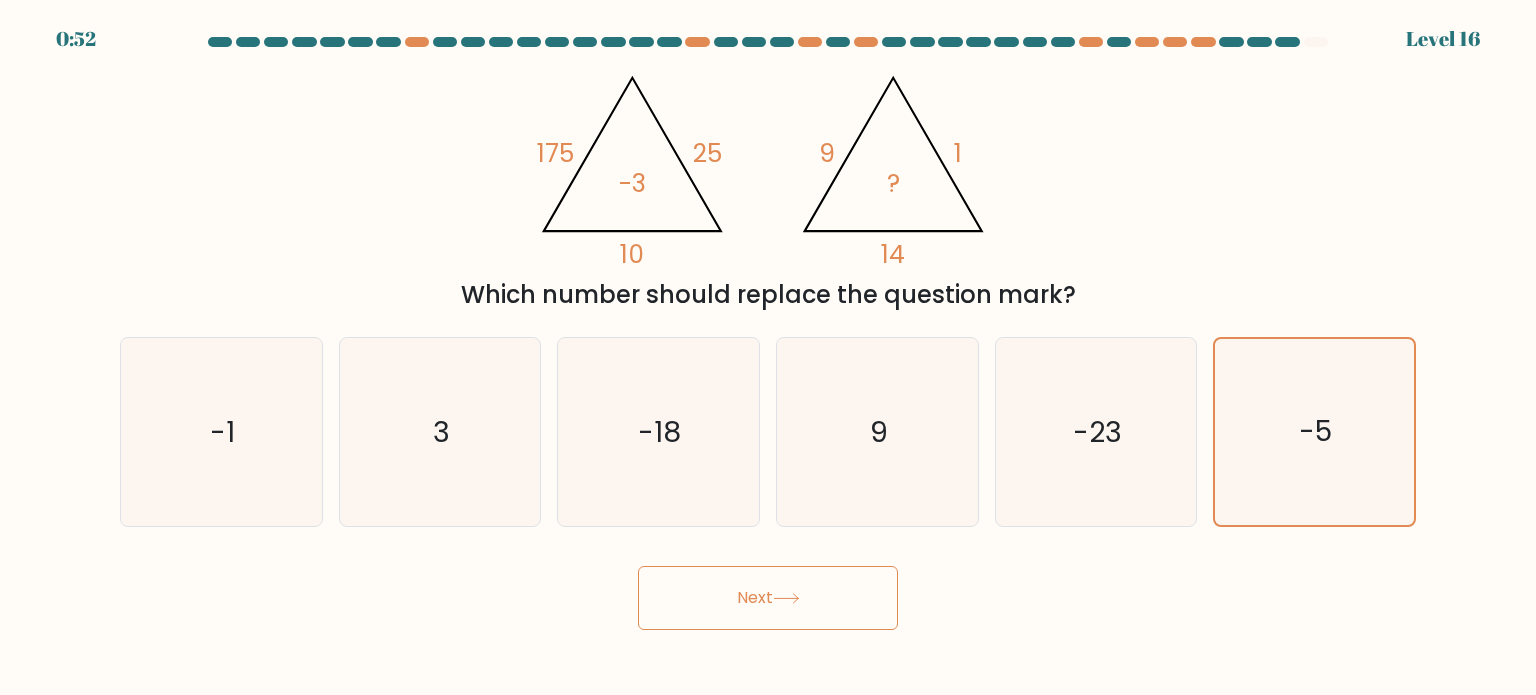 click on "Next" at bounding box center (768, 598) 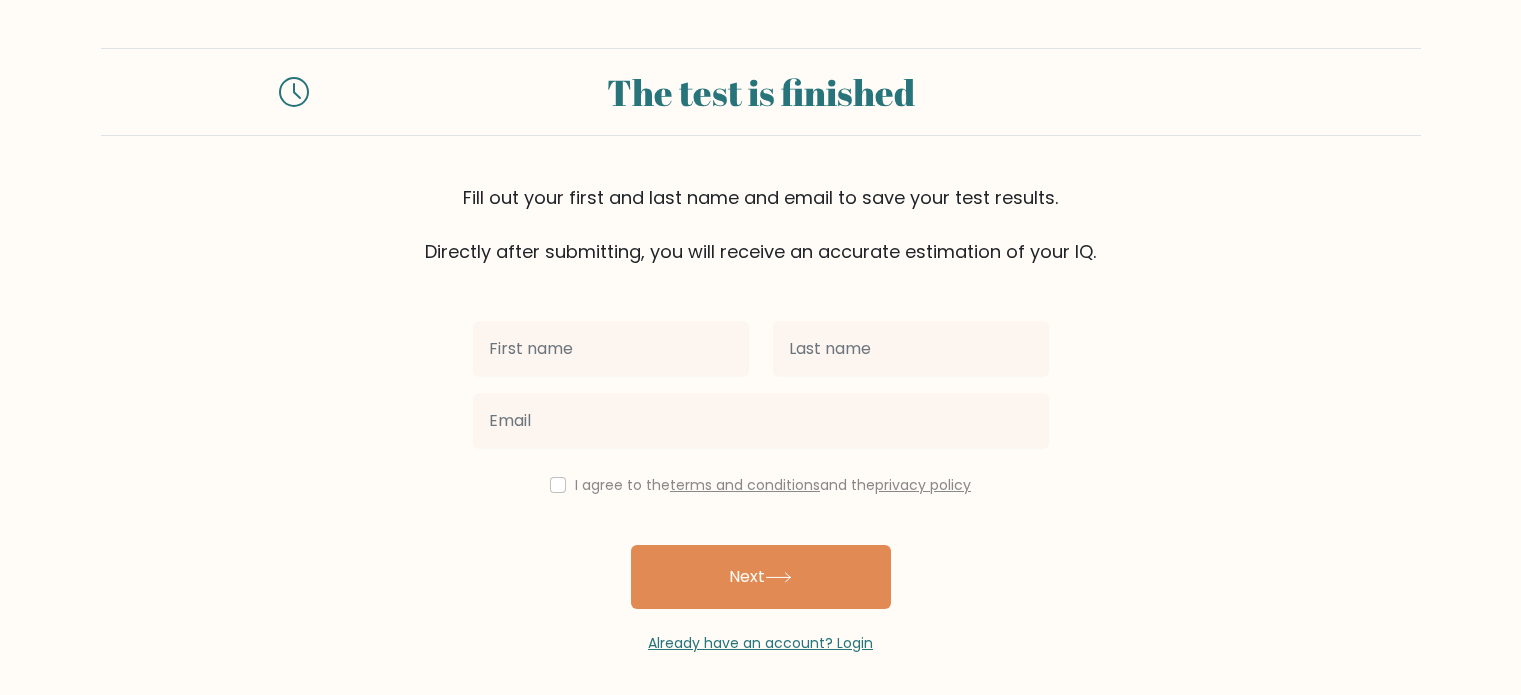 scroll, scrollTop: 0, scrollLeft: 0, axis: both 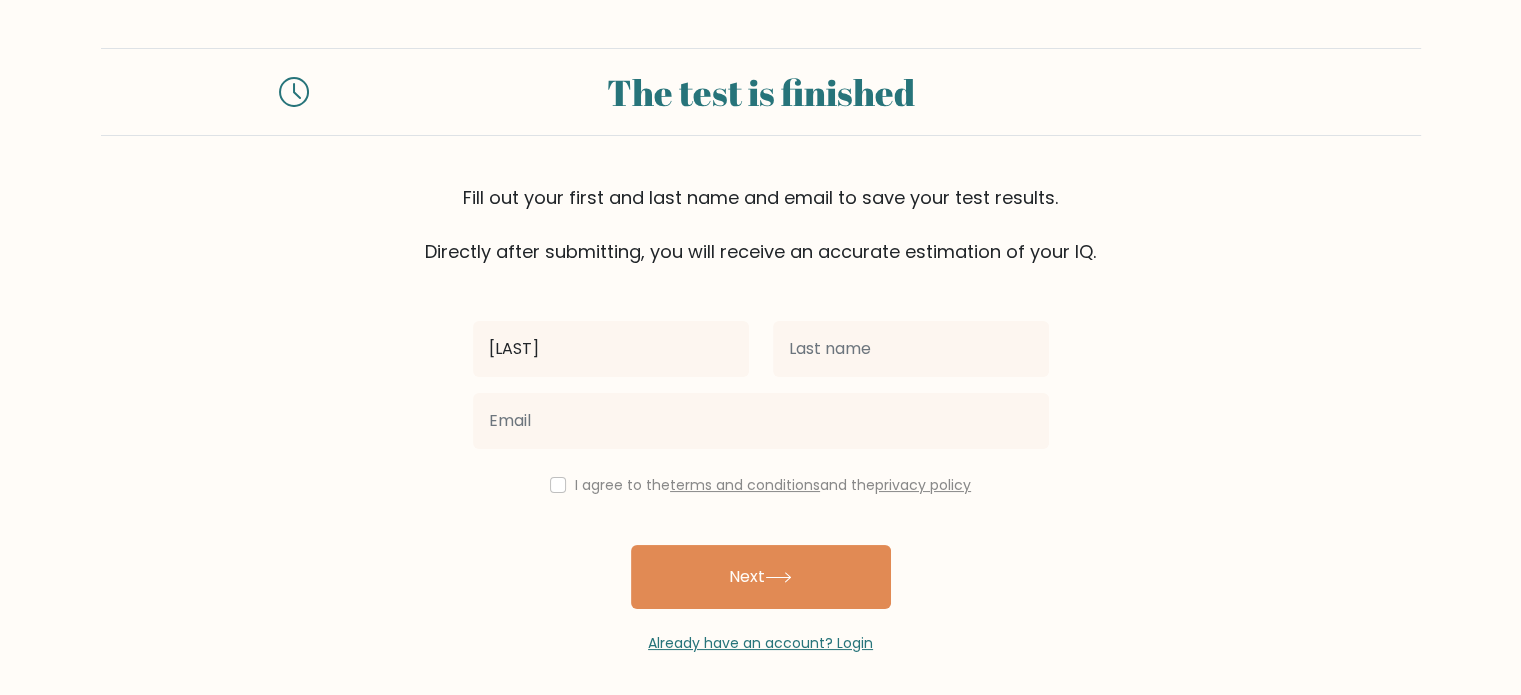 type on "Siah" 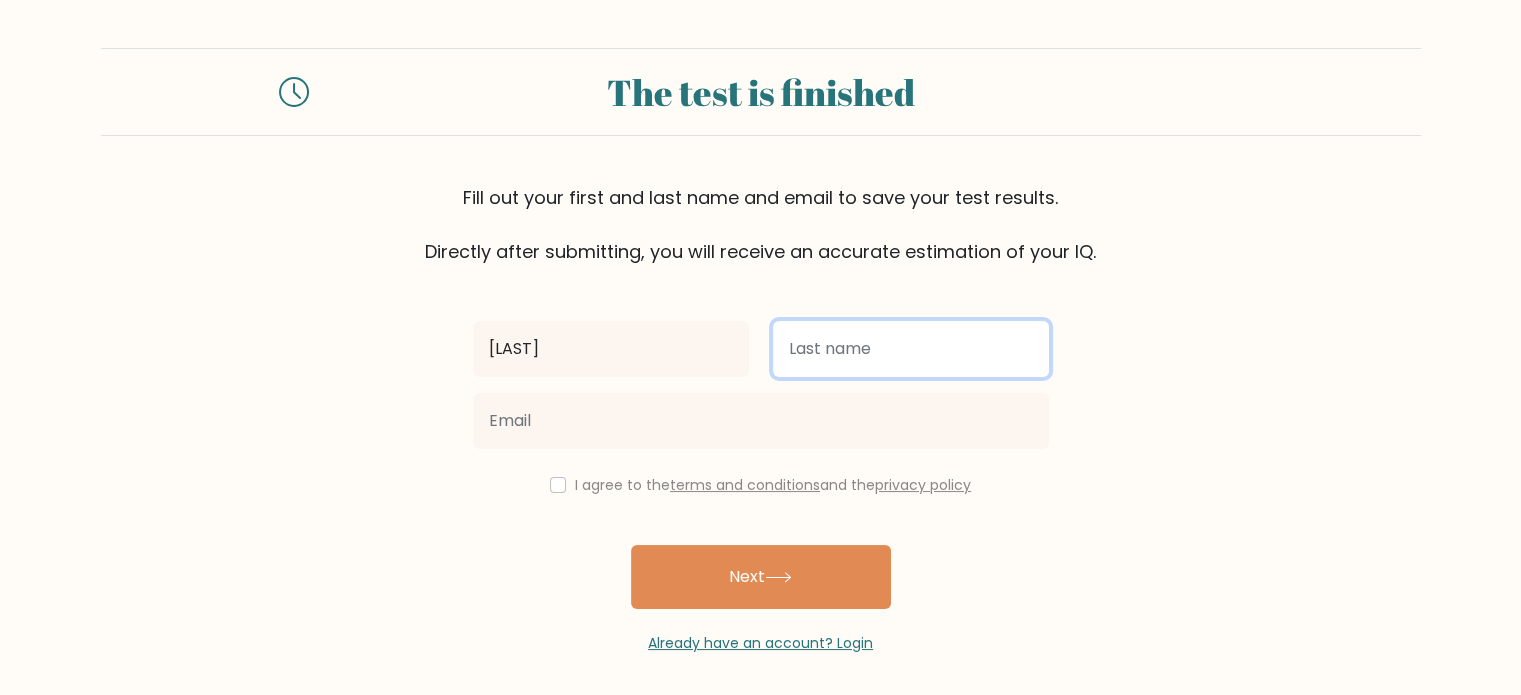 click at bounding box center [911, 349] 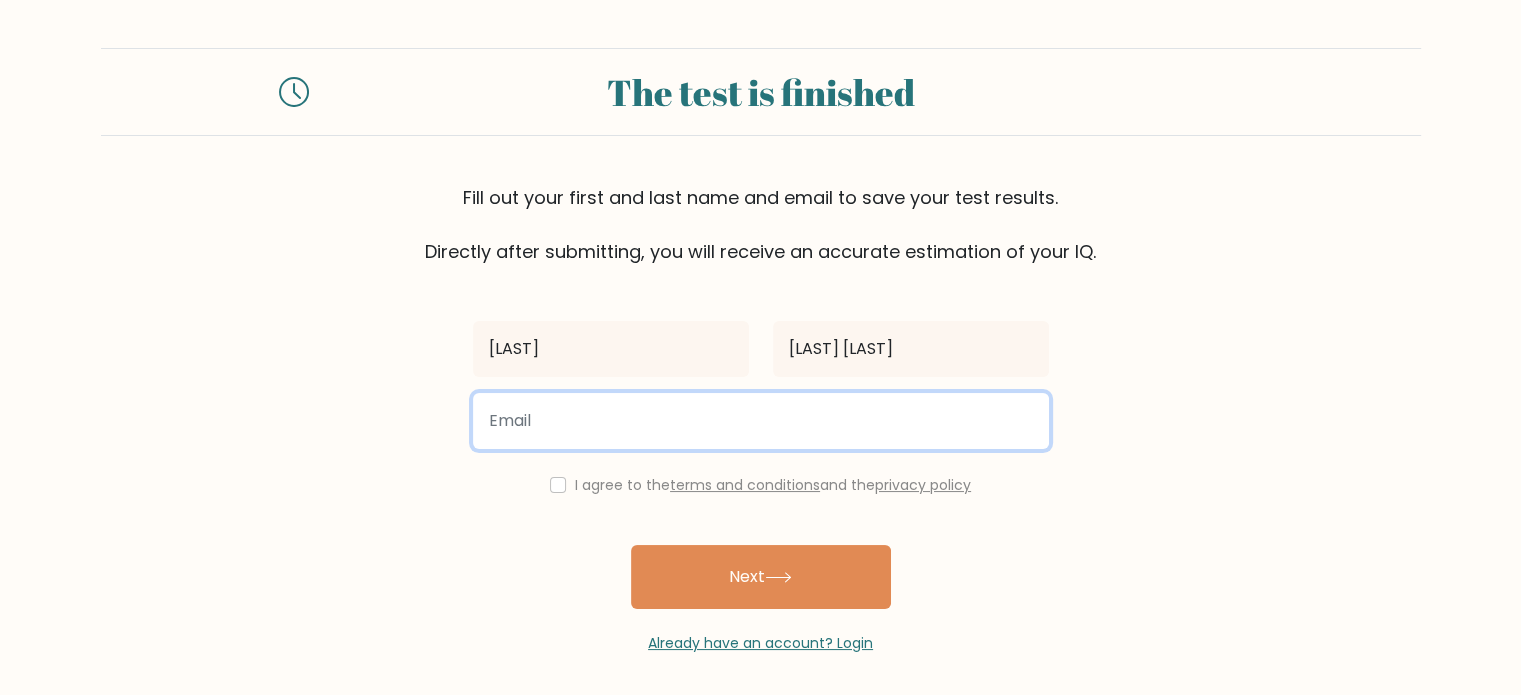 click at bounding box center [761, 421] 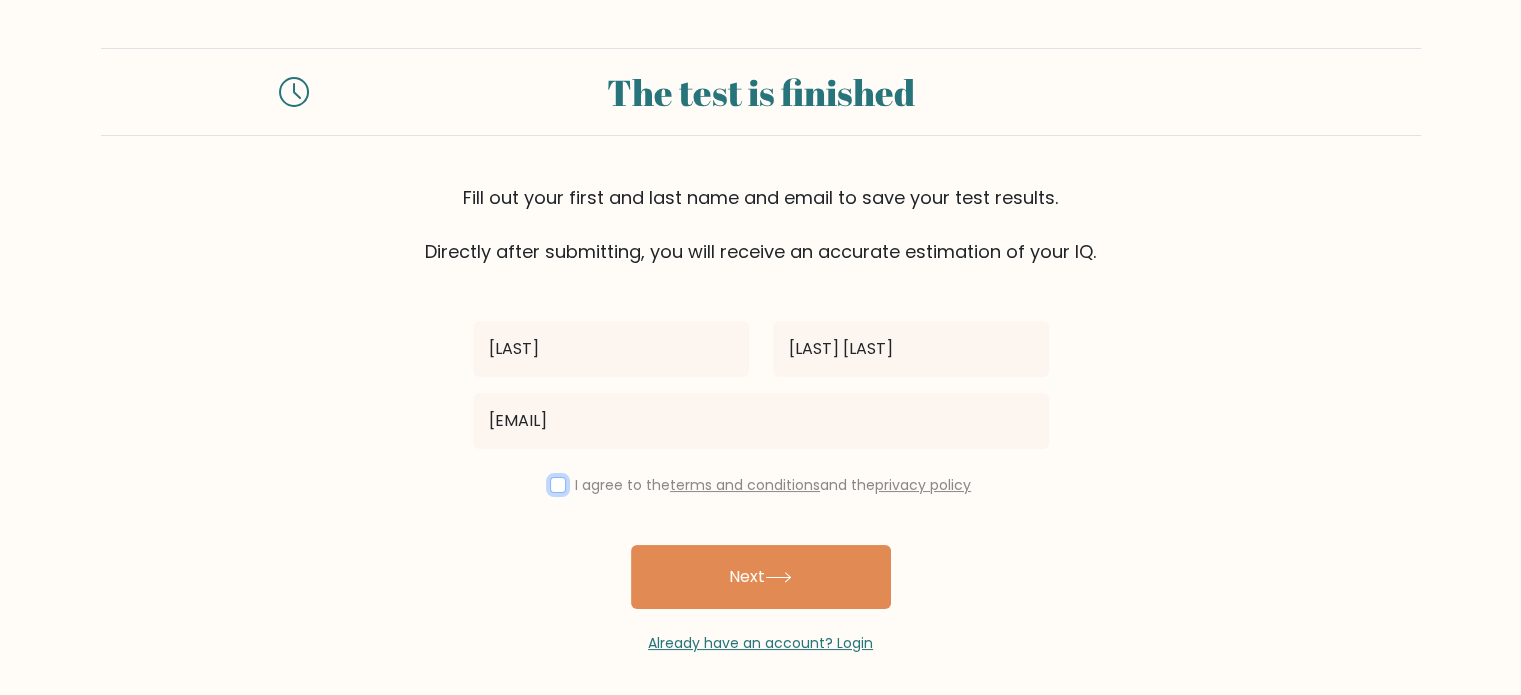 click at bounding box center [558, 485] 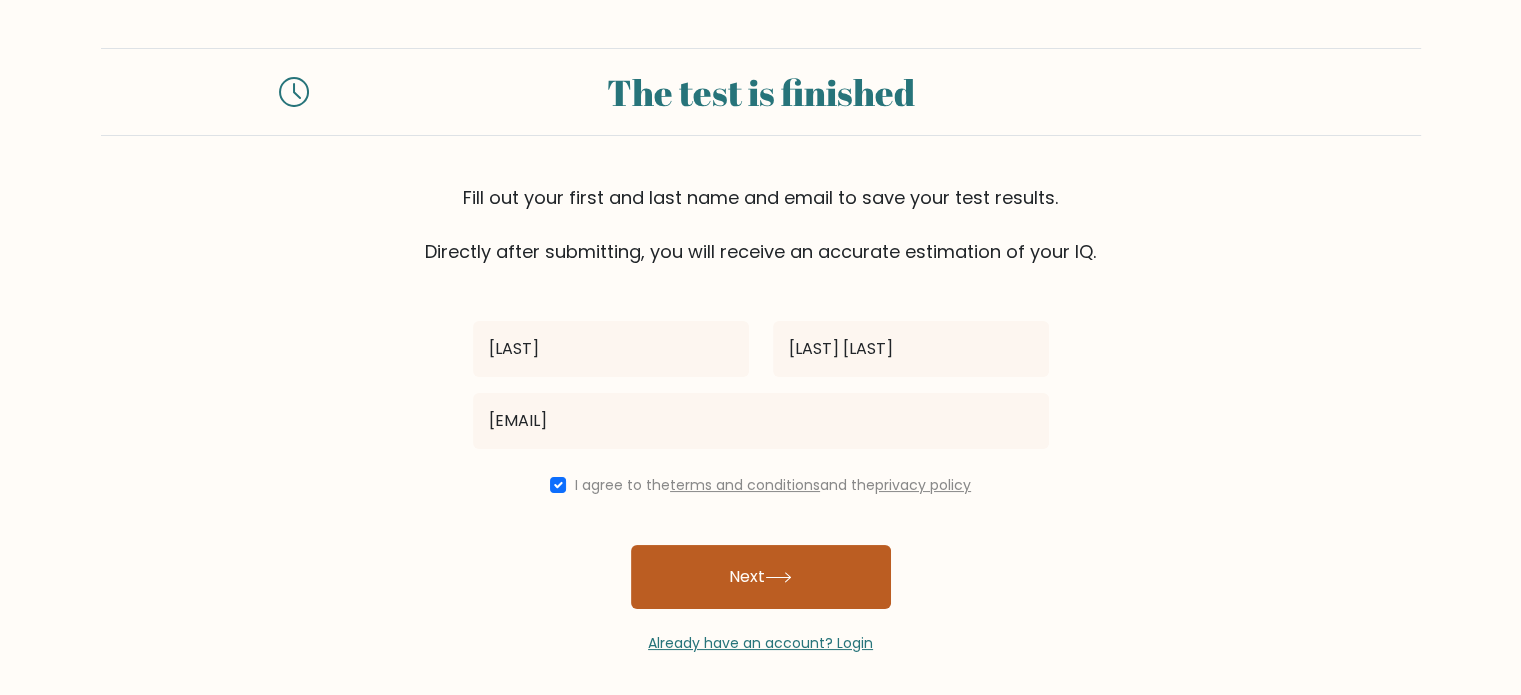 click on "Next" at bounding box center [761, 577] 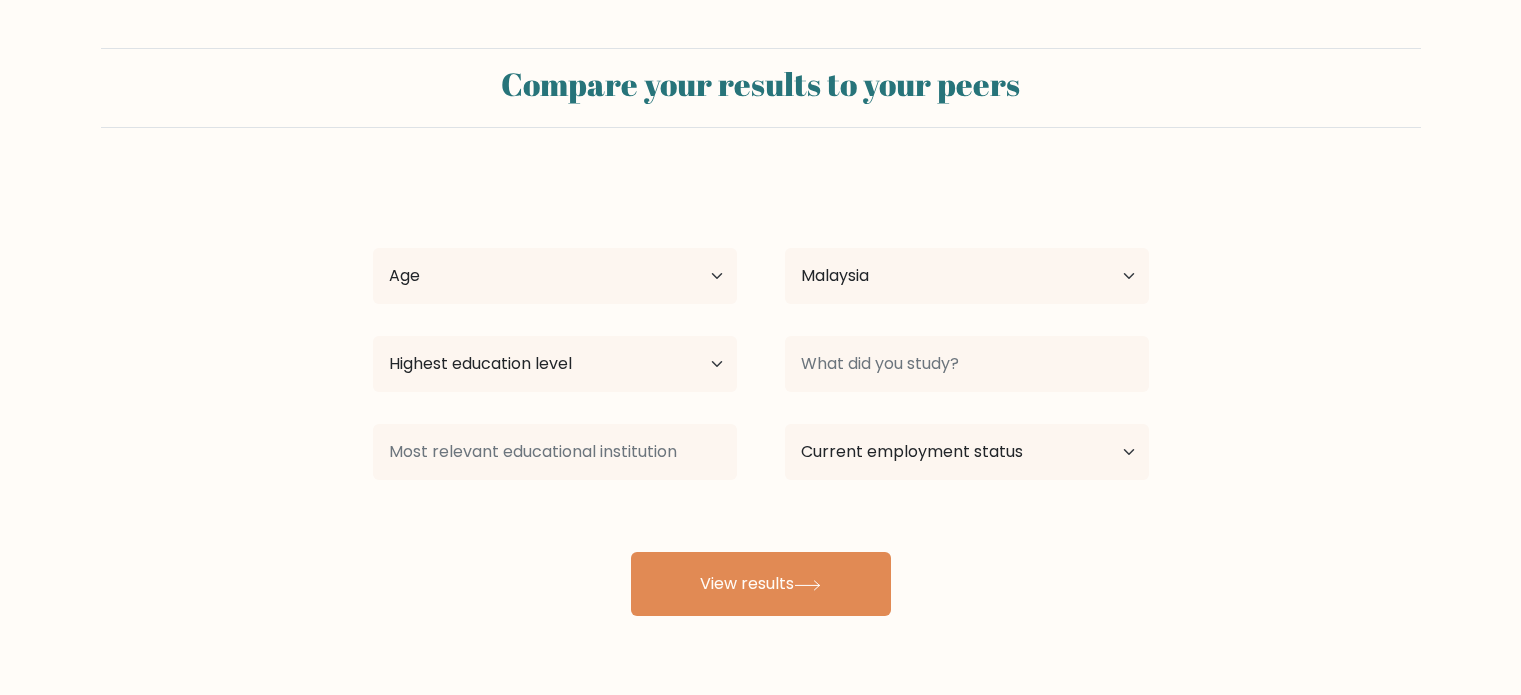 select on "MY" 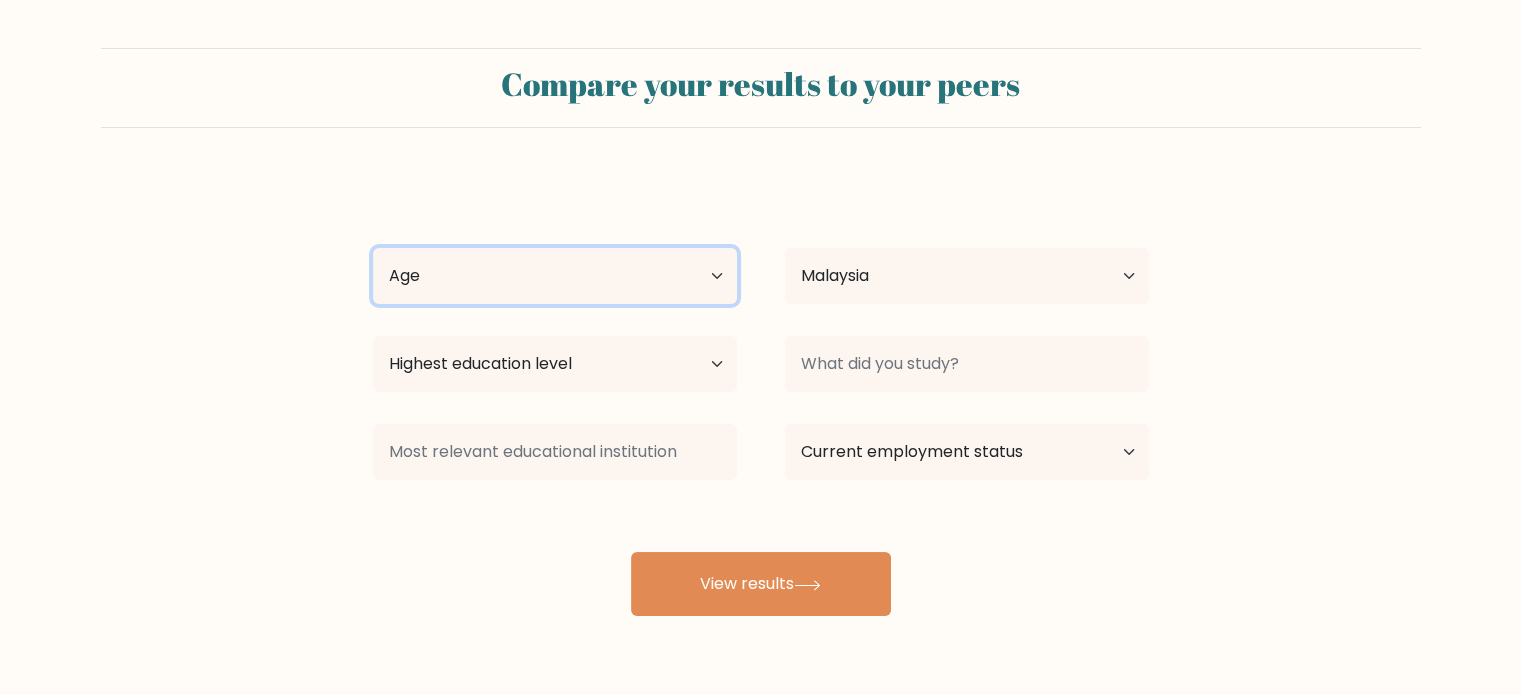 click on "Age
Under 18 years old
18-24 years old
25-34 years old
35-44 years old
45-54 years old
55-64 years old
65 years old and above" at bounding box center [555, 276] 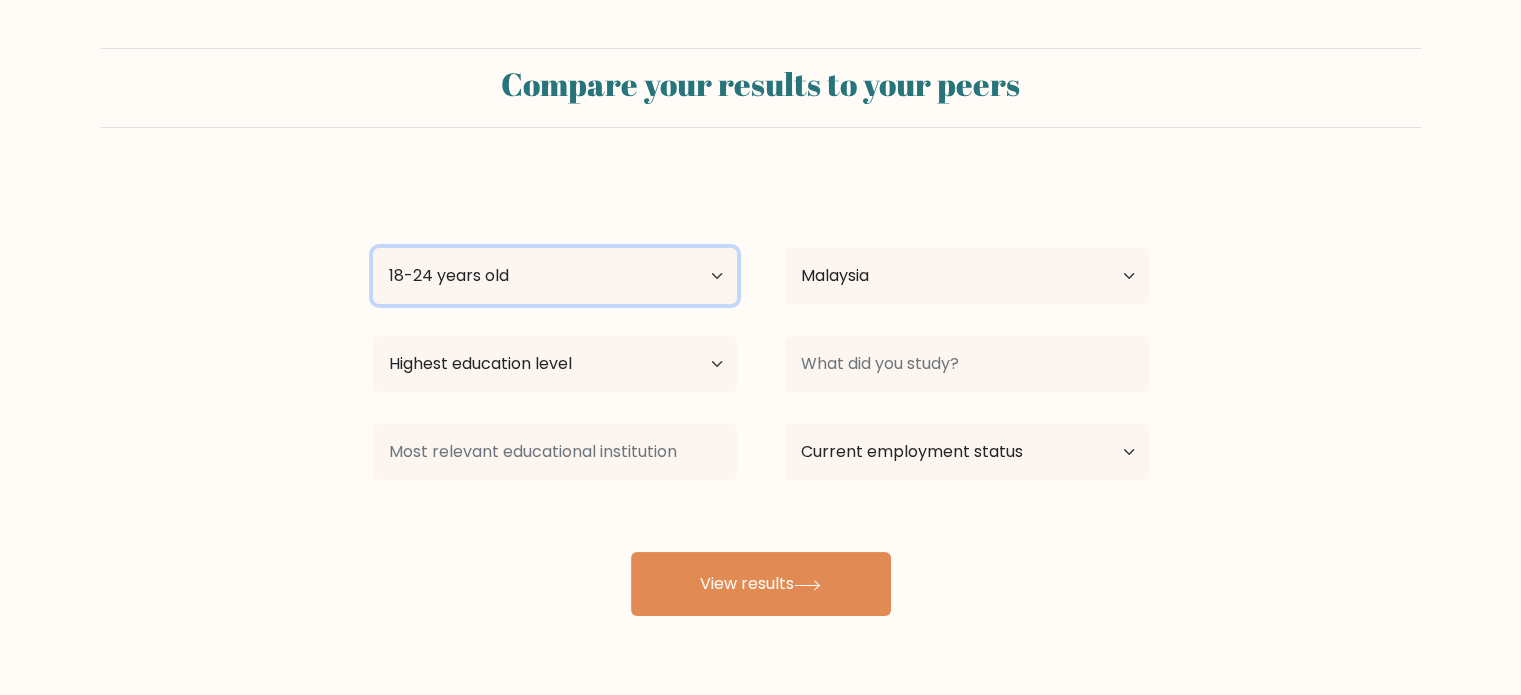 click on "Age
Under 18 years old
18-24 years old
25-34 years old
35-44 years old
45-54 years old
55-64 years old
65 years old and above" at bounding box center (555, 276) 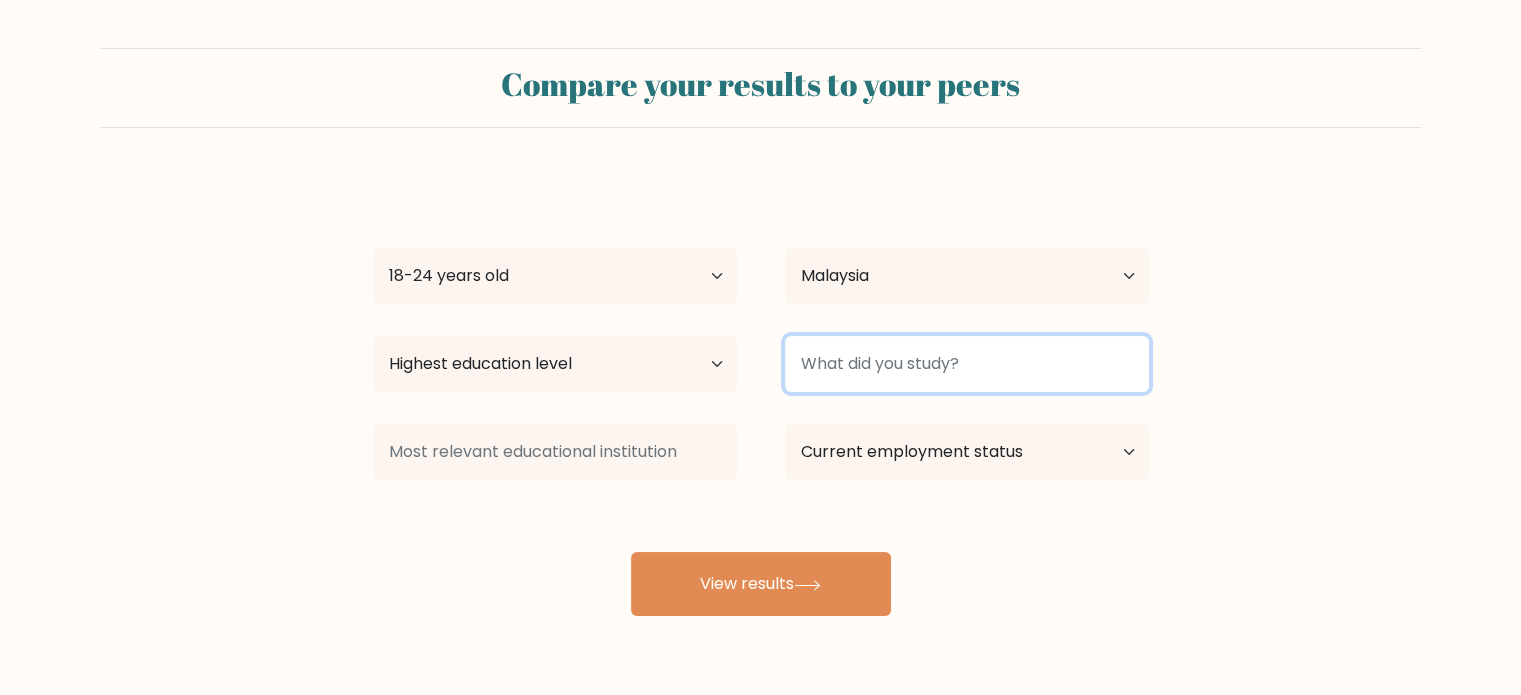 click at bounding box center [967, 364] 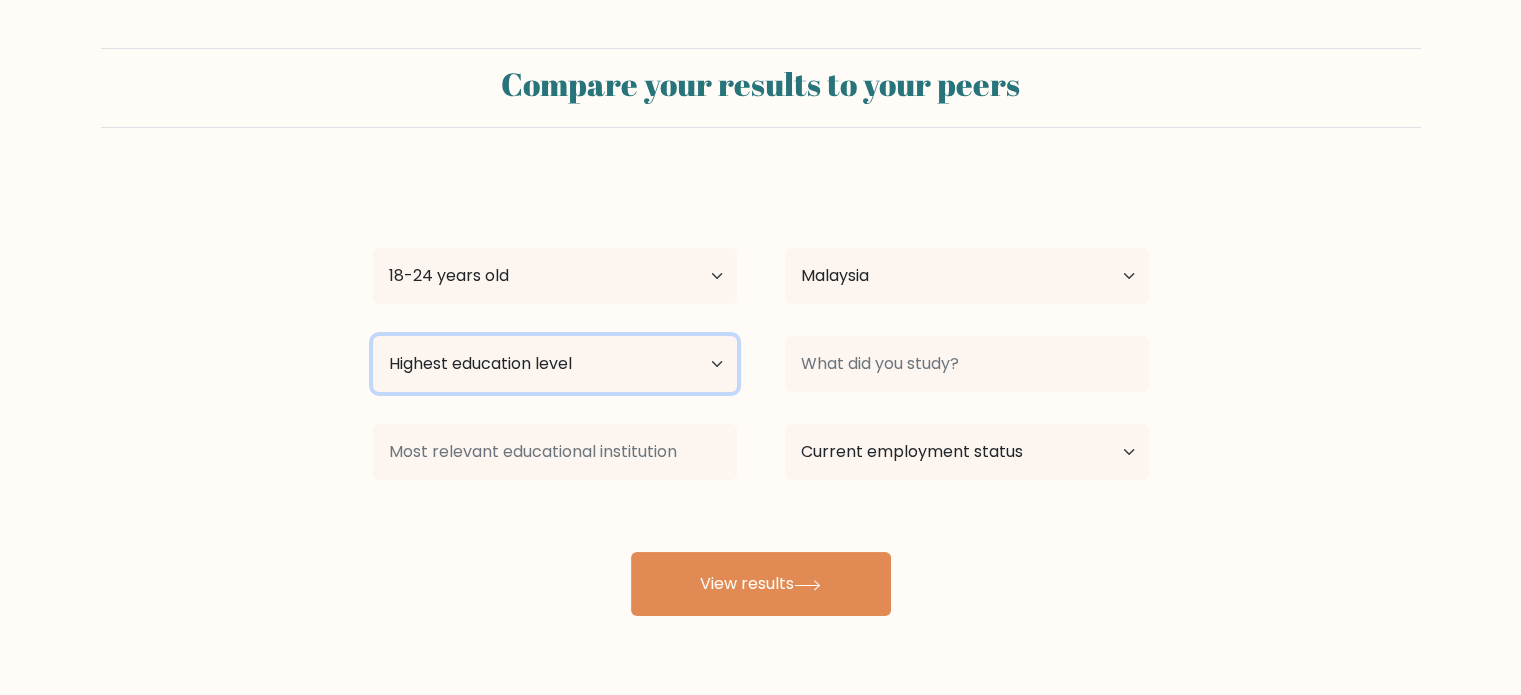 click on "Highest education level
No schooling
Primary
Lower Secondary
Upper Secondary
Occupation Specific
Bachelor's degree
Master's degree
Doctoral degree" at bounding box center [555, 364] 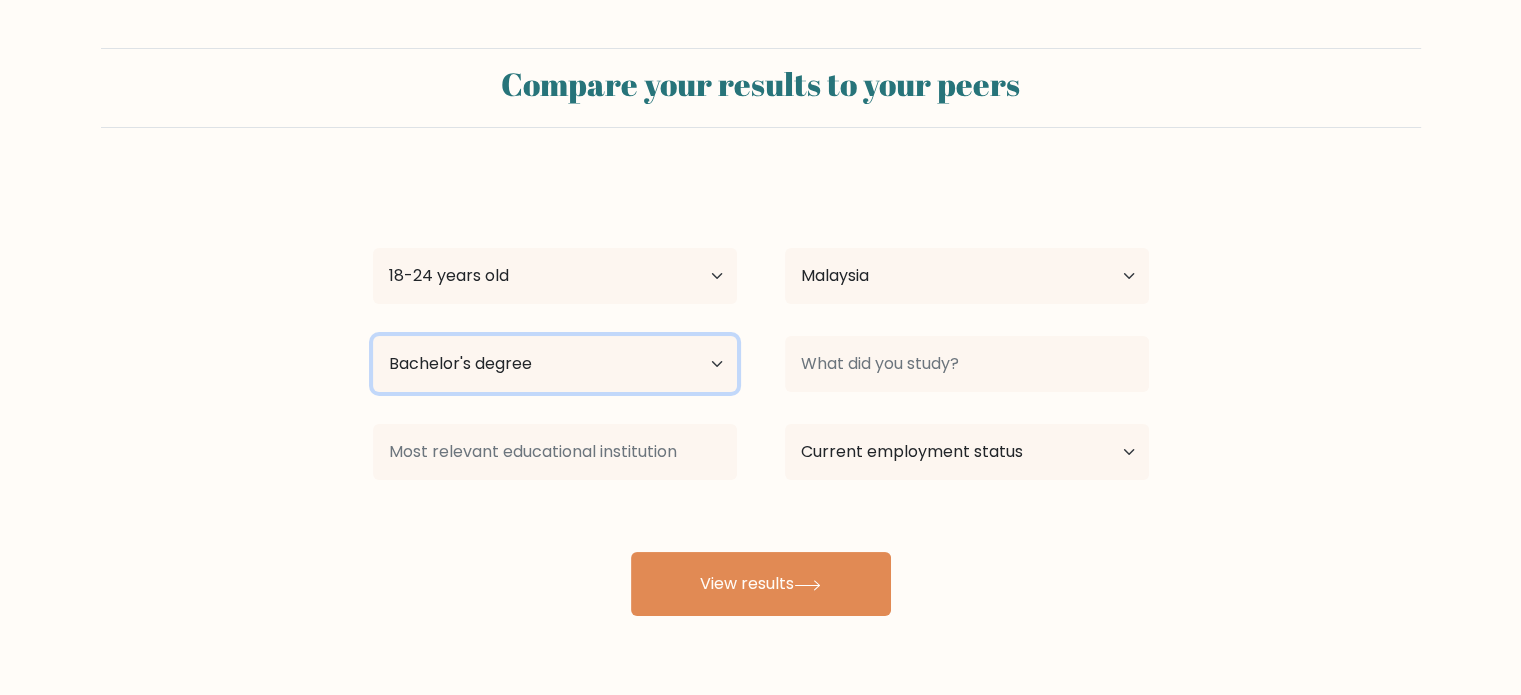 click on "Highest education level
No schooling
Primary
Lower Secondary
Upper Secondary
Occupation Specific
Bachelor's degree
Master's degree
Doctoral degree" at bounding box center [555, 364] 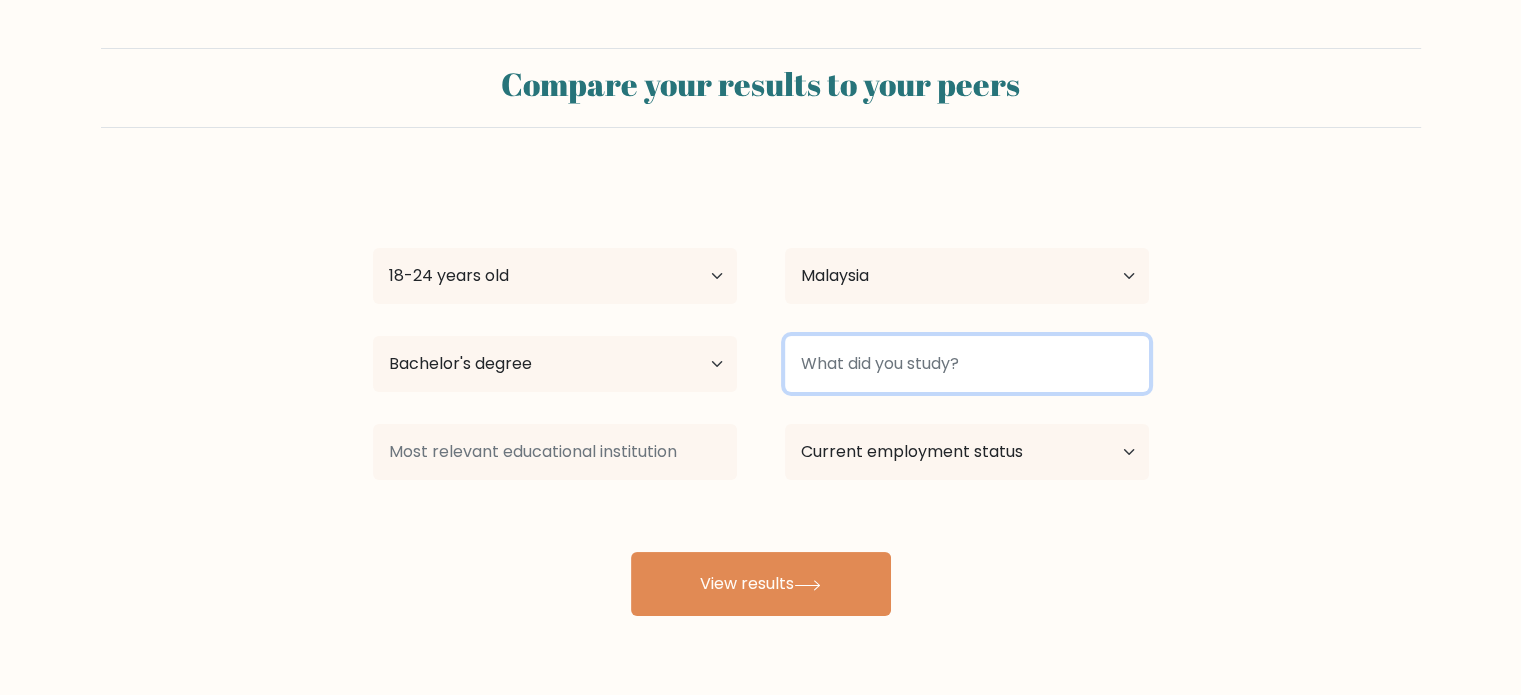 click at bounding box center (967, 364) 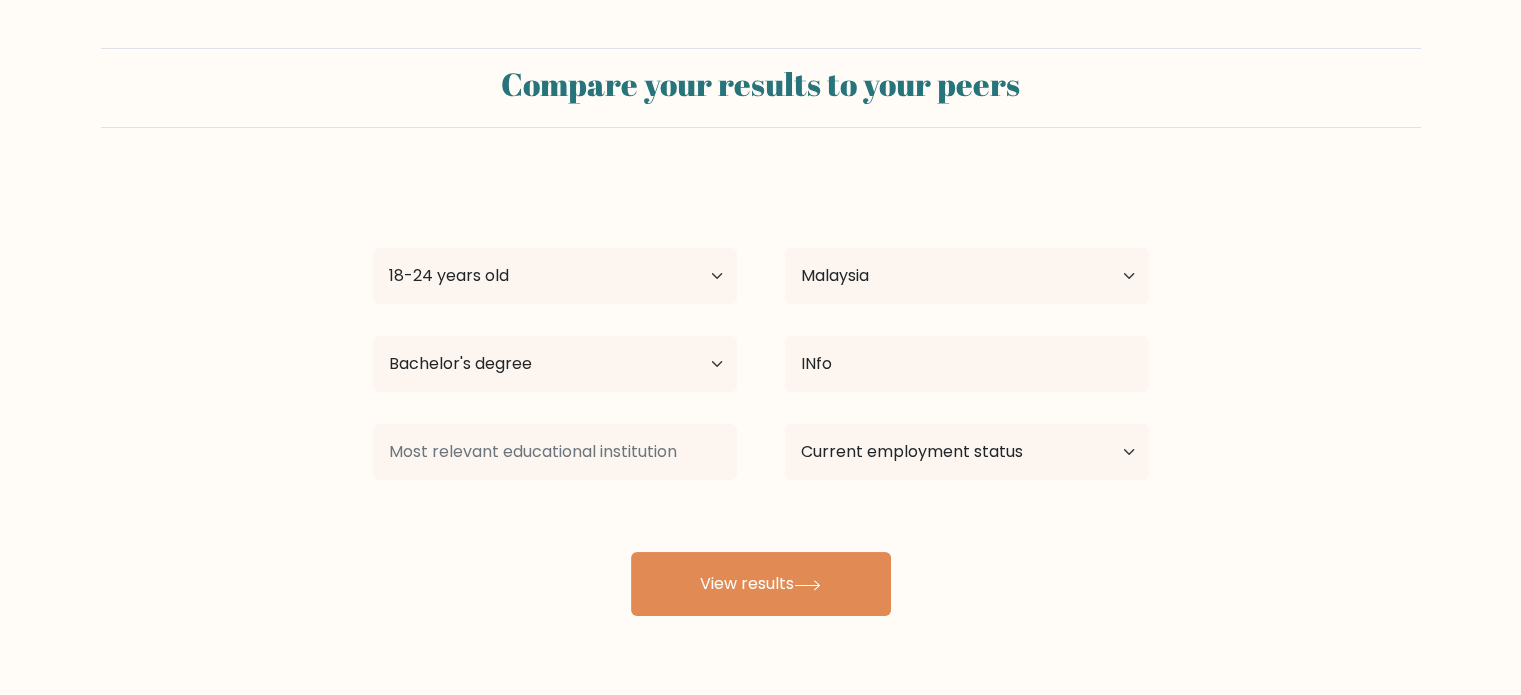 click on "Siah
[AGE]
Age
Under 18 years old
18-24 years old
25-34 years old
35-44 years old
45-54 years old
55-64 years old
65 years old and above
Country
Afghanistan
Albania
Algeria
American Samoa
Andorra
Angola
Anguilla
Antarctica
Antigua and Barbuda
Argentina
Armenia
Aruba
Australia
Austria
Azerbaijan
Bahamas
Bahrain
Bangladesh
Barbados
Belarus
Belgium
Belize
Benin
Bermuda
Bhutan
Bolivia
Bonaire, Sint Eustatius and Saba
Bosnia and Herzegovina
Botswana
Bouvet Island
Brazil
Brunei" at bounding box center [761, 396] 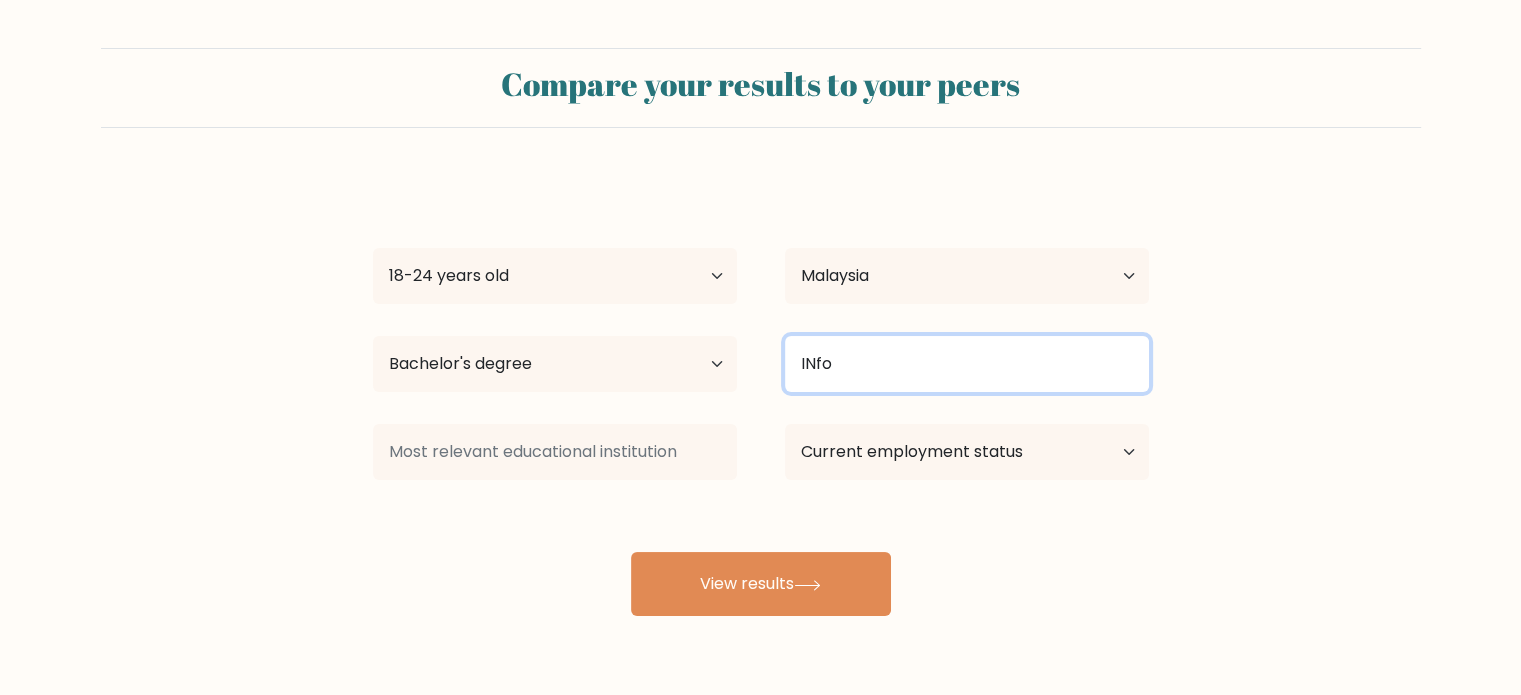 click on "INfo" at bounding box center [967, 364] 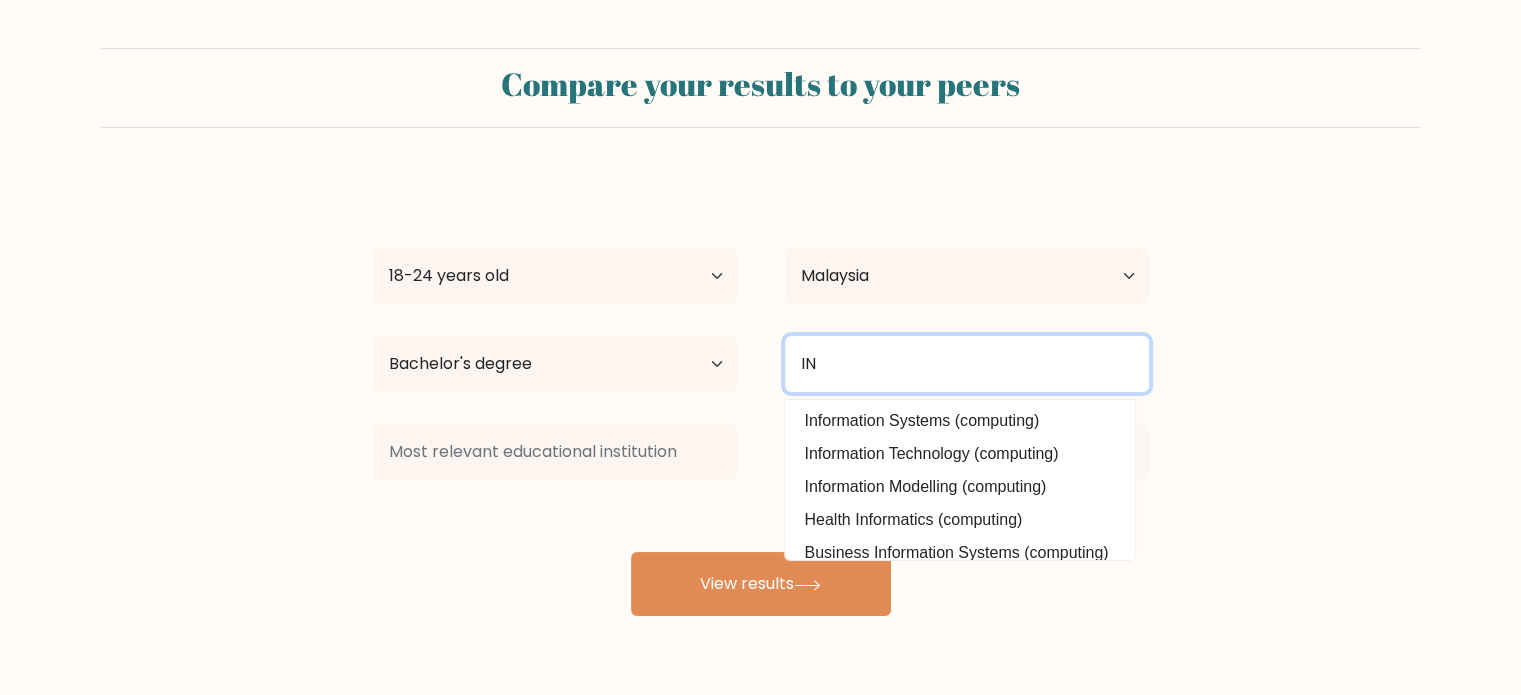 type on "I" 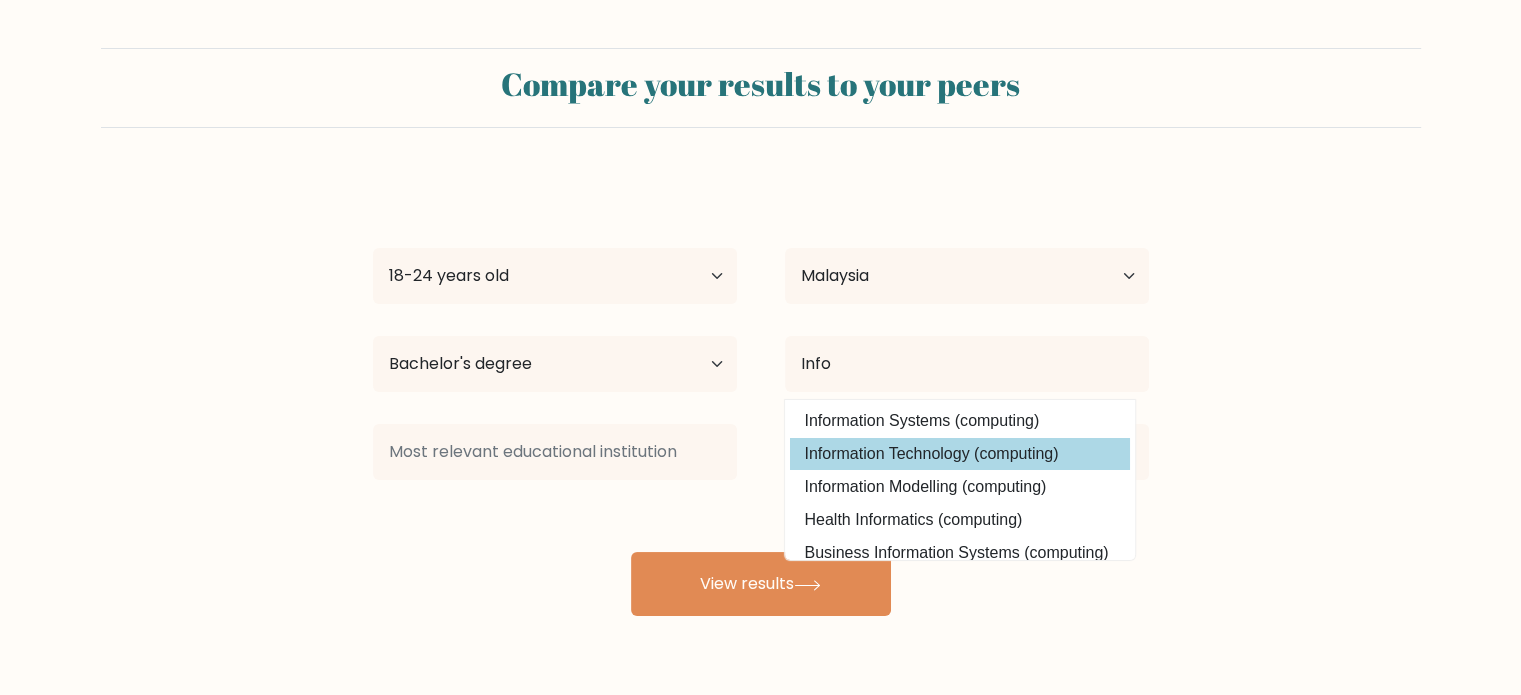 click on "Siah
[AGE]
Age
Under 18 years old
18-24 years old
25-34 years old
35-44 years old
45-54 years old
55-64 years old
65 years old and above
Country
Afghanistan
Albania
Algeria
American Samoa
Andorra
Angola
Anguilla
Antarctica
Antigua and Barbuda
Argentina
Armenia
Aruba
Australia
Austria
Azerbaijan
Bahamas
Bahrain
Bangladesh
Barbados
Belarus
Belgium
Belize
Benin
Bermuda
Bhutan
Bolivia
Bonaire, Sint Eustatius and Saba
Bosnia and Herzegovina
Botswana
Bouvet Island
Brazil
Brunei" at bounding box center (761, 396) 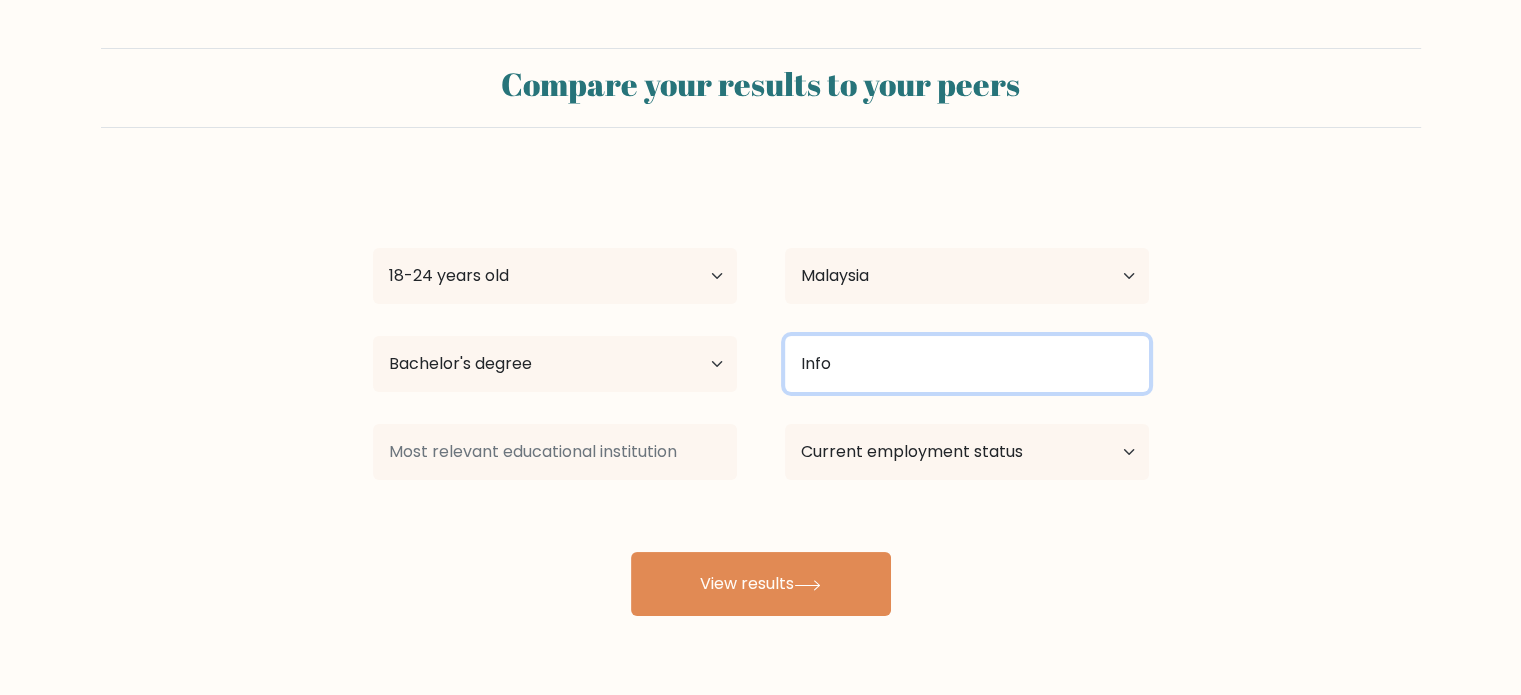 click on "Info" at bounding box center (967, 364) 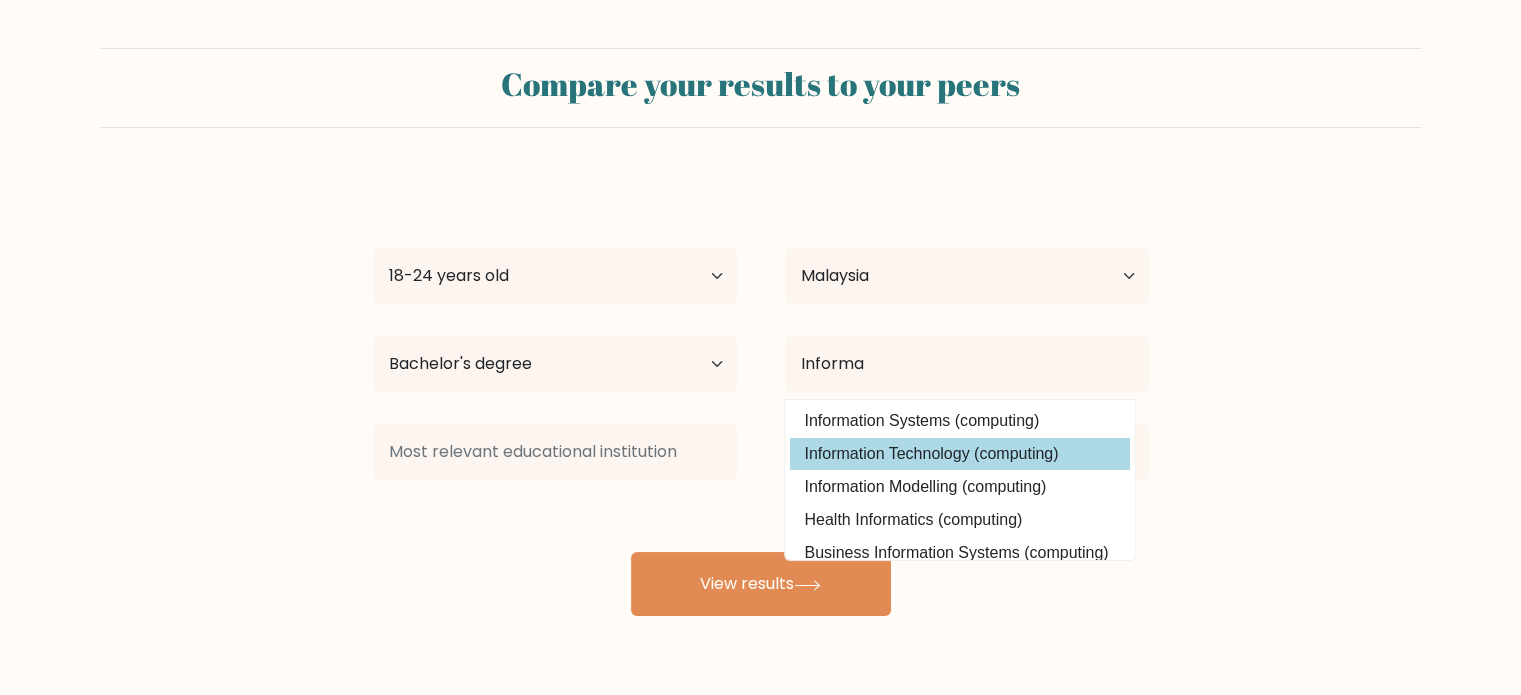click on "Information Technology (computing)" at bounding box center [960, 454] 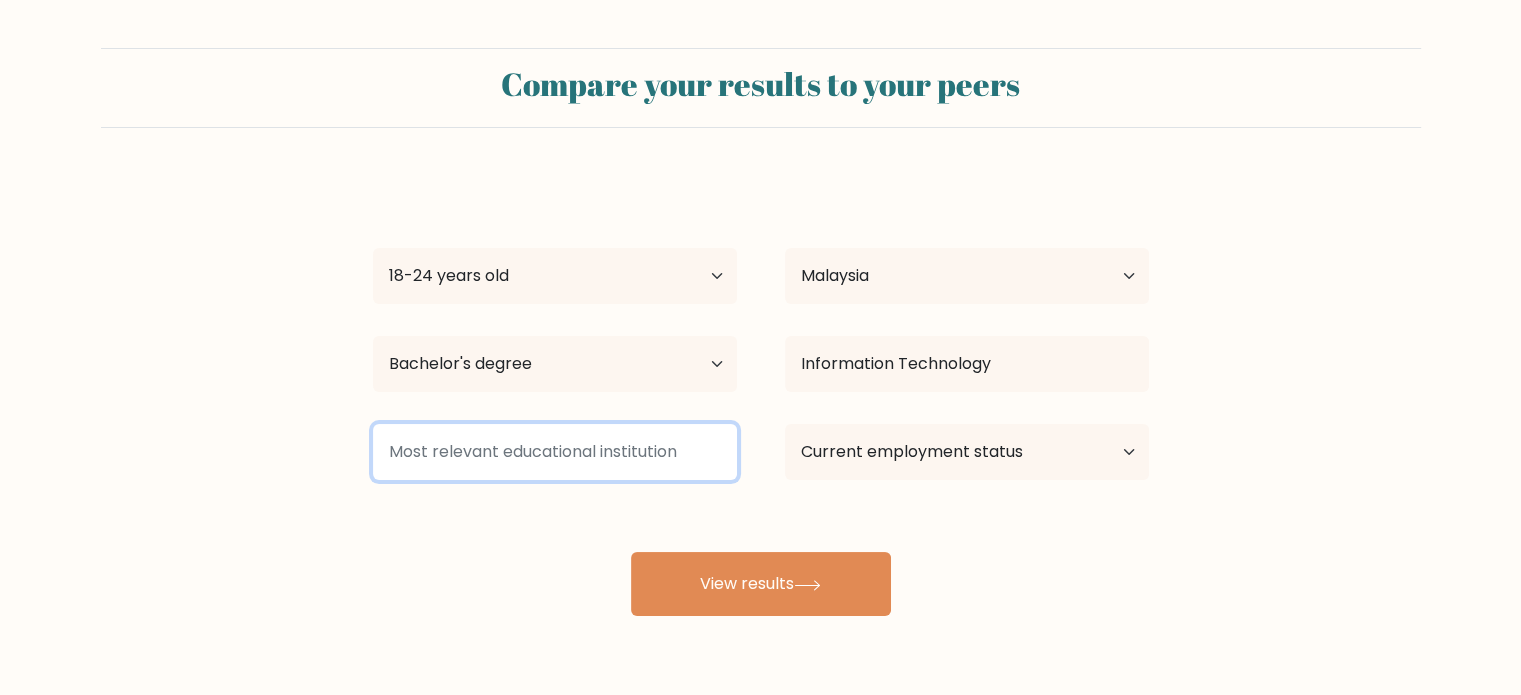 click at bounding box center [555, 452] 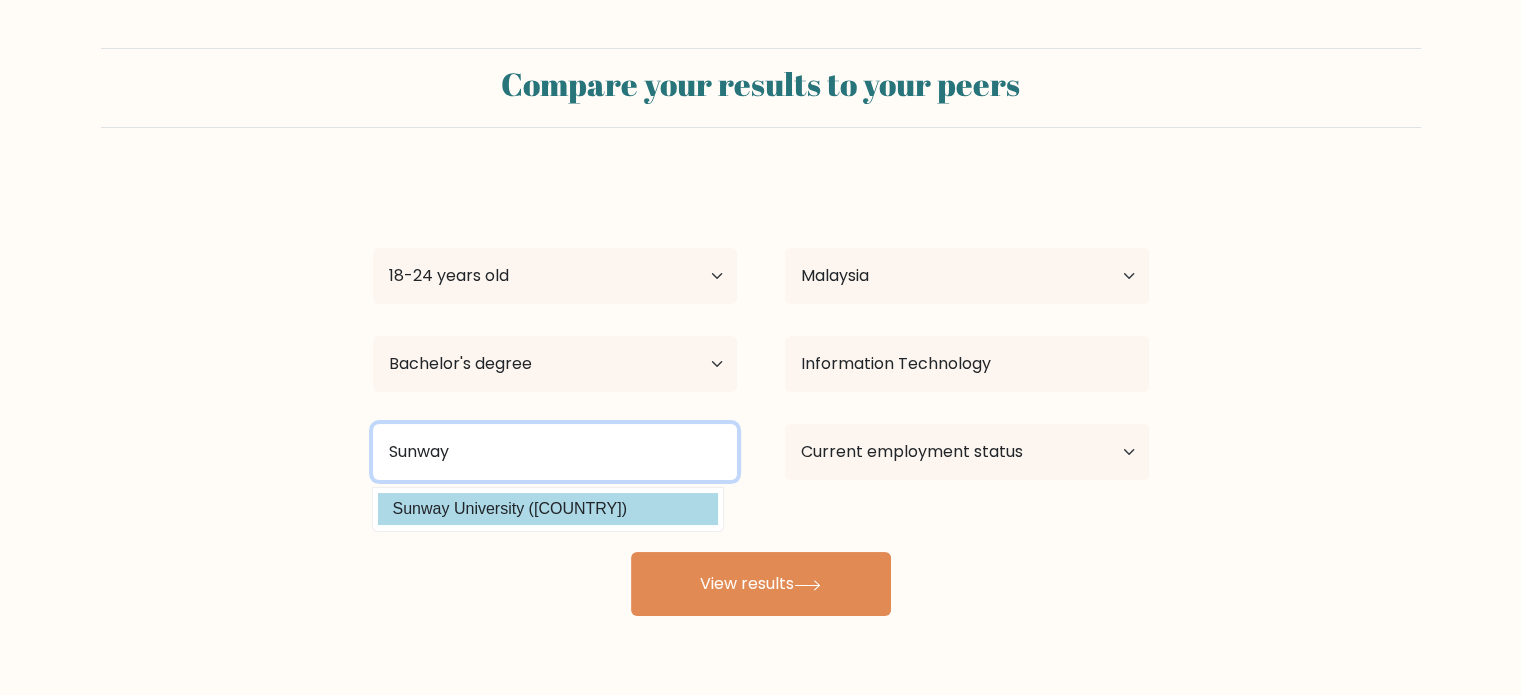 type on "Sunway" 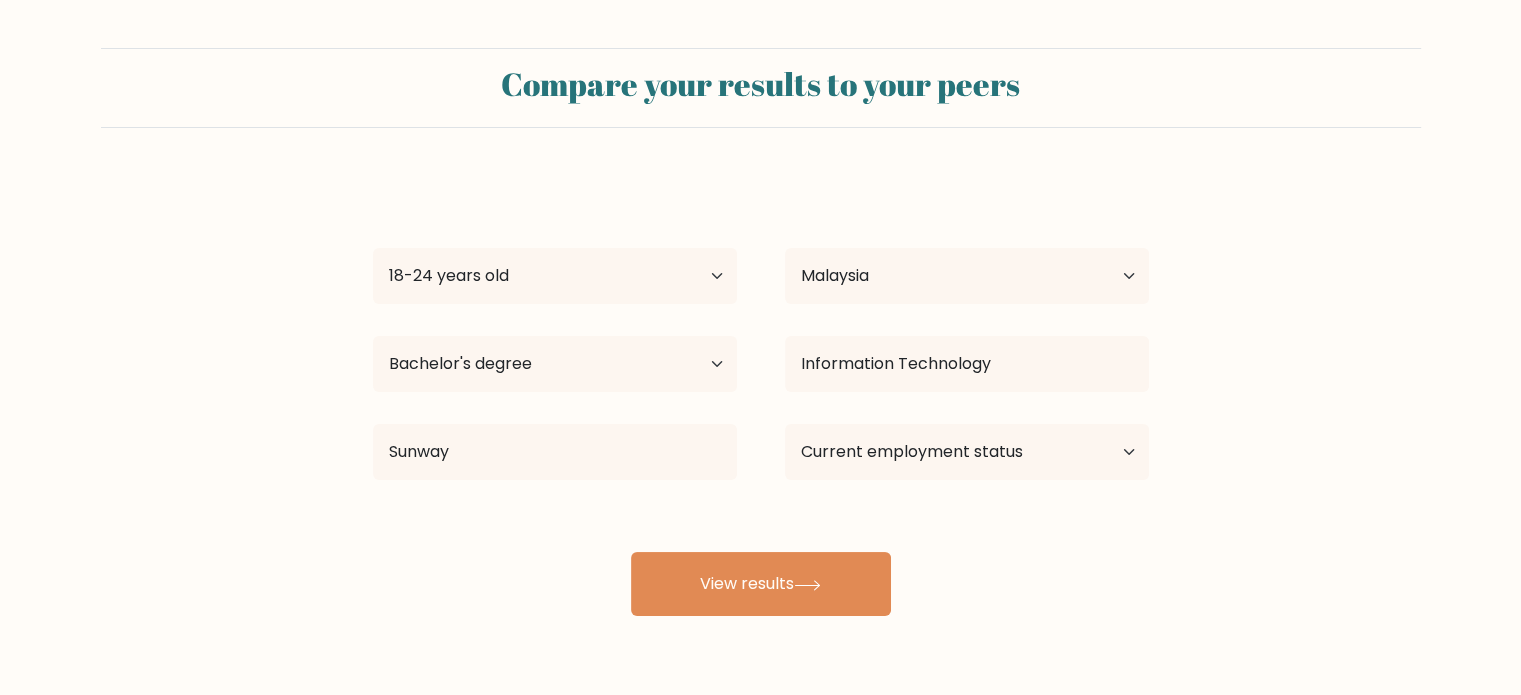 click on "Siah
[AGE]
Age
Under 18 years old
18-24 years old
25-34 years old
35-44 years old
45-54 years old
55-64 years old
65 years old and above
Country
Afghanistan
Albania
Algeria
American Samoa
Andorra
Angola
Anguilla
Antarctica
Antigua and Barbuda
Argentina
Armenia
Aruba
Australia
Austria
Azerbaijan
Bahamas
Bahrain
Bangladesh
Barbados
Belarus
Belgium
Belize
Benin
Bermuda
Bhutan
Bolivia
Bonaire, Sint Eustatius and Saba
Bosnia and Herzegovina
Botswana
Bouvet Island
Brazil
Brunei" at bounding box center [761, 396] 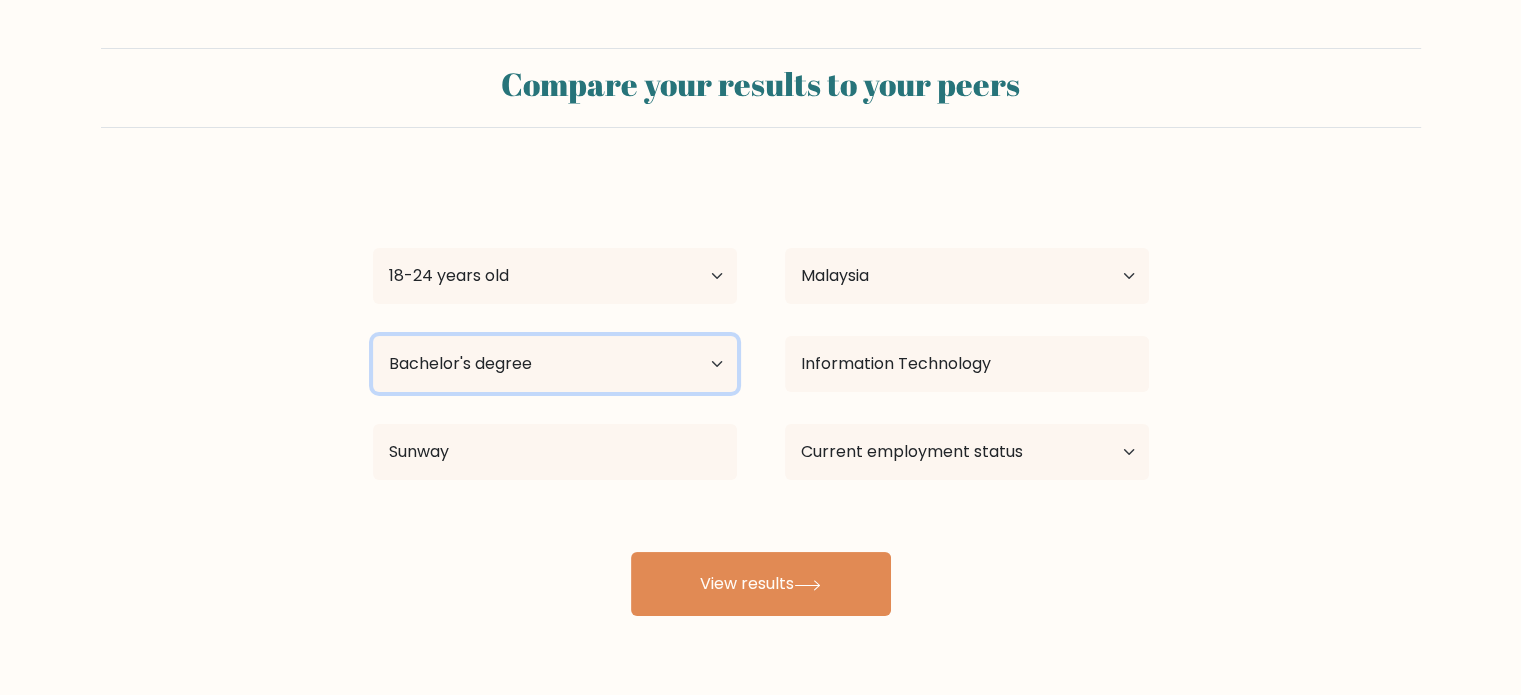 click on "Highest education level
No schooling
Primary
Lower Secondary
Upper Secondary
Occupation Specific
Bachelor's degree
Master's degree
Doctoral degree" at bounding box center (555, 364) 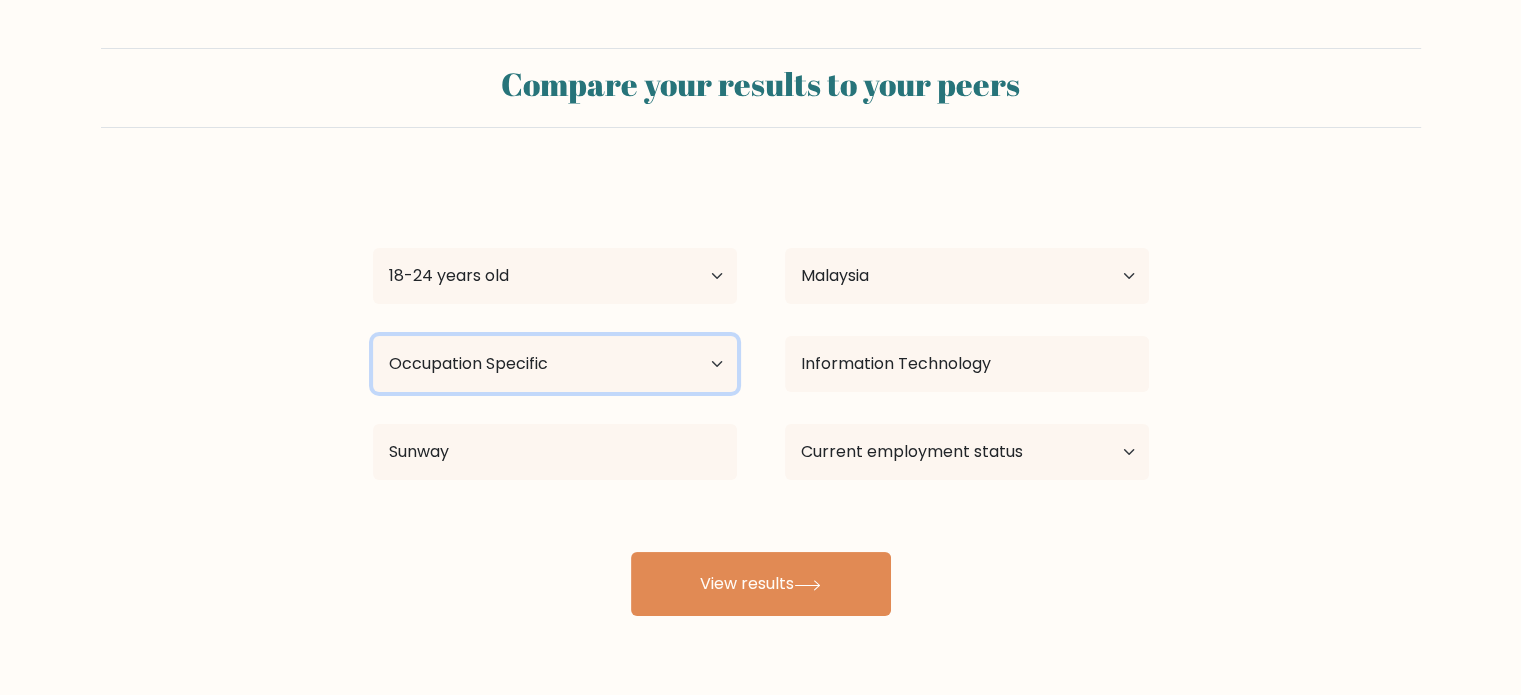click on "Highest education level
No schooling
Primary
Lower Secondary
Upper Secondary
Occupation Specific
Bachelor's degree
Master's degree
Doctoral degree" at bounding box center (555, 364) 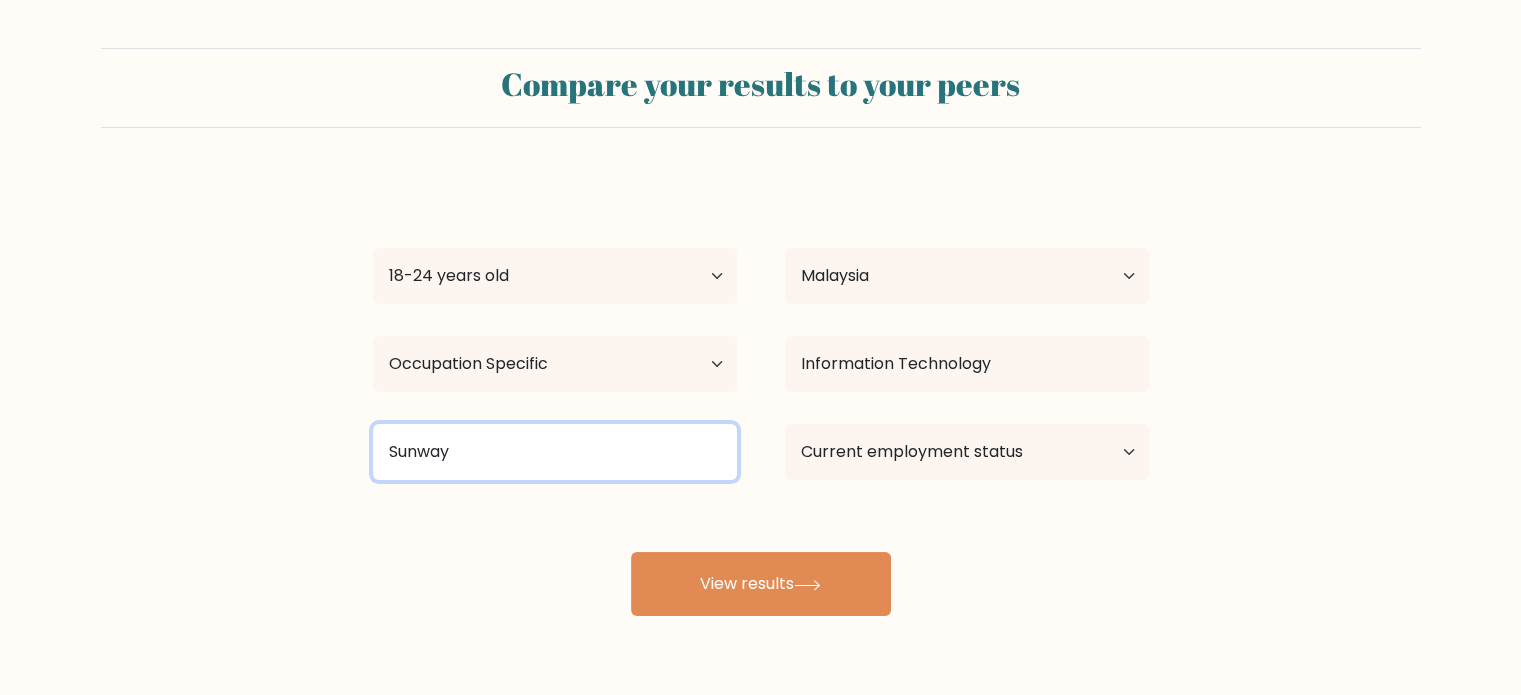 click on "Sunway" at bounding box center [555, 452] 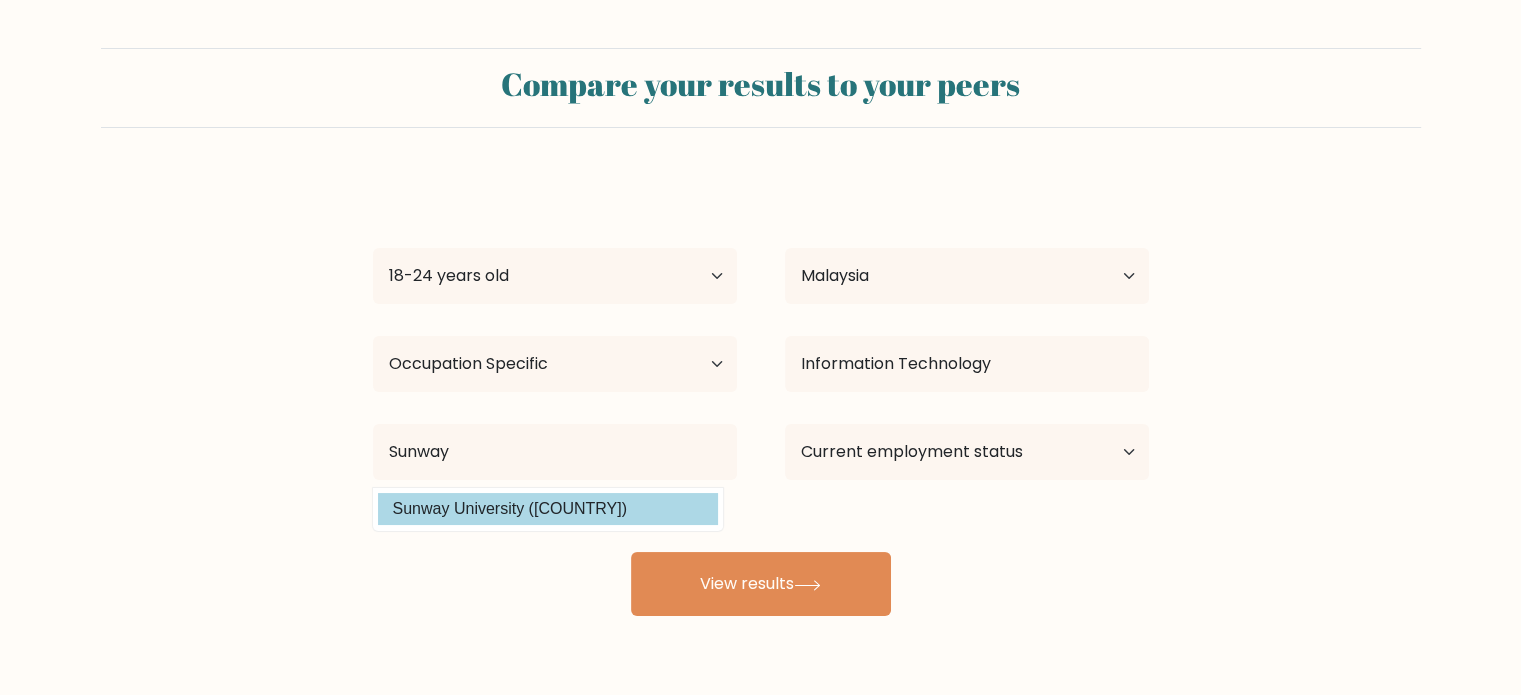 click on "Siah
[AGE]
Age
Under 18 years old
18-24 years old
25-34 years old
35-44 years old
45-54 years old
55-64 years old
65 years old and above
Country
Afghanistan
Albania
Algeria
American Samoa
Andorra
Angola
Anguilla
Antarctica
Antigua and Barbuda
Argentina
Armenia
Aruba
Australia
Austria
Azerbaijan
Bahamas
Bahrain
Bangladesh
Barbados
Belarus
Belgium
Belize
Benin
Bermuda
Bhutan
Bolivia
Bonaire, Sint Eustatius and Saba
Bosnia and Herzegovina
Botswana
Bouvet Island
Brazil
Brunei" at bounding box center [761, 396] 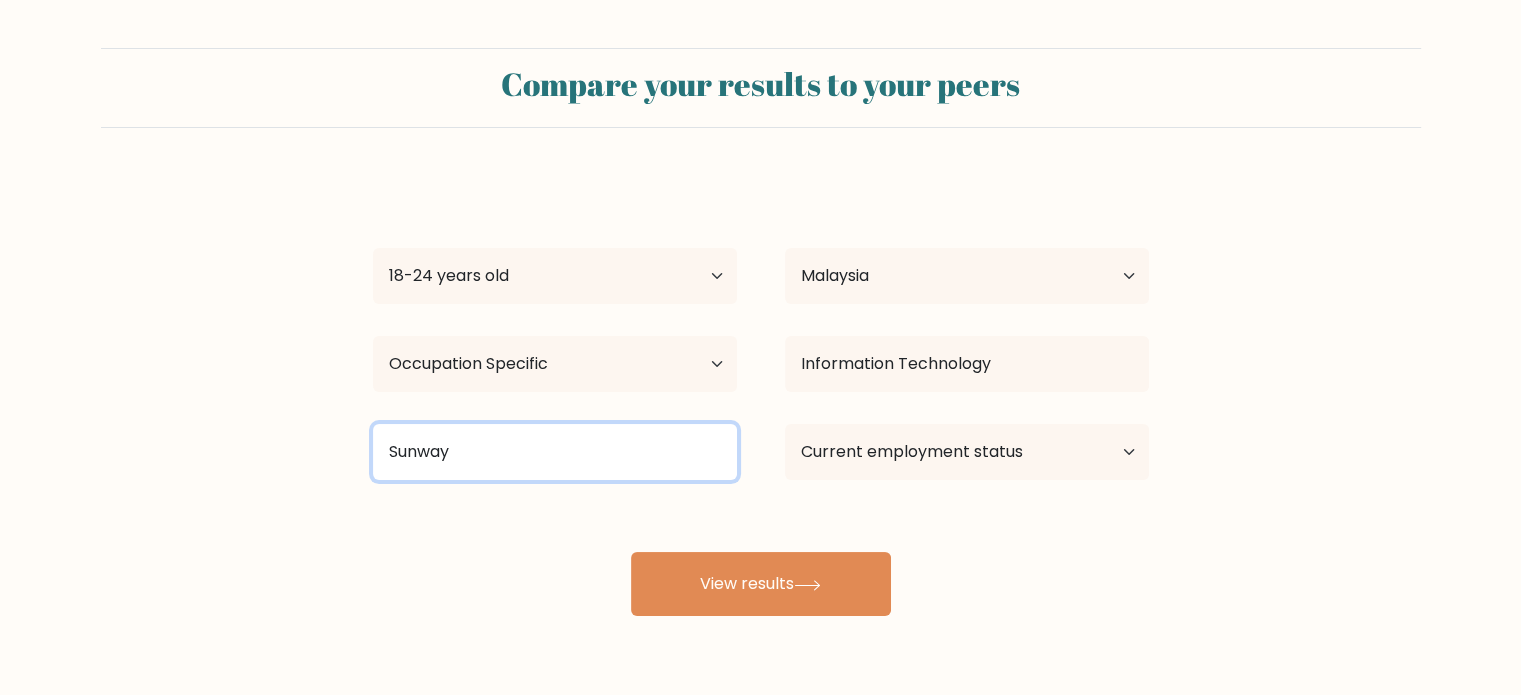 click on "Sunway" at bounding box center [555, 452] 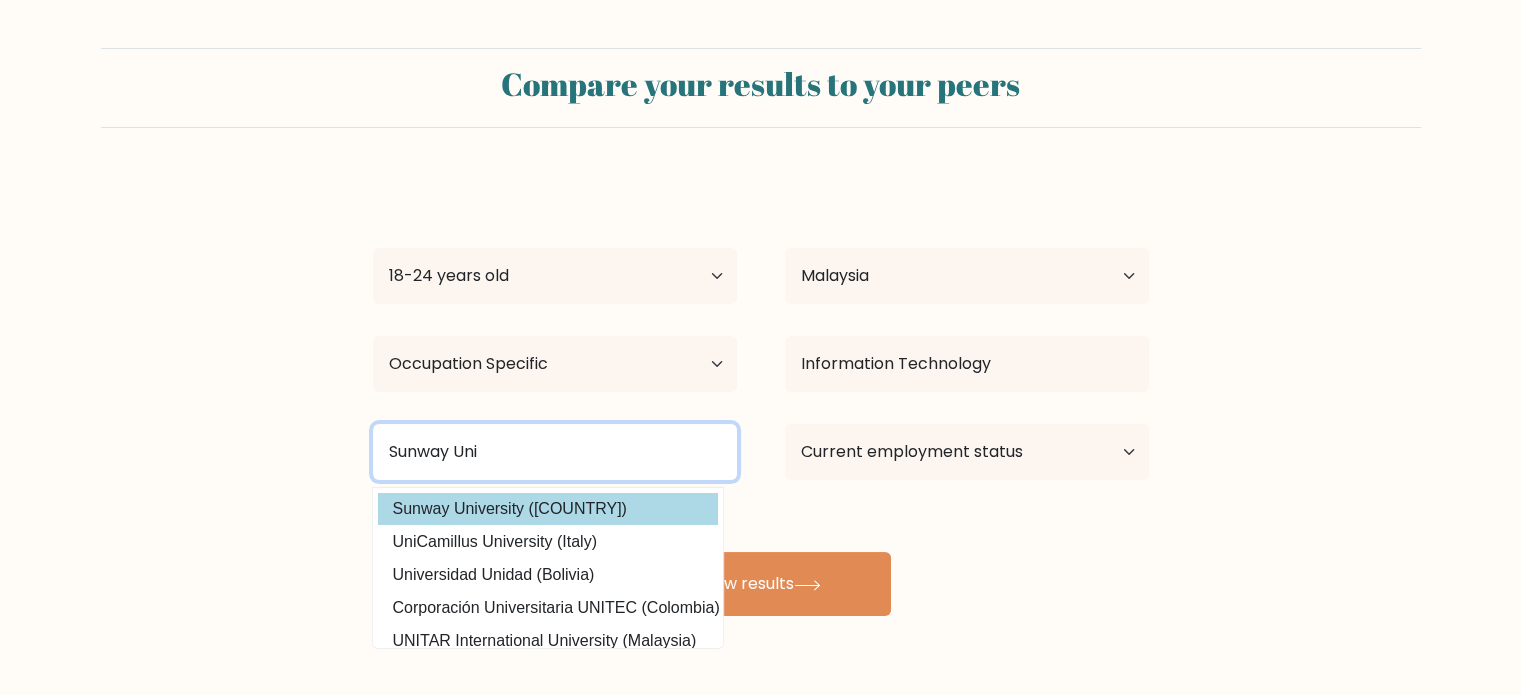 type on "Sunway Uni" 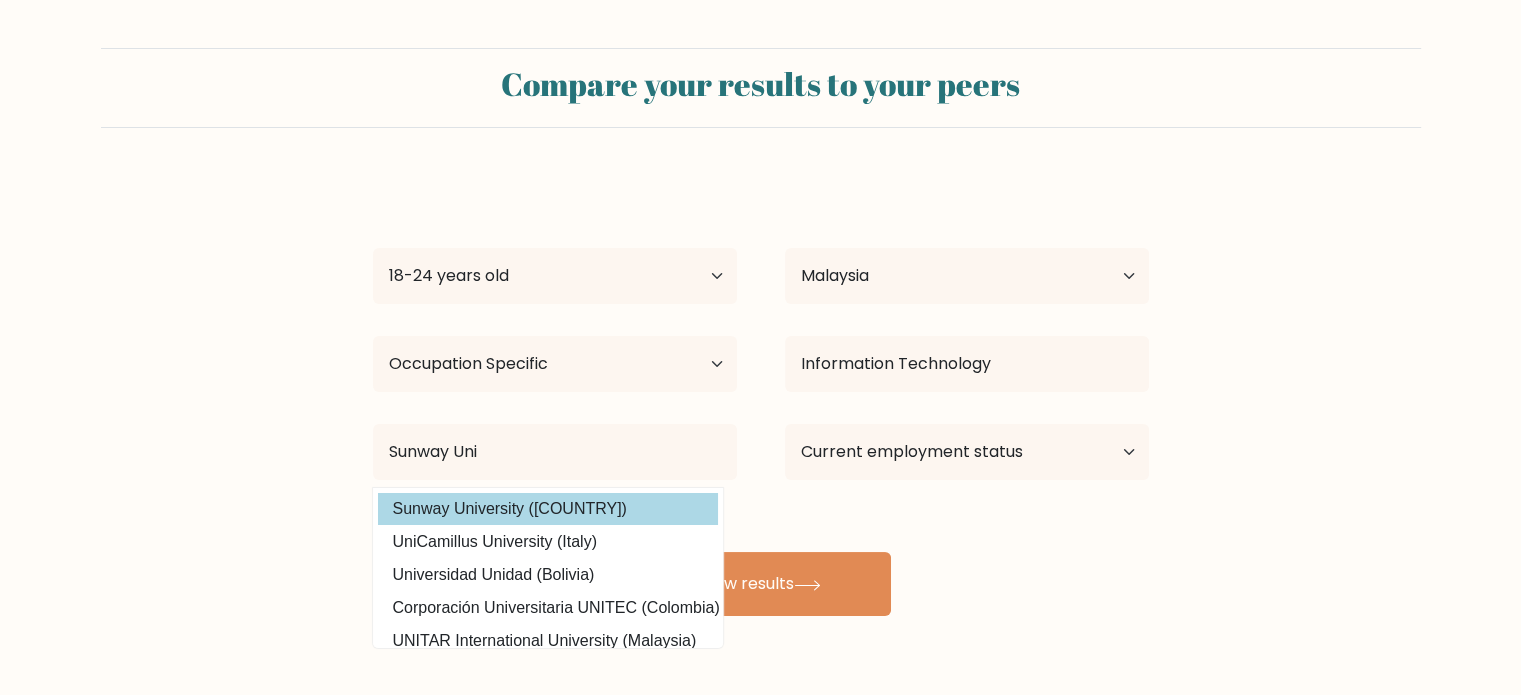 click on "Siah
[AGE]
Age
Under 18 years old
18-24 years old
25-34 years old
35-44 years old
45-54 years old
55-64 years old
65 years old and above
Country
Afghanistan
Albania
Algeria
American Samoa
Andorra
Angola
Anguilla
Antarctica
Antigua and Barbuda
Argentina
Armenia
Aruba
Australia
Austria
Azerbaijan
Bahamas
Bahrain
Bangladesh
Barbados
Belarus
Belgium
Belize
Benin
Bermuda
Bhutan
Bolivia
Bonaire, Sint Eustatius and Saba
Bosnia and Herzegovina
Botswana
Bouvet Island
Brazil
Brunei" at bounding box center [761, 396] 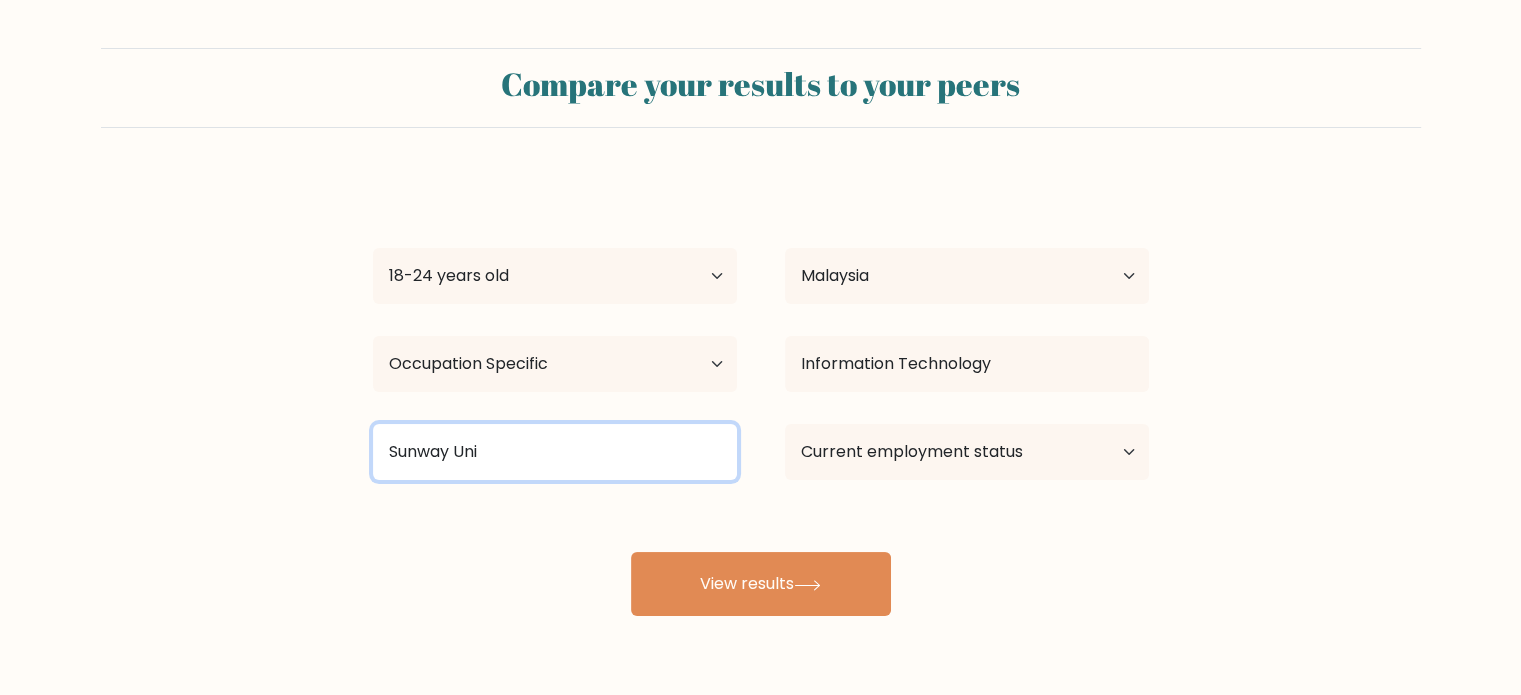 click on "Sunway Uni" at bounding box center [555, 452] 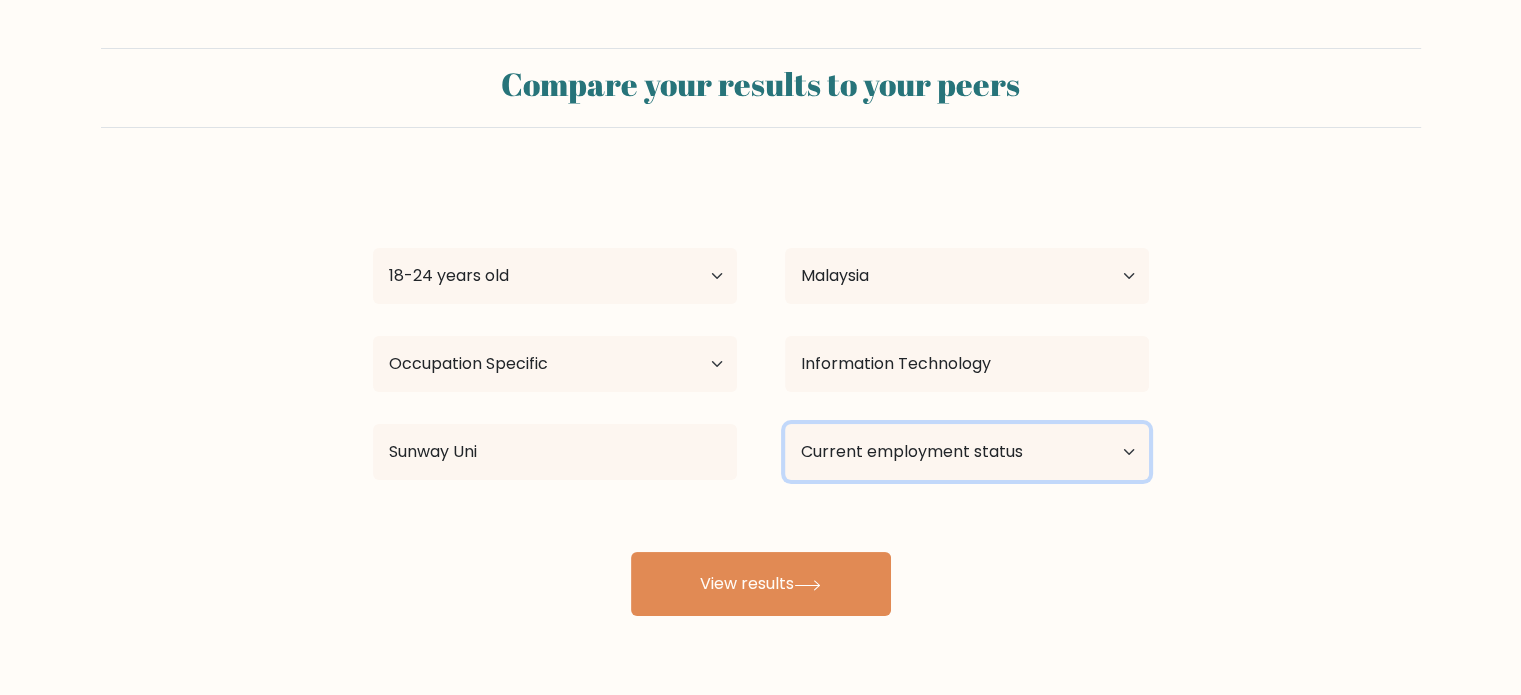 click on "Current employment status
Employed
Student
Retired
Other / prefer not to answer" at bounding box center [967, 452] 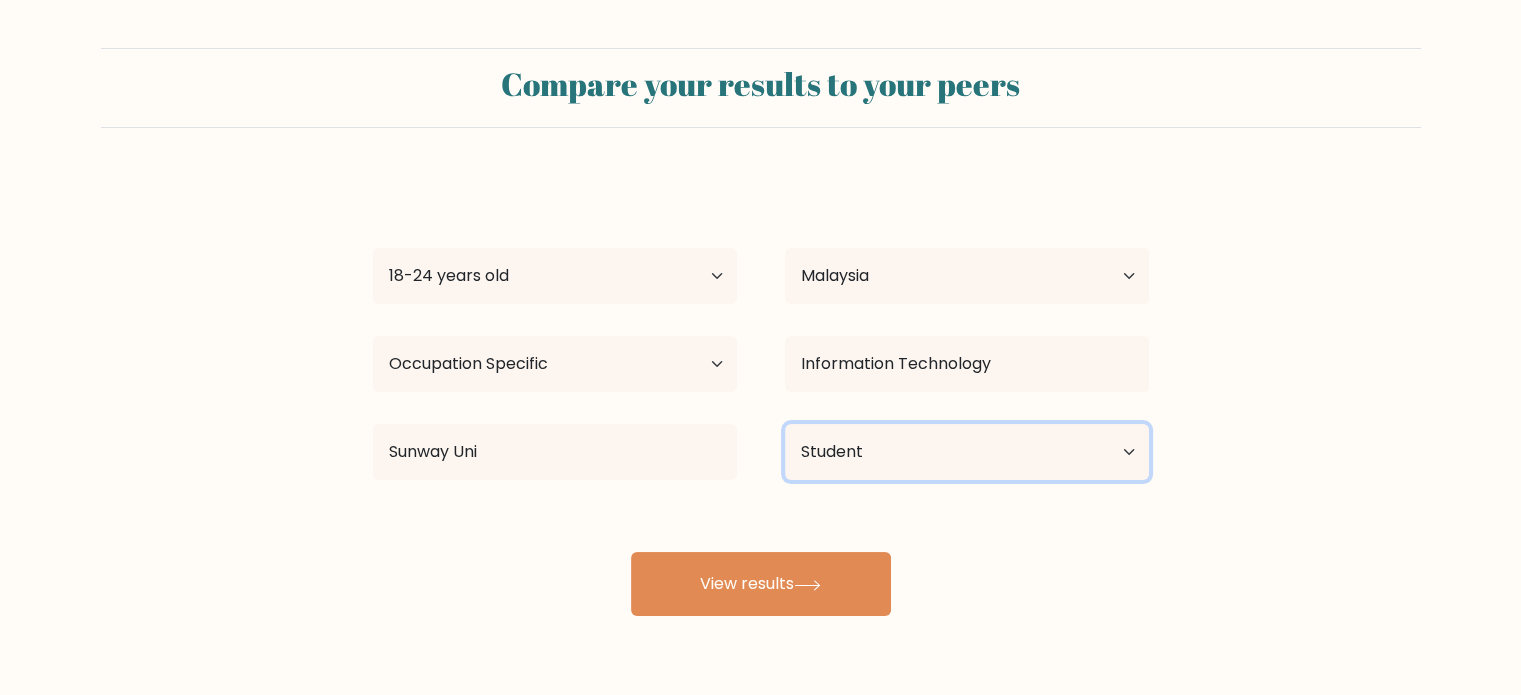 click on "Current employment status
Employed
Student
Retired
Other / prefer not to answer" at bounding box center (967, 452) 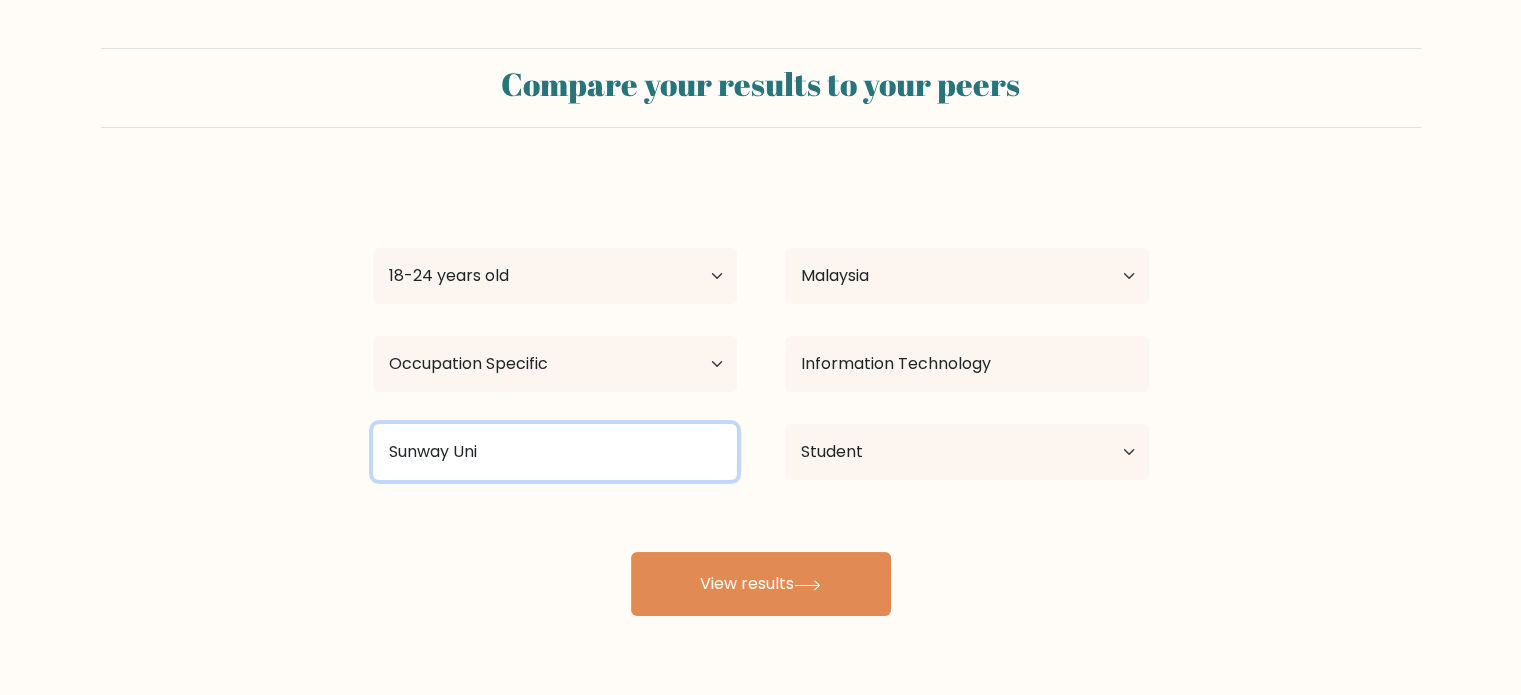 click on "Sunway Uni" at bounding box center [555, 452] 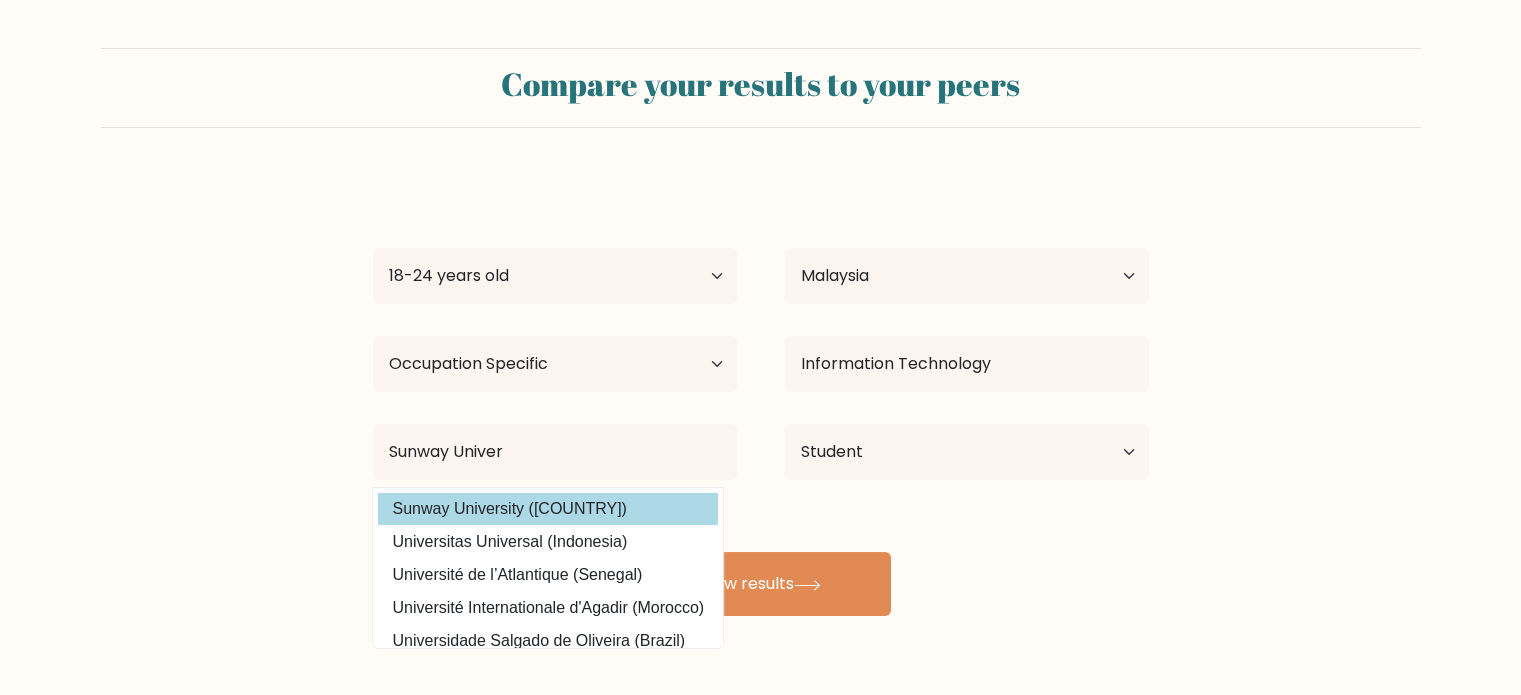 click on "Siah
Chang Yet
Age
Under 18 years old
18-24 years old
25-34 years old
35-44 years old
45-54 years old
55-64 years old
65 years old and above
Country
Afghanistan
Albania
Algeria
American Samoa
Andorra
Angola
Anguilla
Antarctica
Antigua and Barbuda
Argentina
Armenia
Aruba
Australia
Austria
Azerbaijan
Bahamas
Bahrain
Bangladesh
Barbados
Belarus
Belgium
Belize
Benin
Bermuda
Bhutan
Bolivia
Bonaire, Sint Eustatius and Saba
Bosnia and Herzegovina
Botswana
Bouvet Island
Brazil
Brunei" at bounding box center [761, 396] 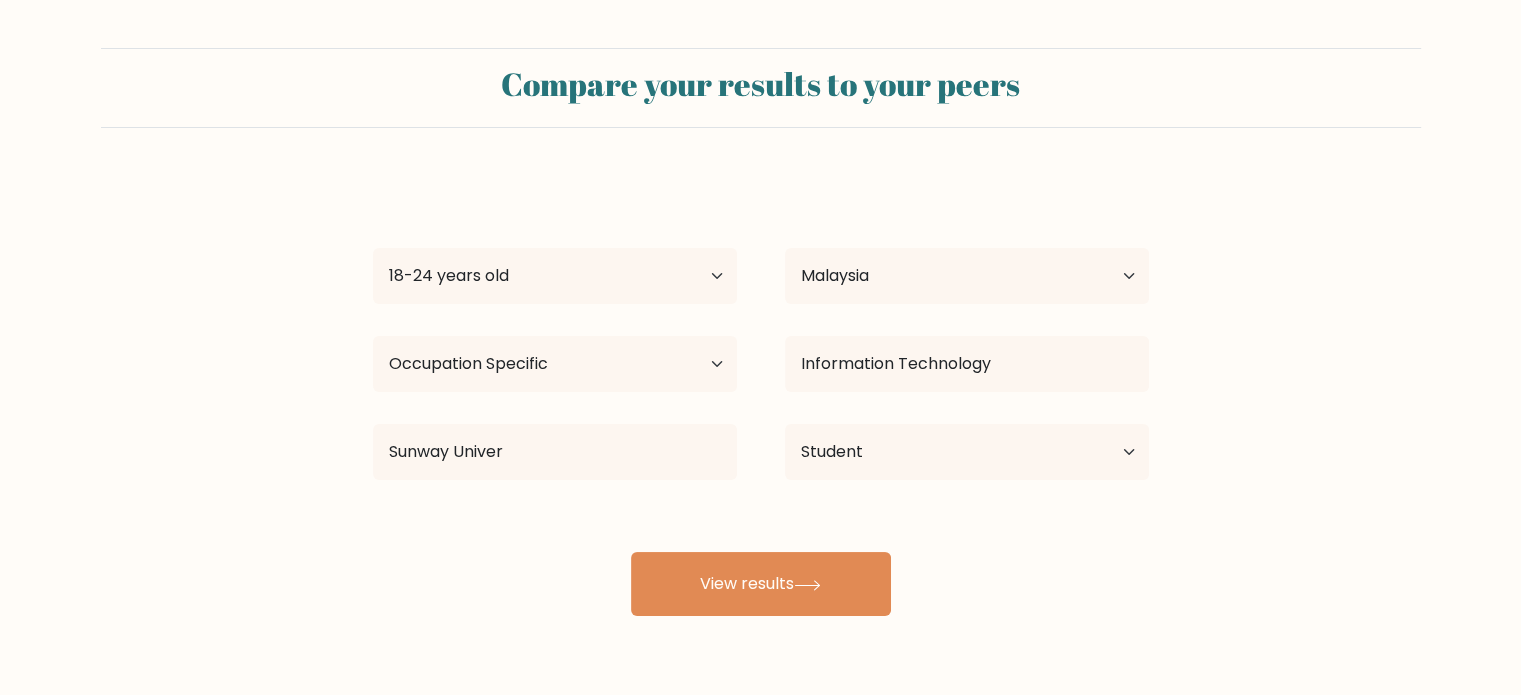 click on "Siah
Chang Yet
Age
Under 18 years old
18-24 years old
25-34 years old
35-44 years old
45-54 years old
55-64 years old
65 years old and above
Country
Afghanistan
Albania
Algeria
American Samoa
Andorra
Angola
Anguilla
Antarctica
Antigua and Barbuda
Argentina
Armenia
Aruba
Australia
Austria
Azerbaijan
Bahamas
Bahrain
Bangladesh
Barbados
Belarus
Belgium
Belize
Benin
Bermuda
Bhutan
Bolivia
Bonaire, Sint Eustatius and Saba
Bosnia and Herzegovina
Botswana
Bouvet Island
Brazil
Brunei" at bounding box center [761, 396] 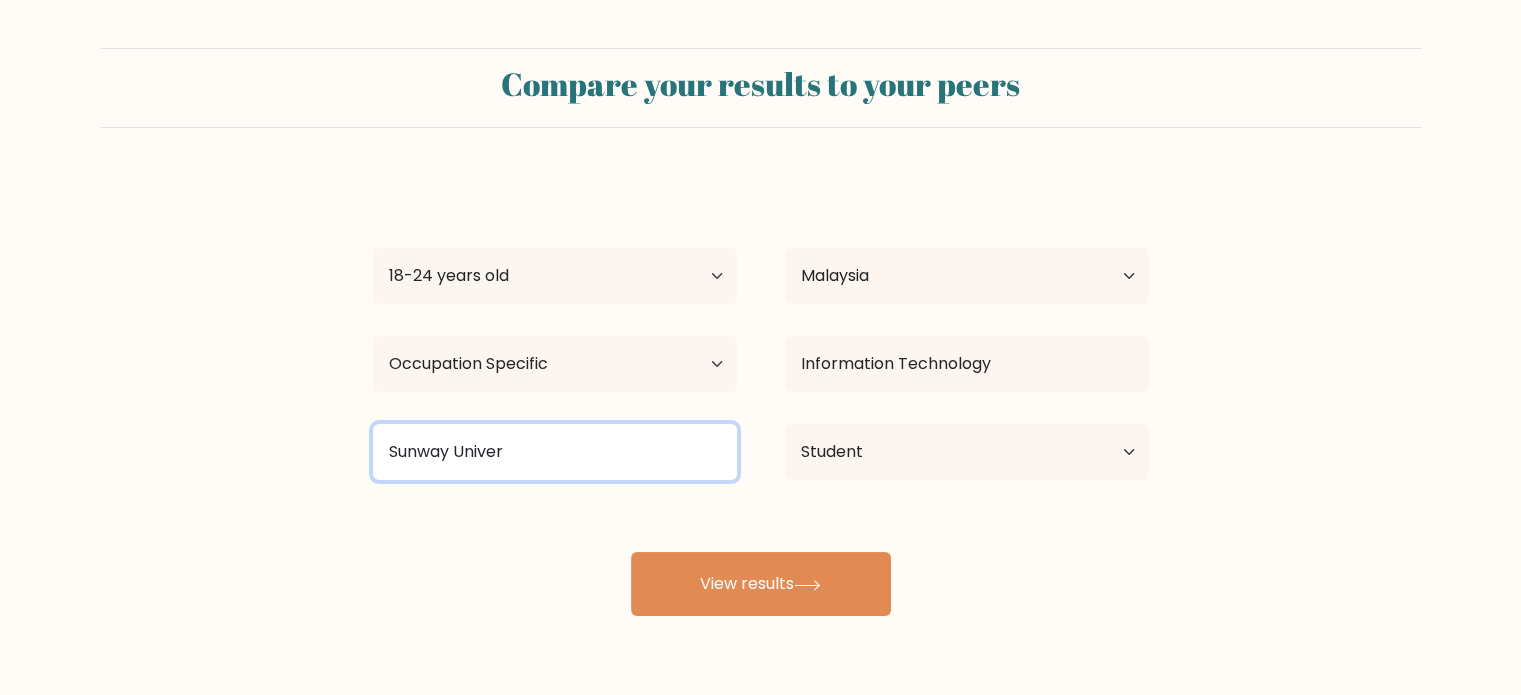 click on "Sunway Univer" at bounding box center [555, 452] 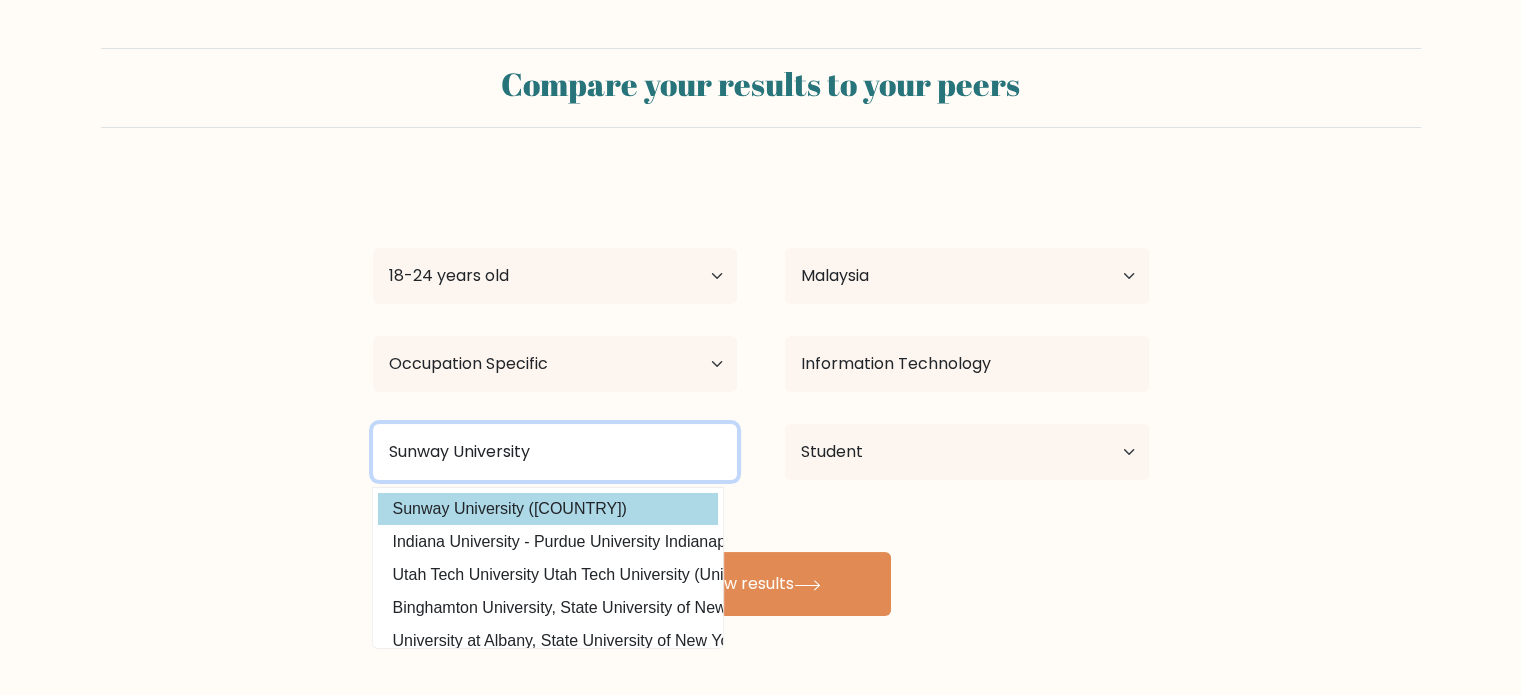type on "Sunway University" 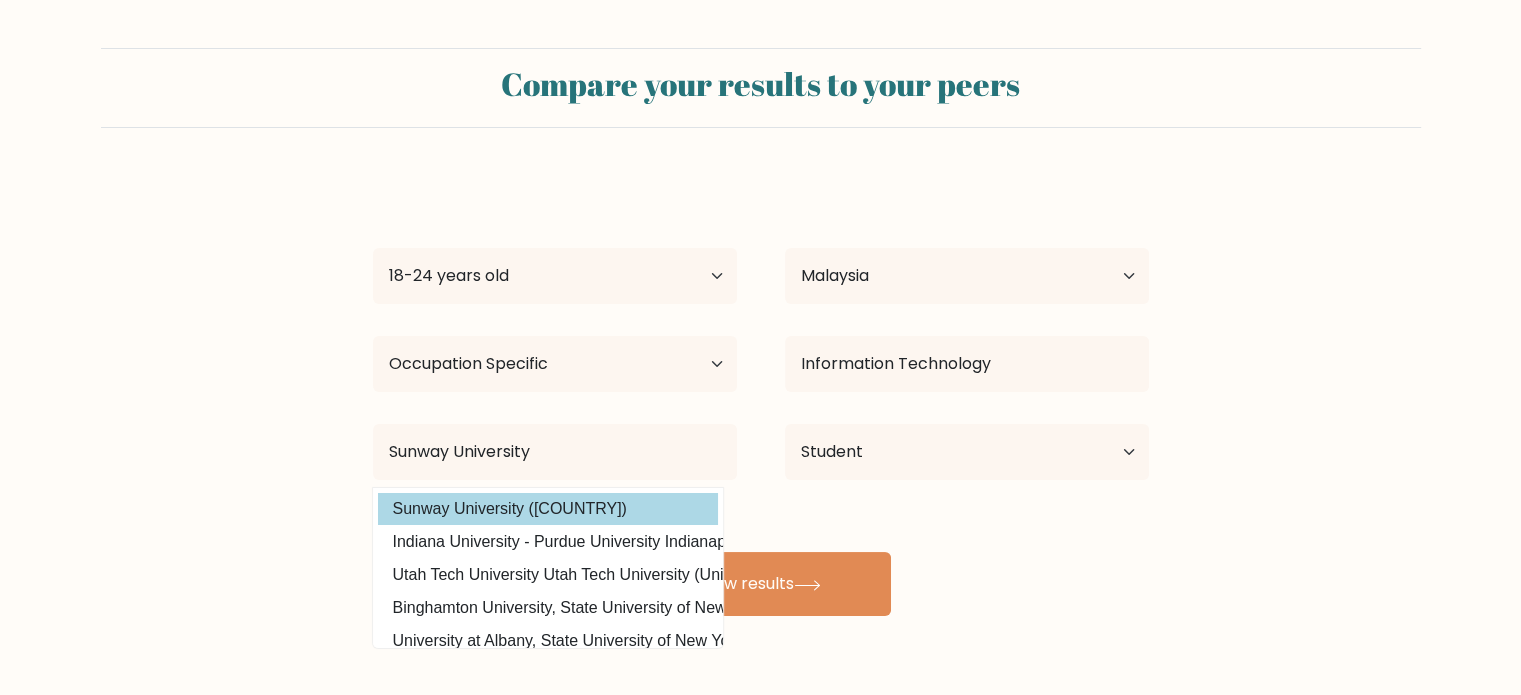click on "Sunway University (Malaysia)" at bounding box center [548, 509] 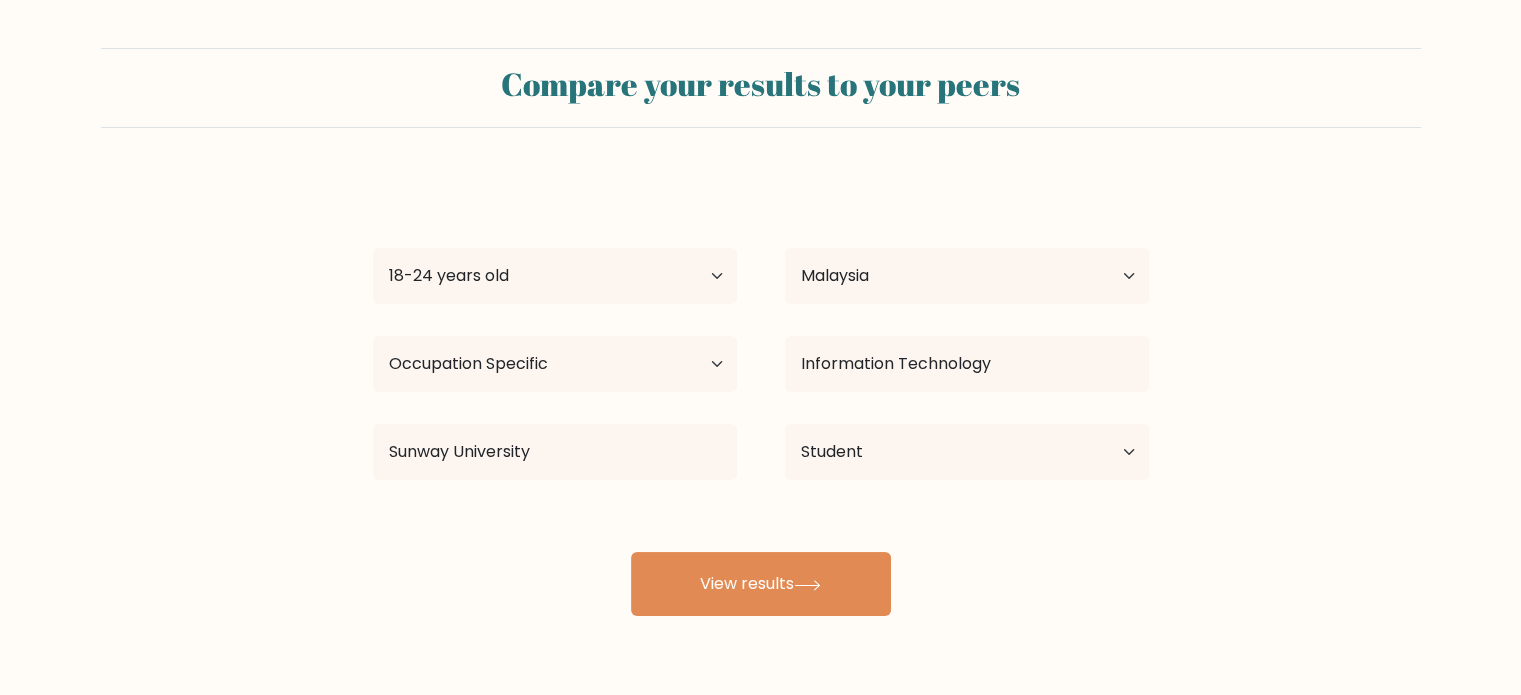click on "Siah
Chang Yet
Age
Under 18 years old
18-24 years old
25-34 years old
35-44 years old
45-54 years old
55-64 years old
65 years old and above
Country
Afghanistan
Albania
Algeria
American Samoa
Andorra
Angola
Anguilla
Antarctica
Antigua and Barbuda
Argentina
Armenia
Aruba
Australia
Austria
Azerbaijan
Bahamas
Bahrain
Bangladesh
Barbados
Belarus
Belgium
Belize
Benin
Bermuda
Bhutan
Bolivia
Bonaire, Sint Eustatius and Saba
Bosnia and Herzegovina
Botswana
Bouvet Island
Brazil
Brunei" at bounding box center (761, 396) 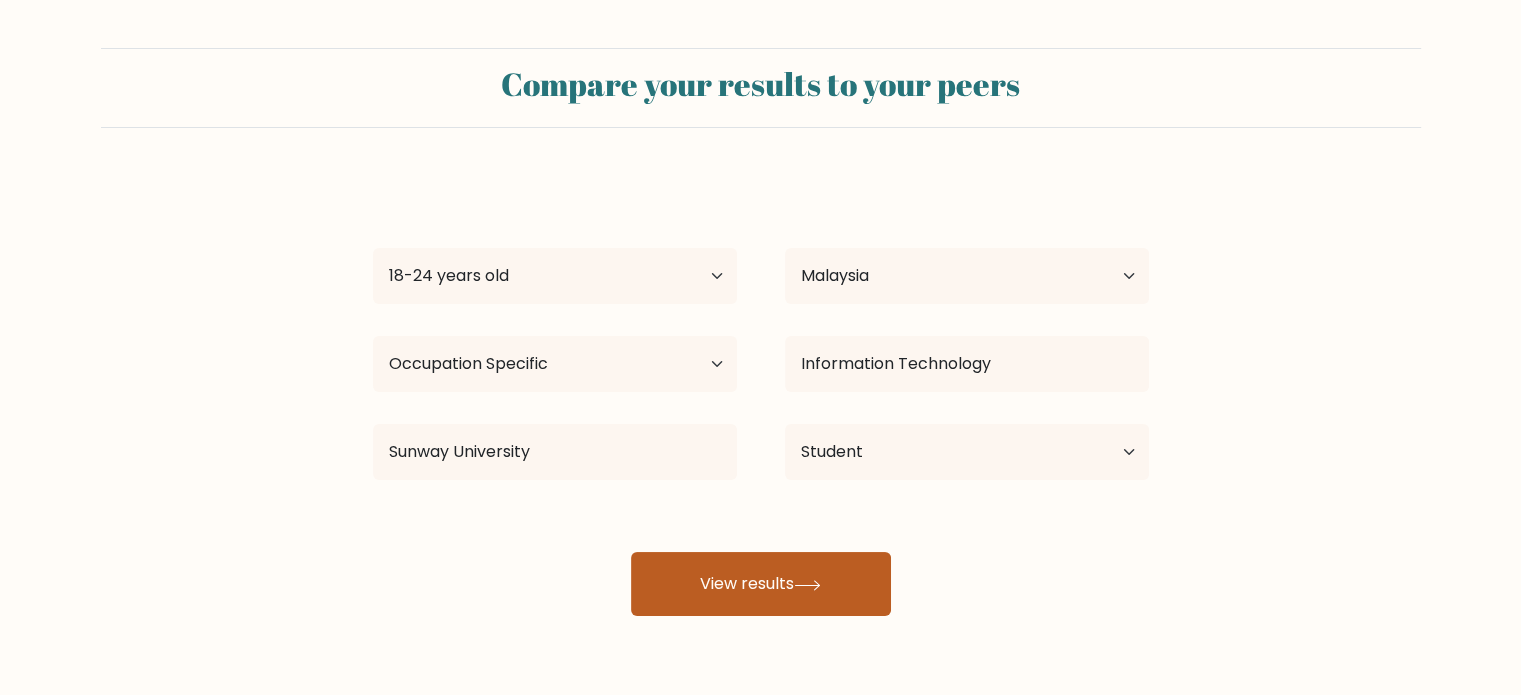 click on "View results" at bounding box center [761, 584] 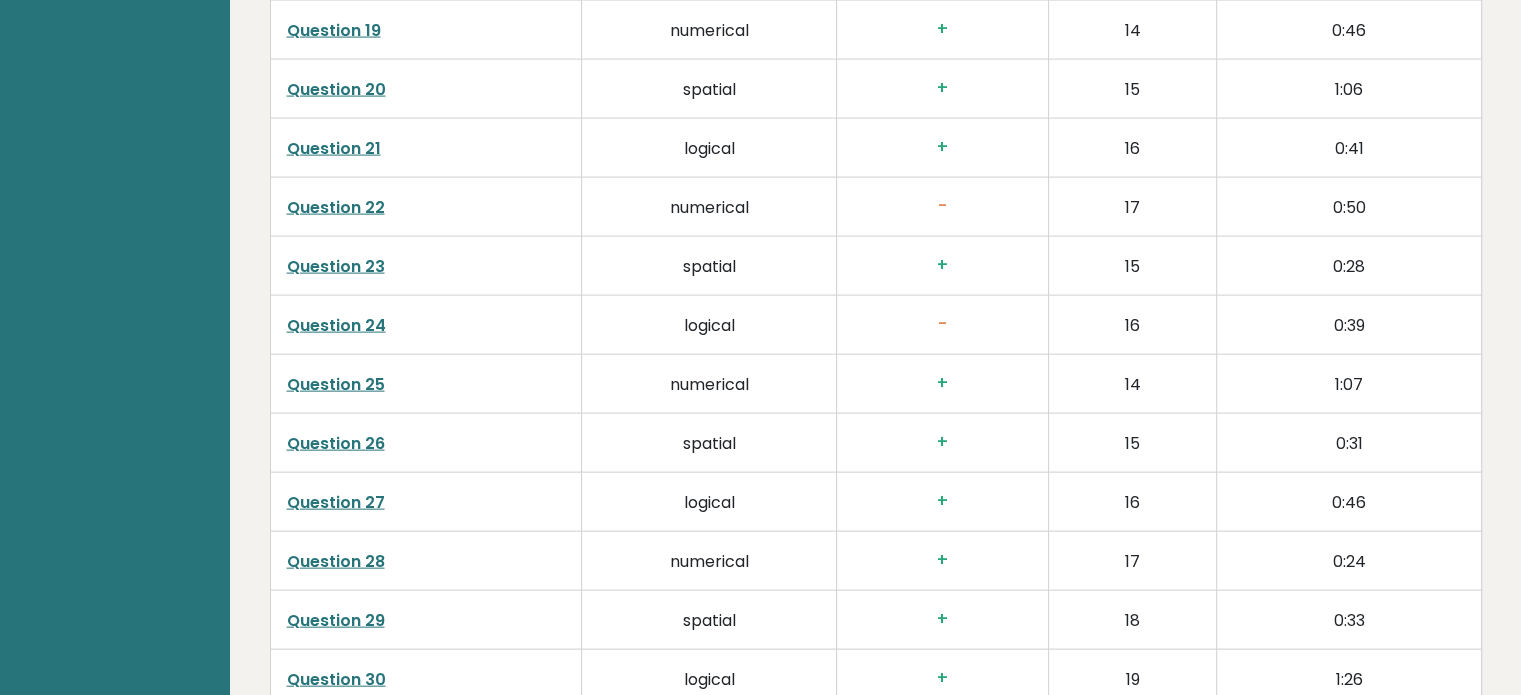 scroll, scrollTop: 4372, scrollLeft: 0, axis: vertical 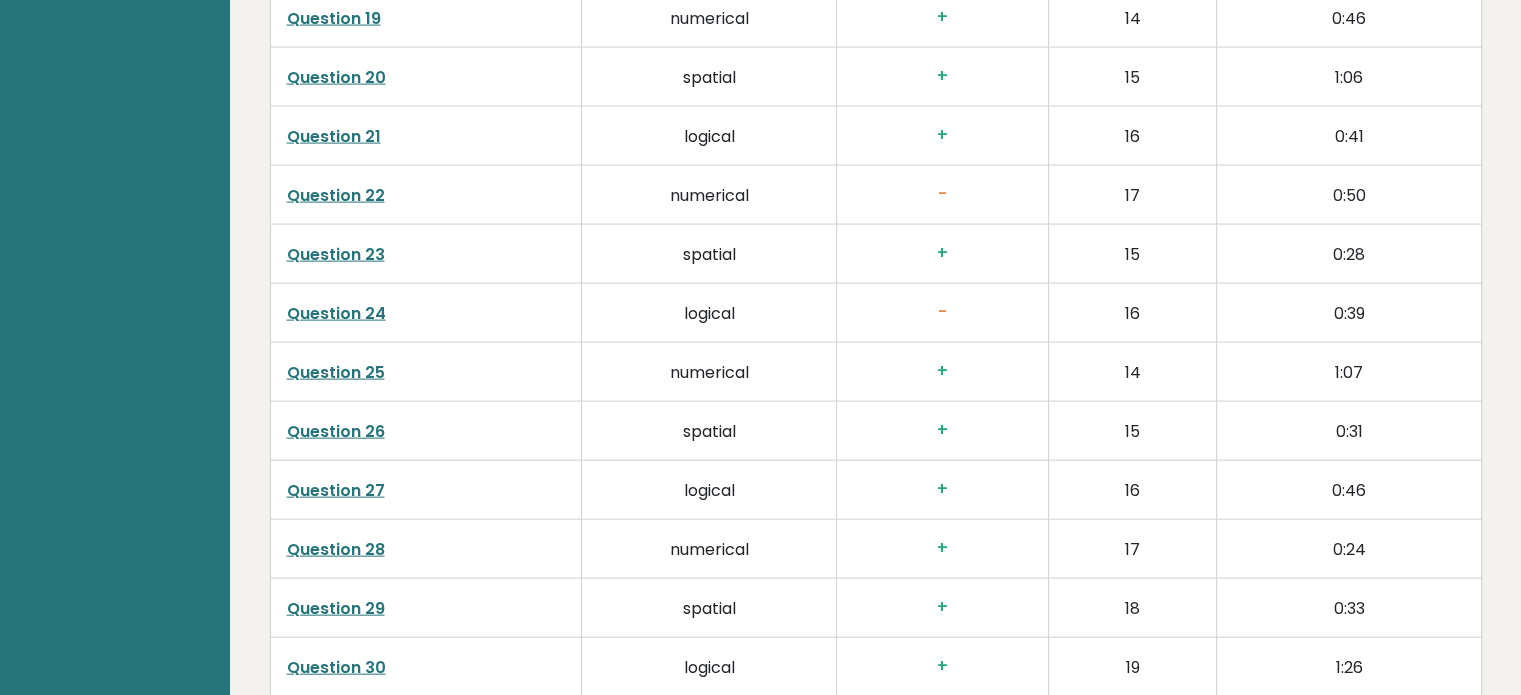 click on "Question
24" at bounding box center (336, 313) 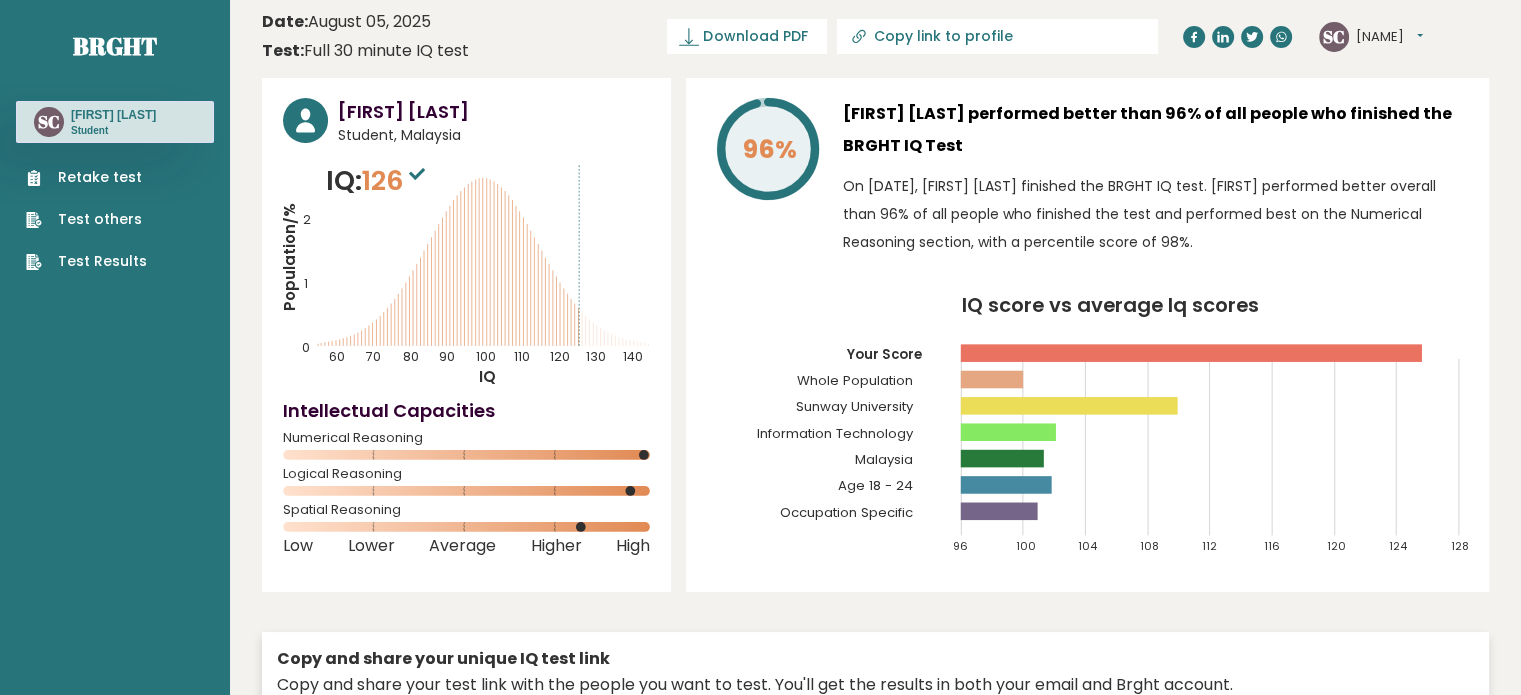 scroll, scrollTop: 0, scrollLeft: 0, axis: both 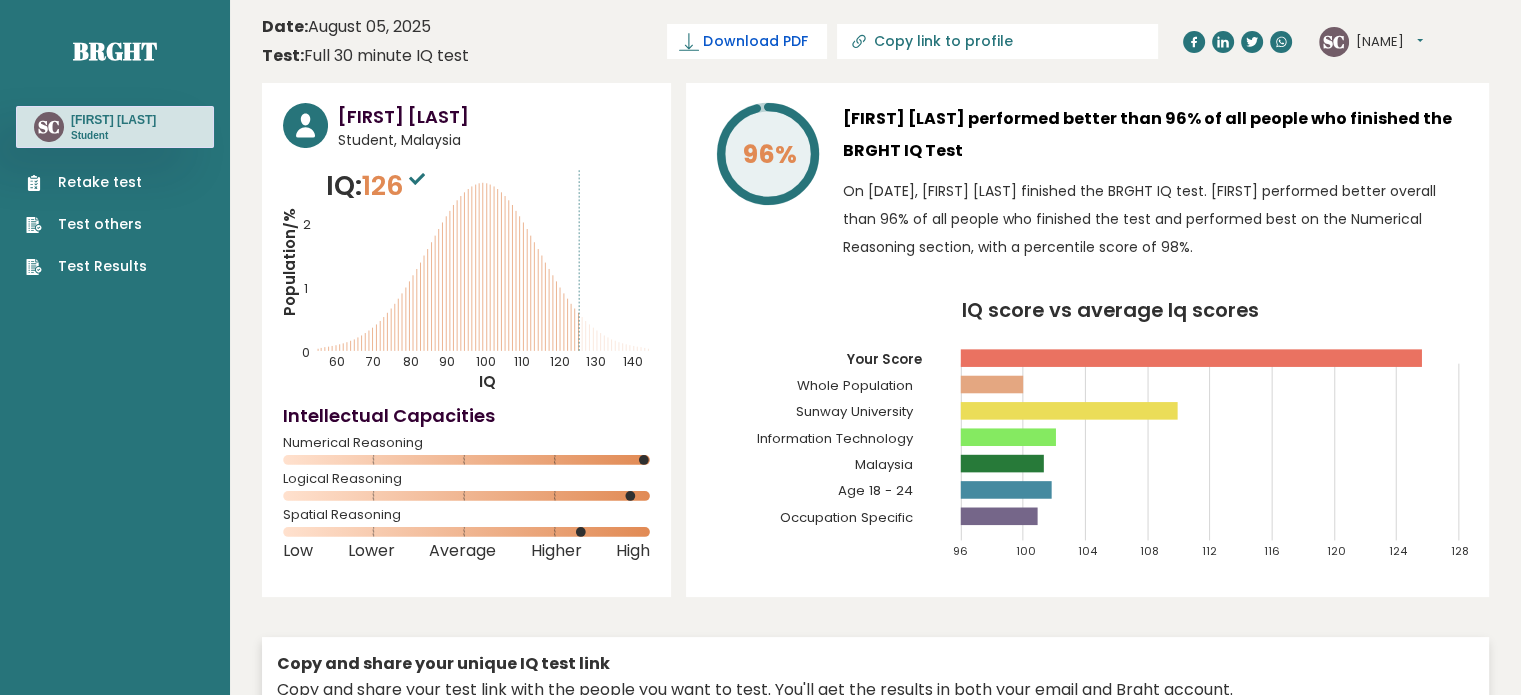 click on "Download PDF" at bounding box center (755, 41) 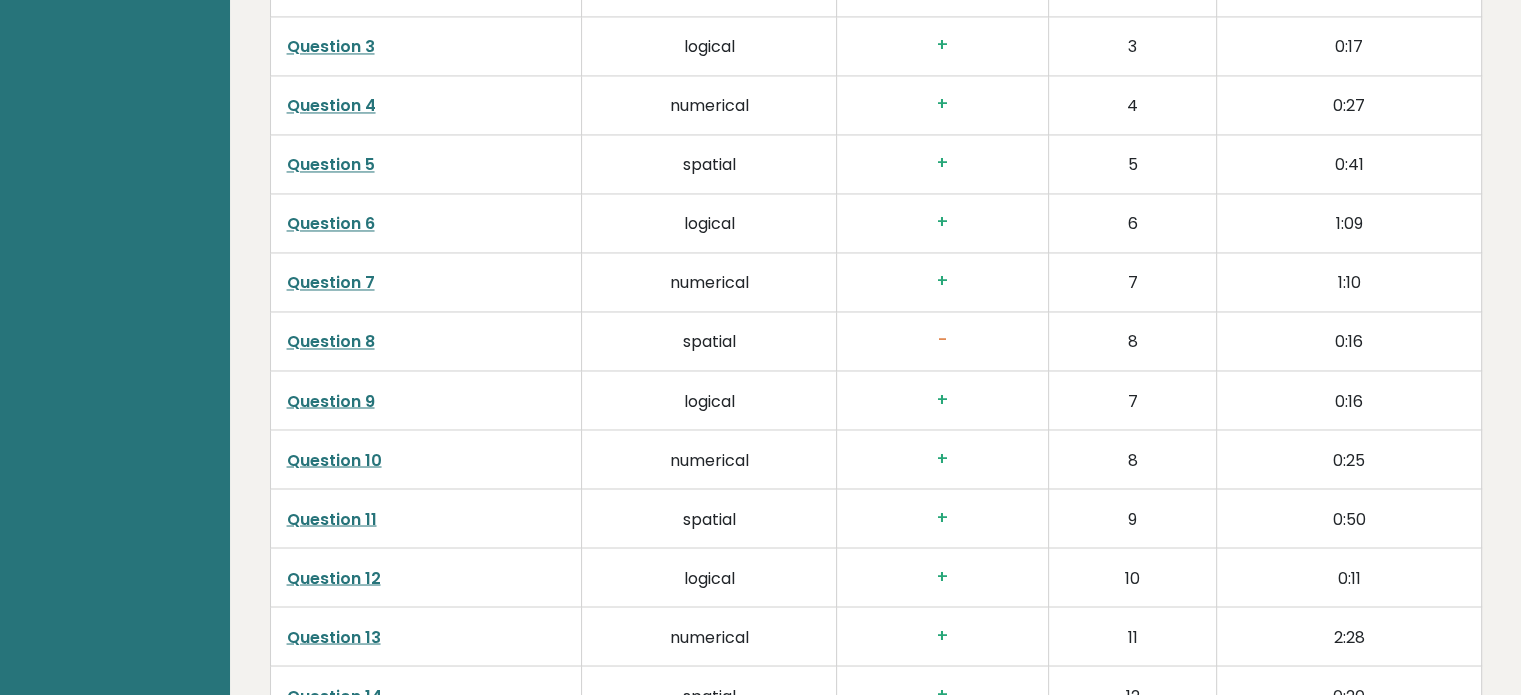 scroll, scrollTop: 3372, scrollLeft: 0, axis: vertical 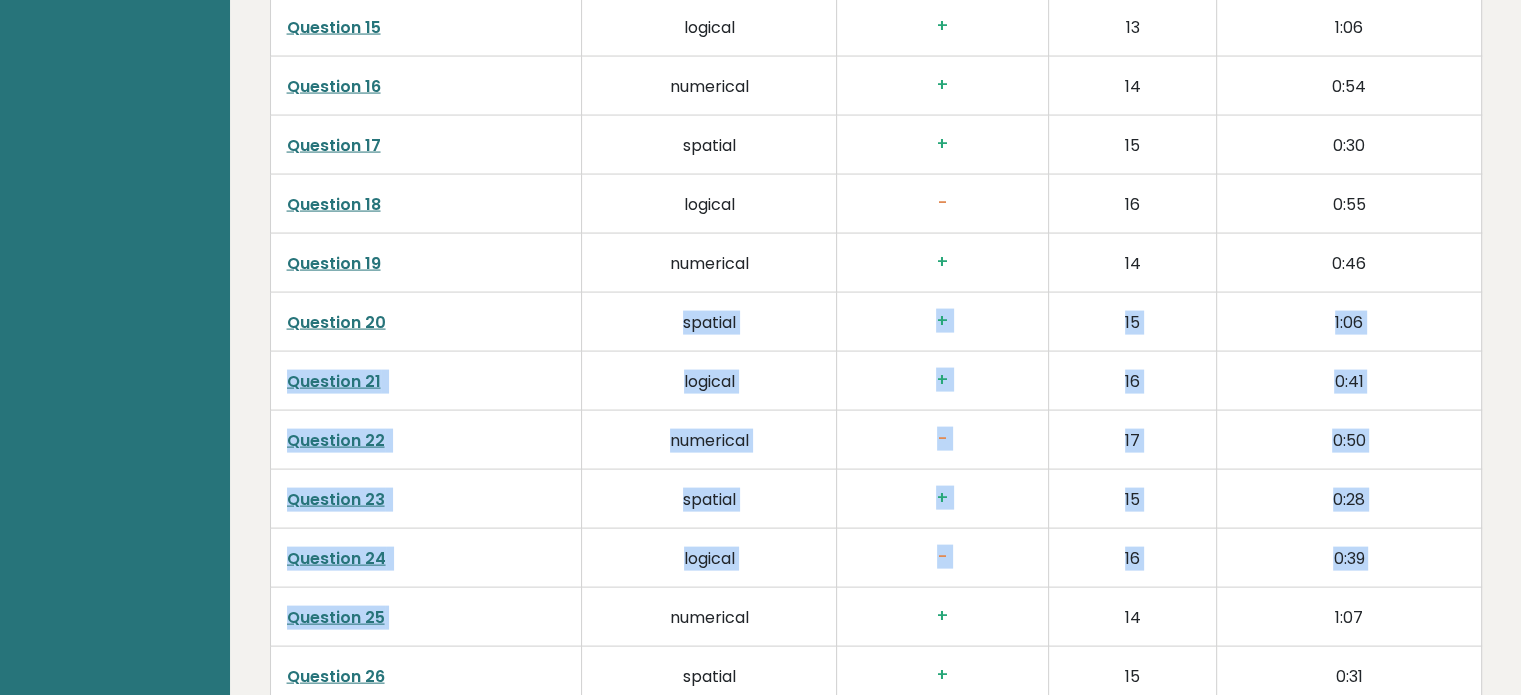 drag, startPoint x: 354, startPoint y: 545, endPoint x: 474, endPoint y: 587, distance: 127.13772 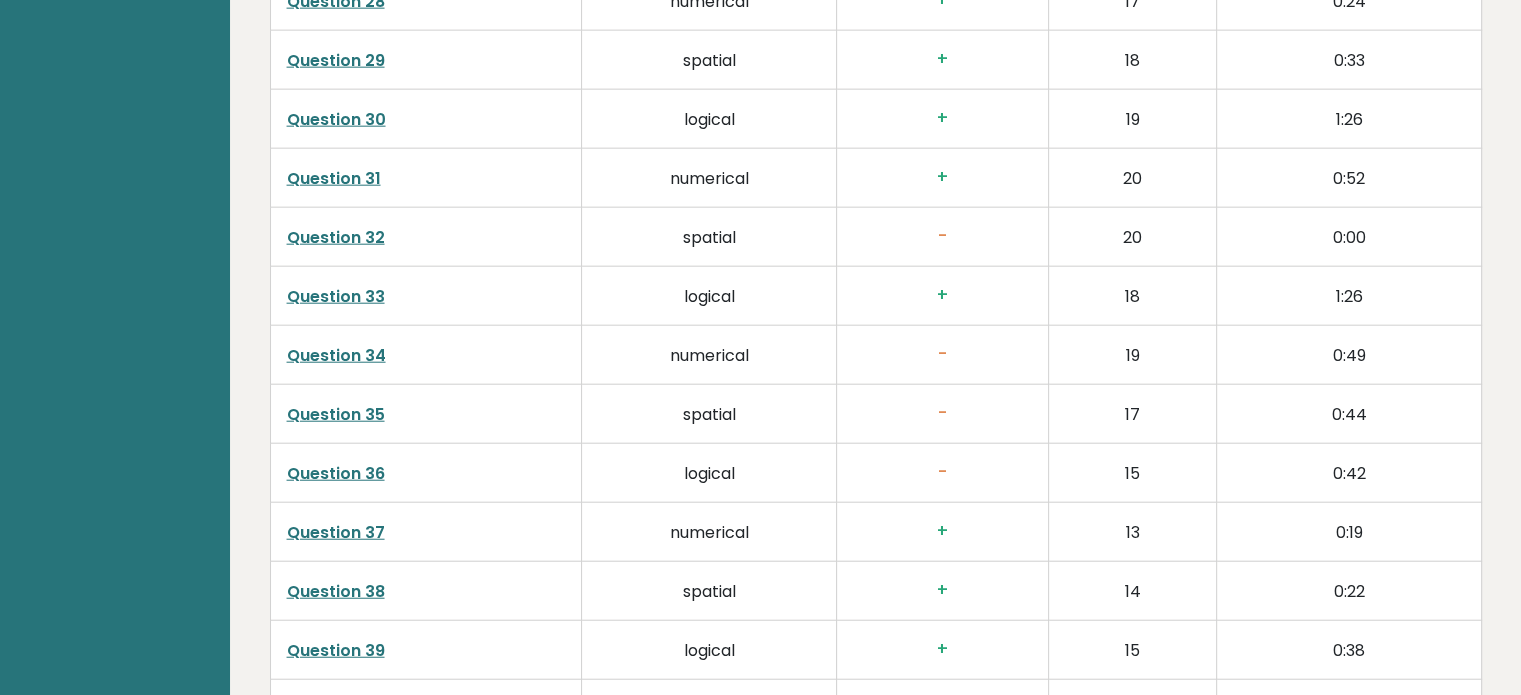 scroll, scrollTop: 4913, scrollLeft: 0, axis: vertical 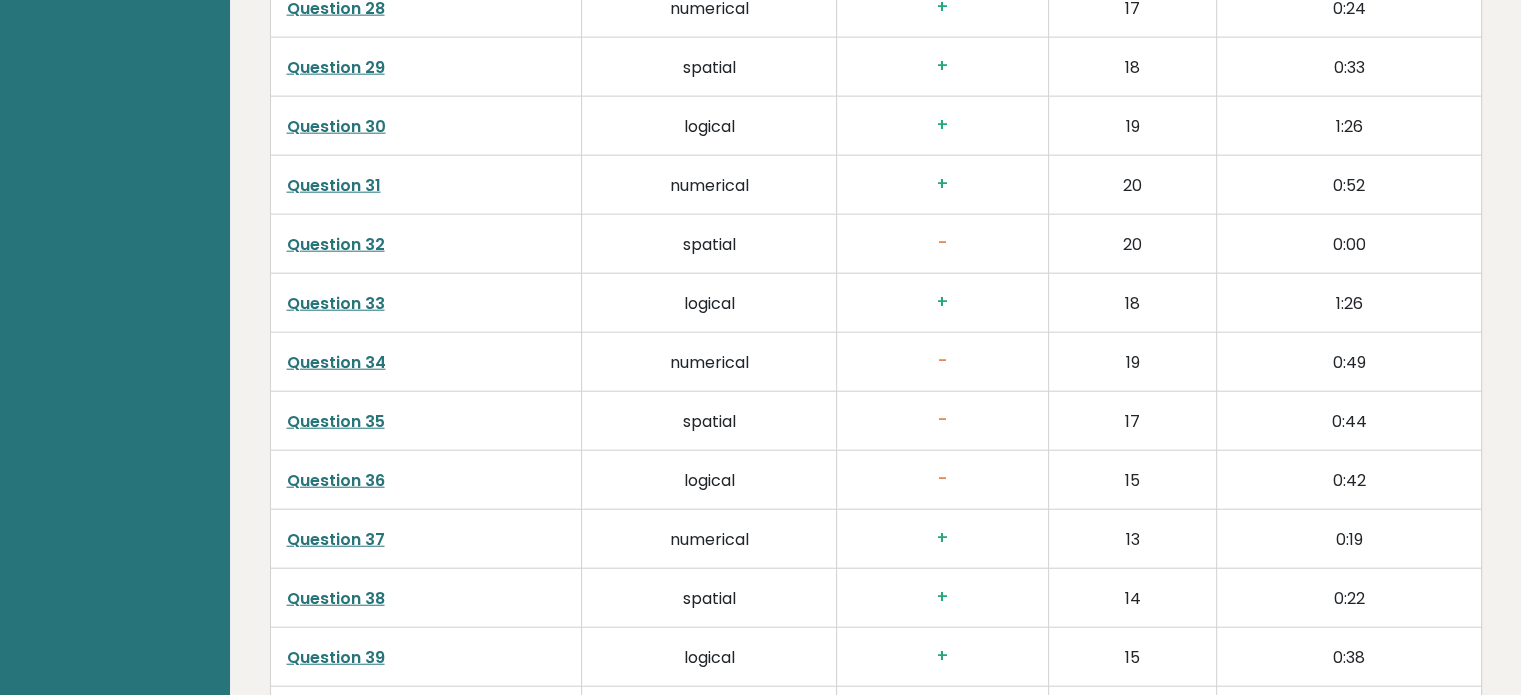 click on "Question
35" at bounding box center [336, 421] 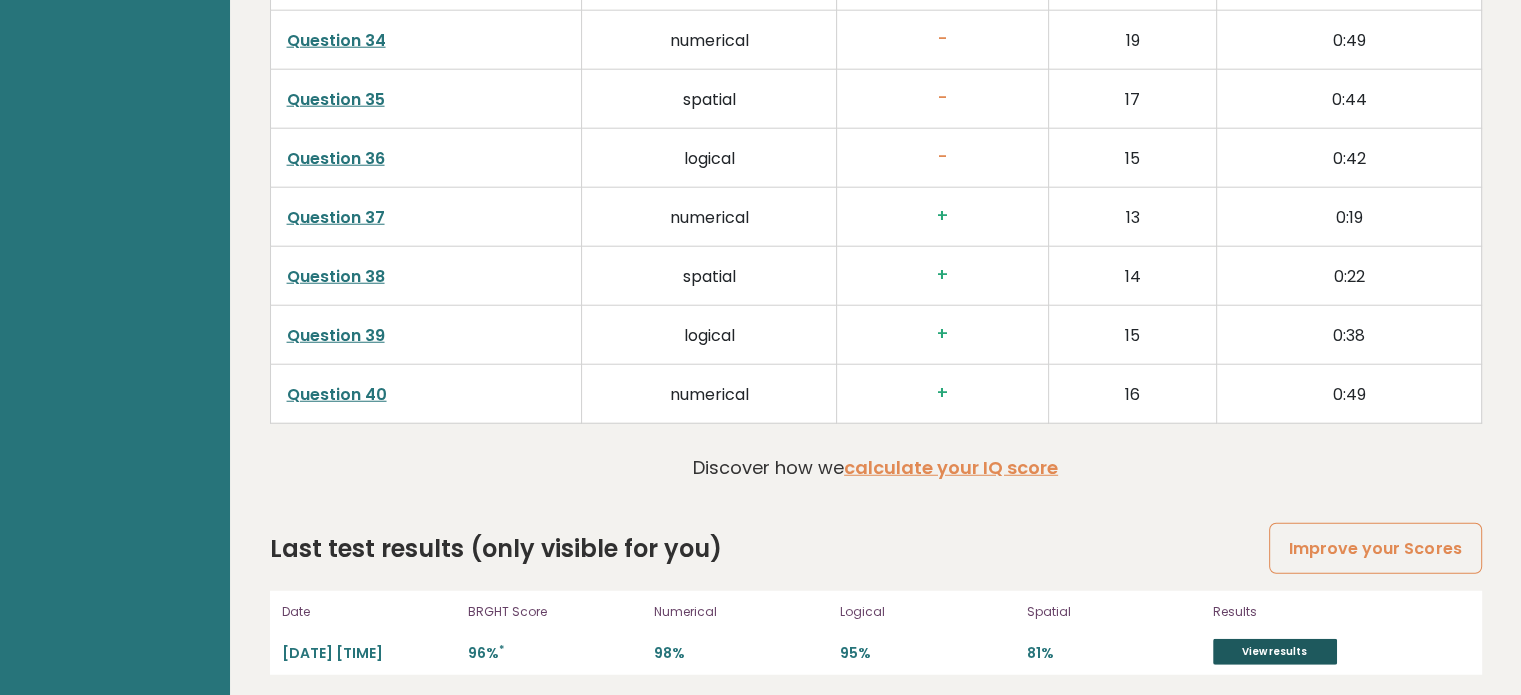 click on "View results" at bounding box center (1275, 652) 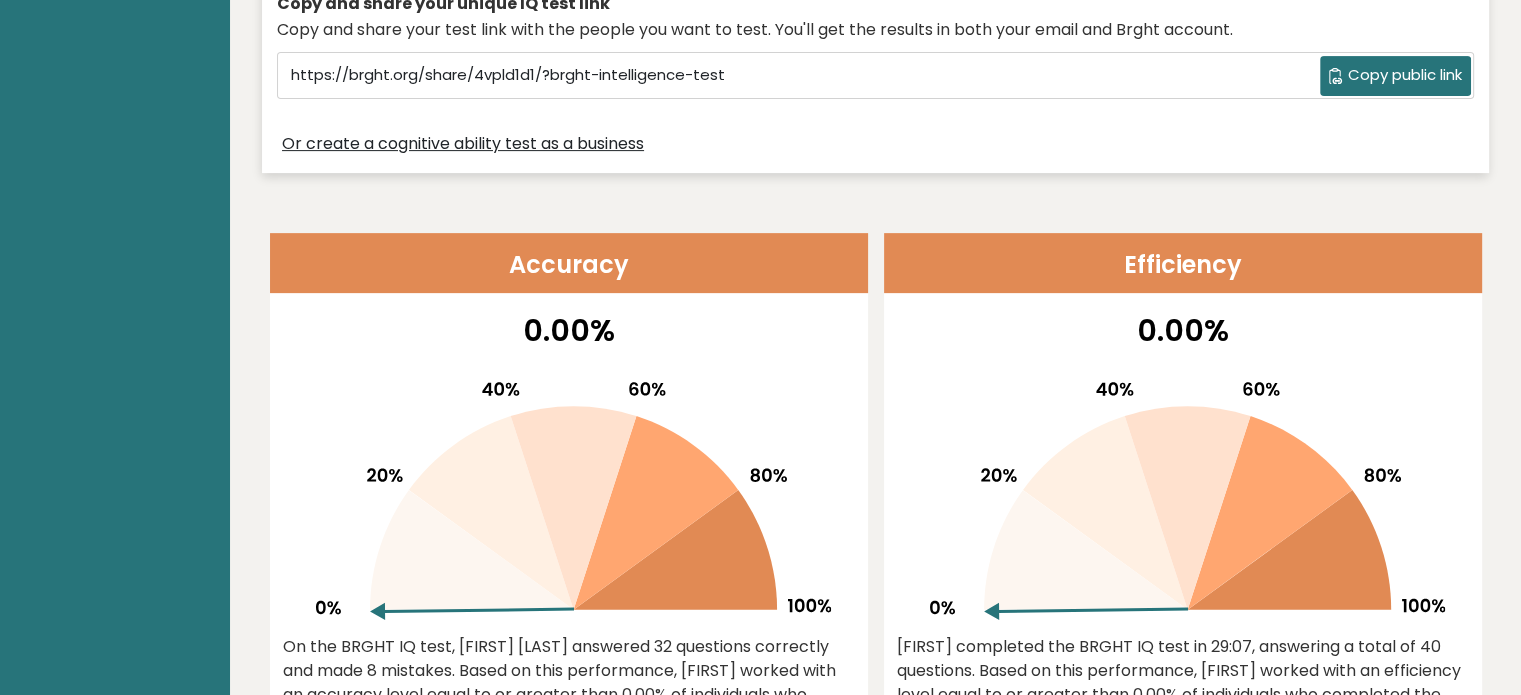 scroll, scrollTop: 660, scrollLeft: 0, axis: vertical 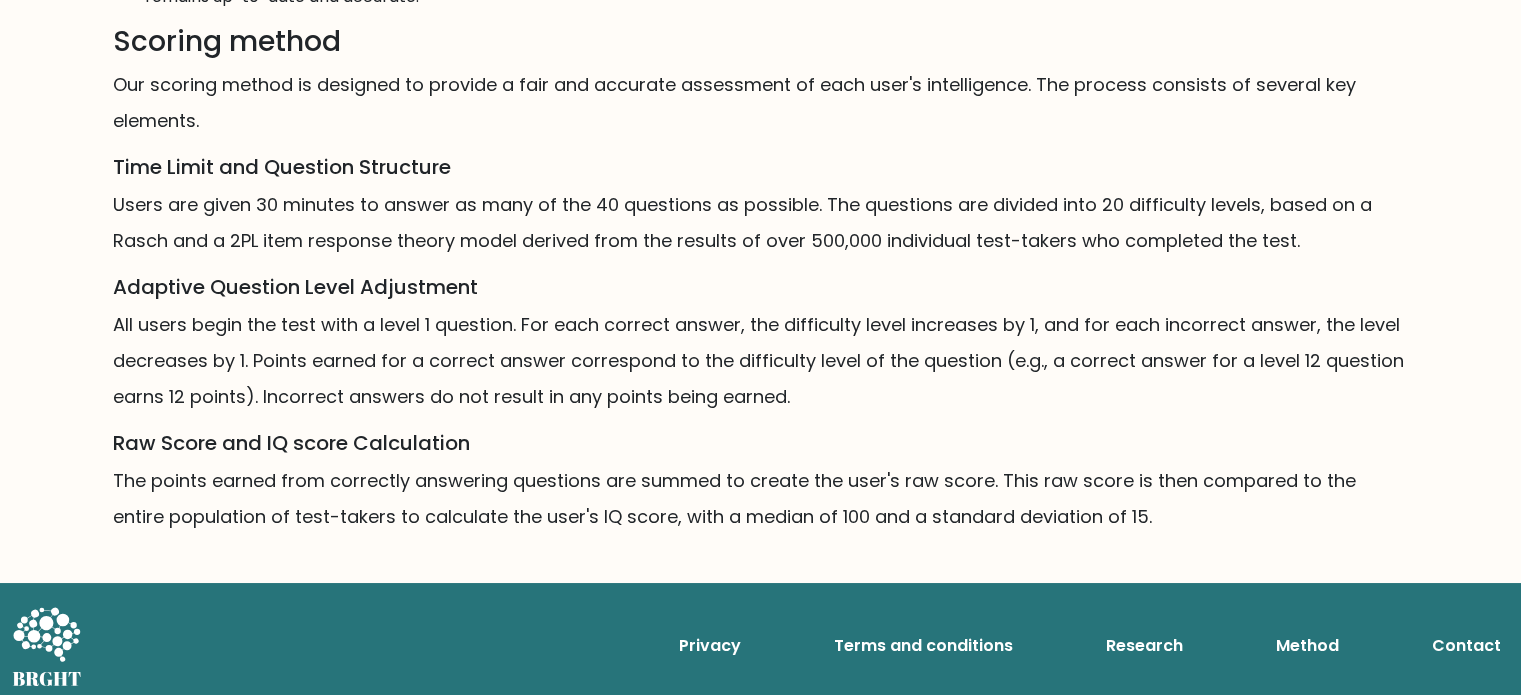 click on "The points earned from correctly answering questions are summed to create the user's raw score. This raw score is then compared to the entire population of test-takers to calculate the user's IQ score, with a median of 100 and a standard deviation of 15." at bounding box center [761, 499] 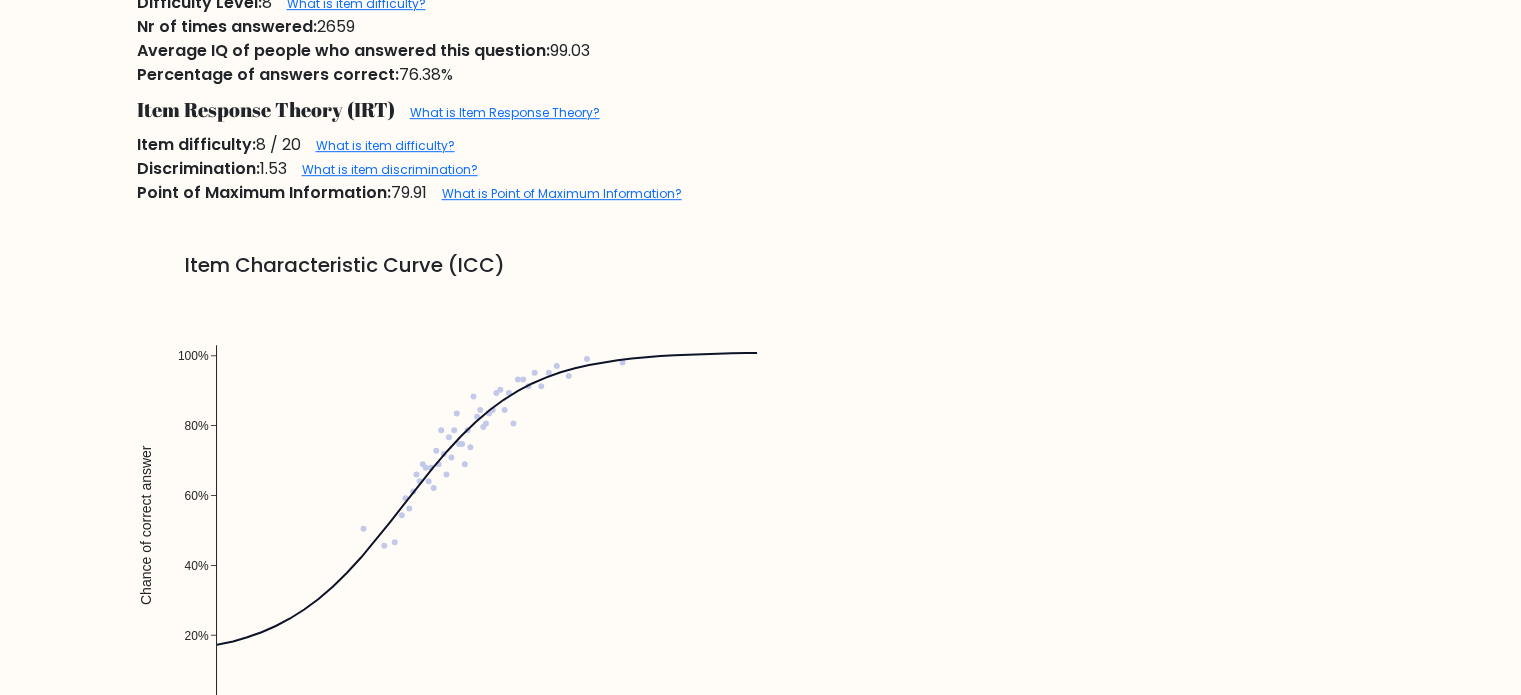 scroll, scrollTop: 1234, scrollLeft: 0, axis: vertical 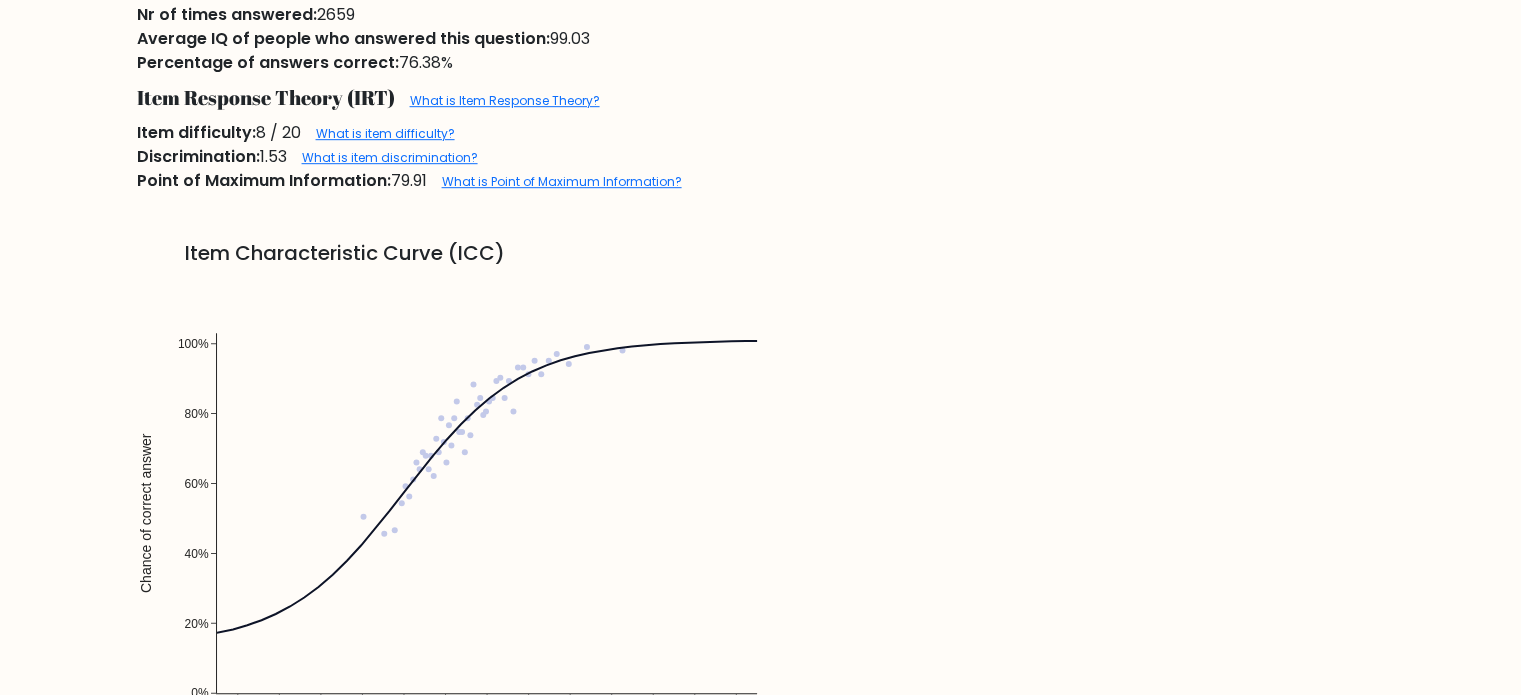 drag, startPoint x: 572, startPoint y: 476, endPoint x: 490, endPoint y: 550, distance: 110.45361 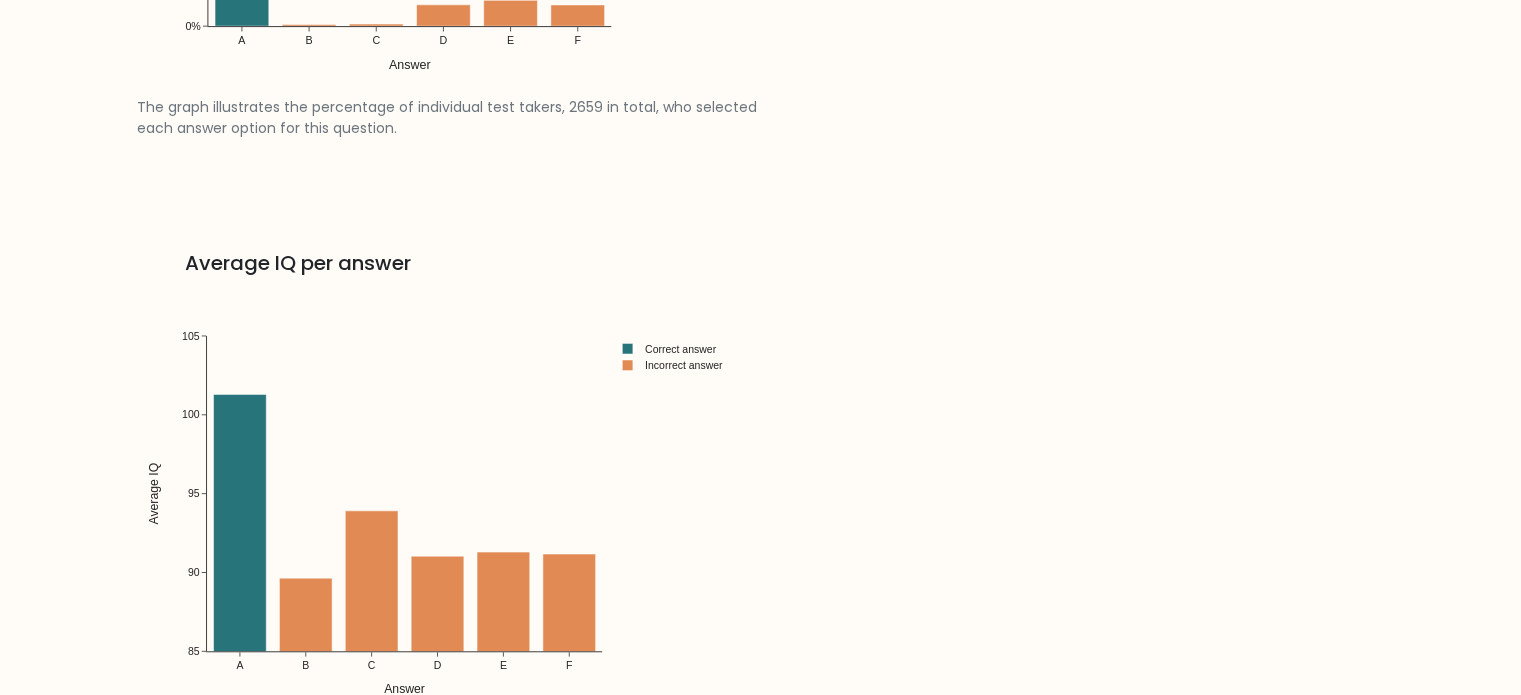 scroll, scrollTop: 2826, scrollLeft: 0, axis: vertical 